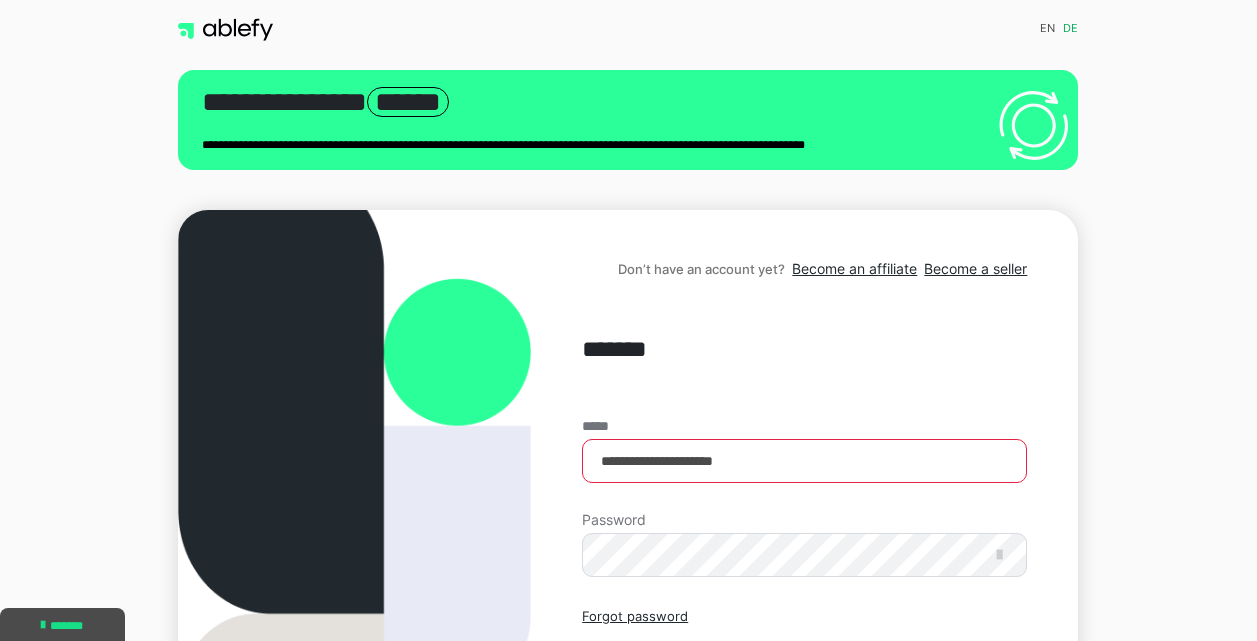 scroll, scrollTop: 258, scrollLeft: 0, axis: vertical 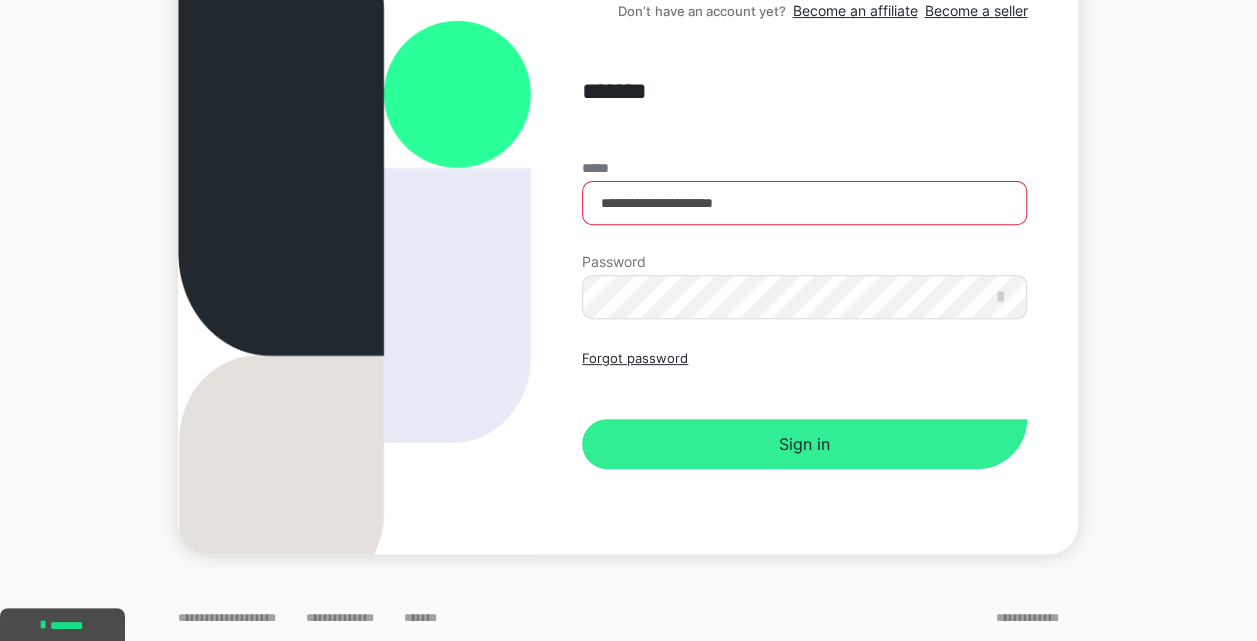 click on "Sign in" at bounding box center (804, 444) 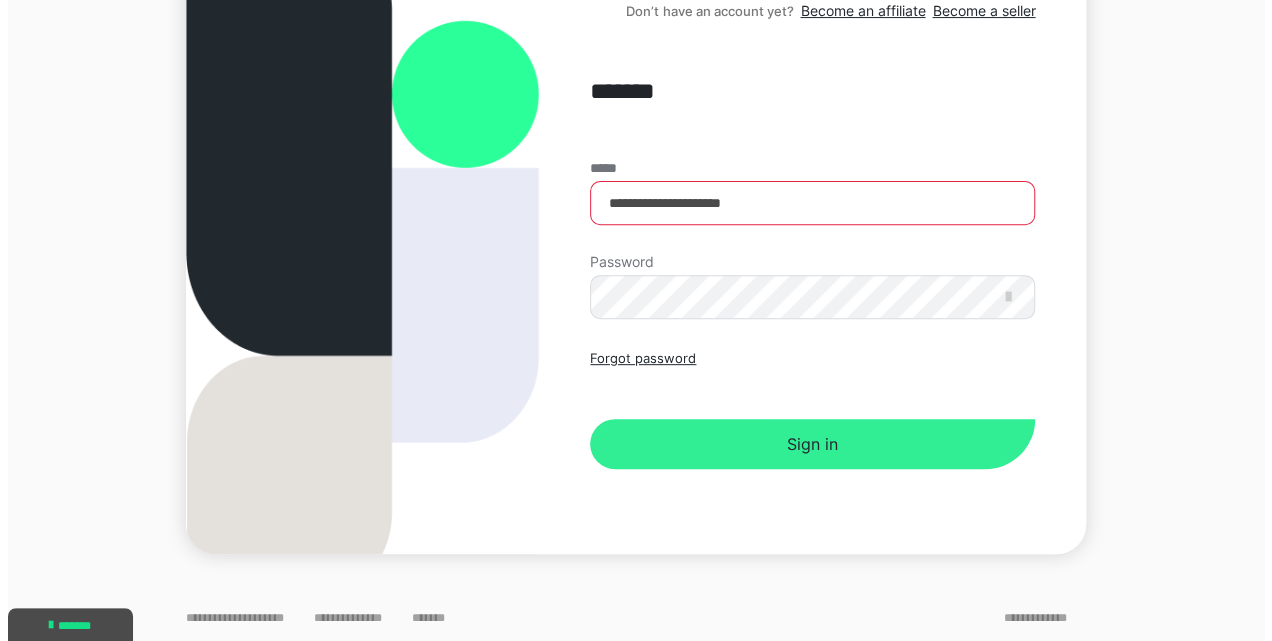 scroll, scrollTop: 0, scrollLeft: 0, axis: both 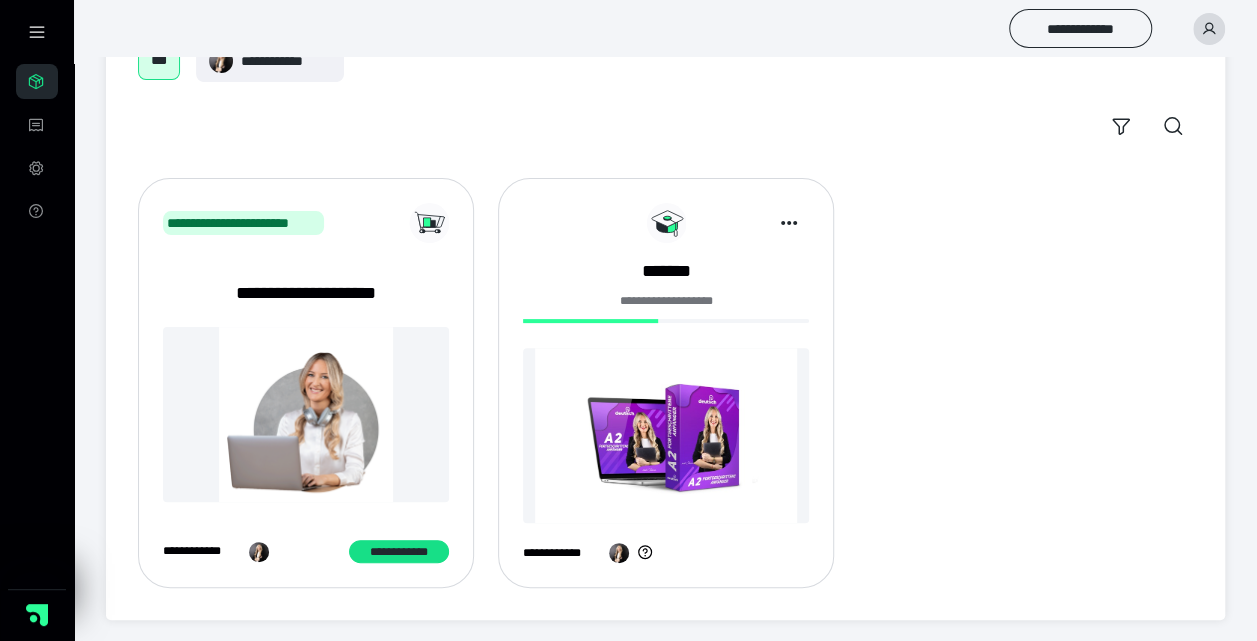 click on "**********" at bounding box center [666, 301] 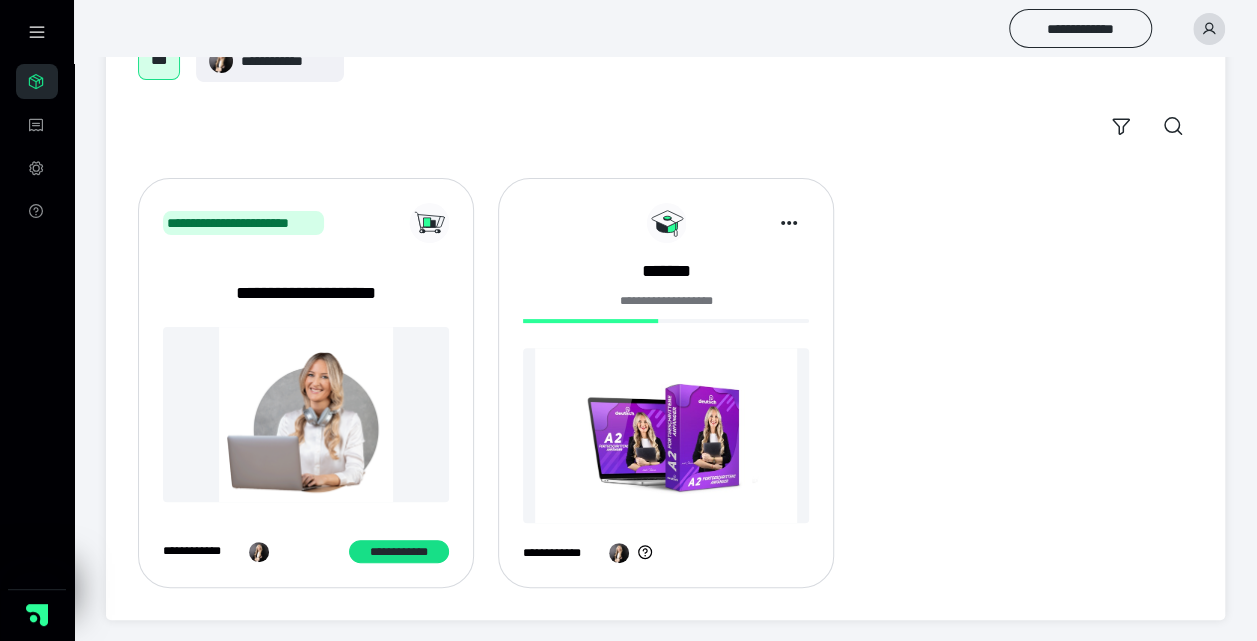 click on "**********" at bounding box center [666, 383] 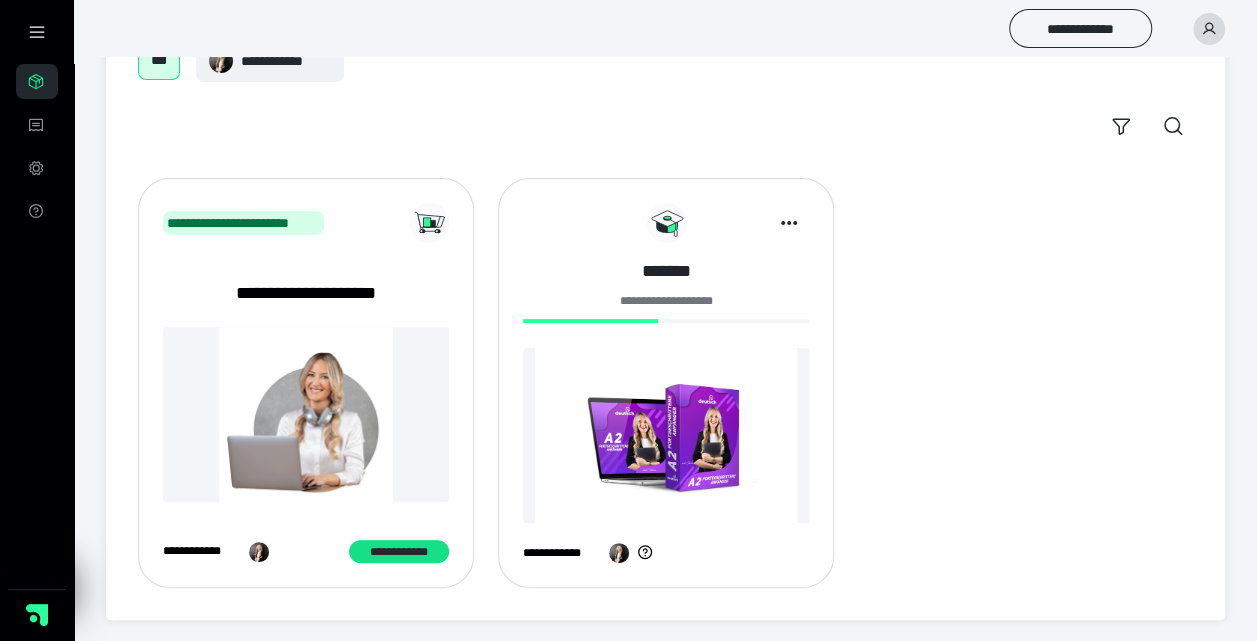 click on "*******" at bounding box center (666, 271) 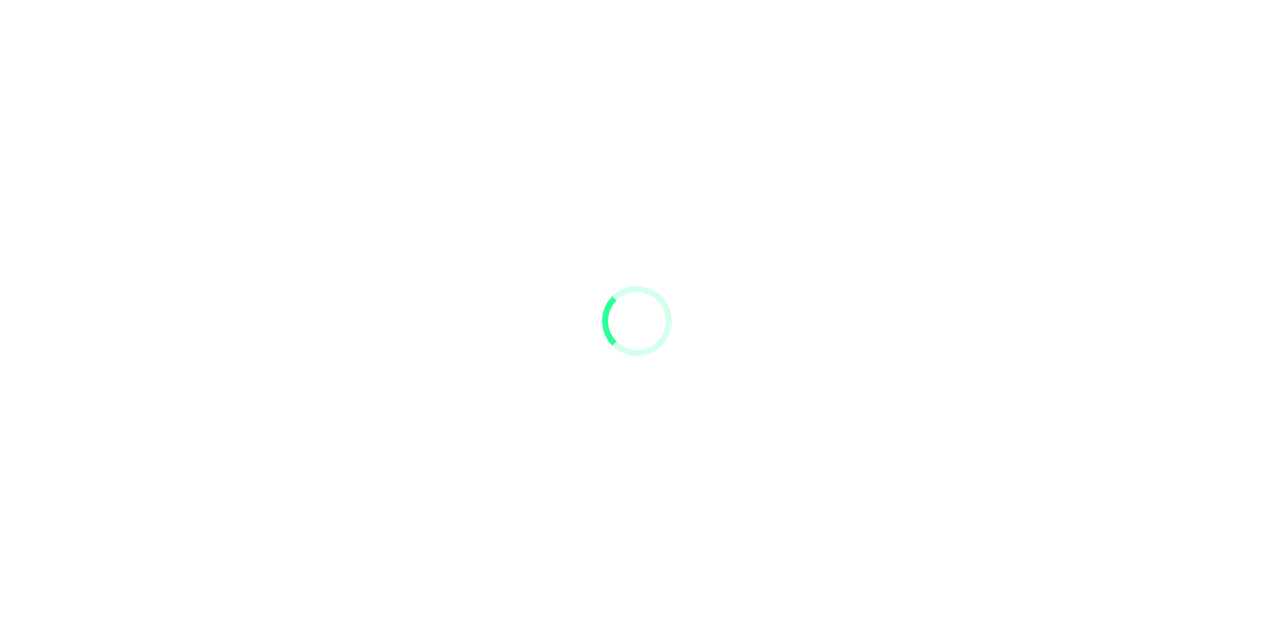 scroll, scrollTop: 0, scrollLeft: 0, axis: both 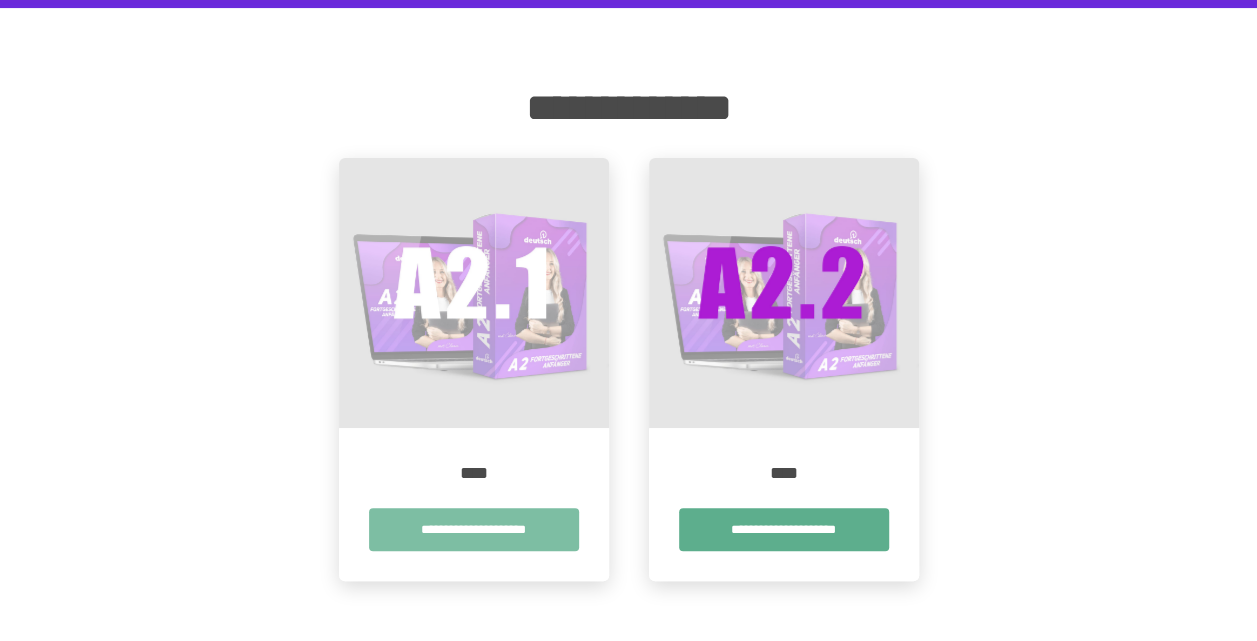 click on "**********" at bounding box center (474, 529) 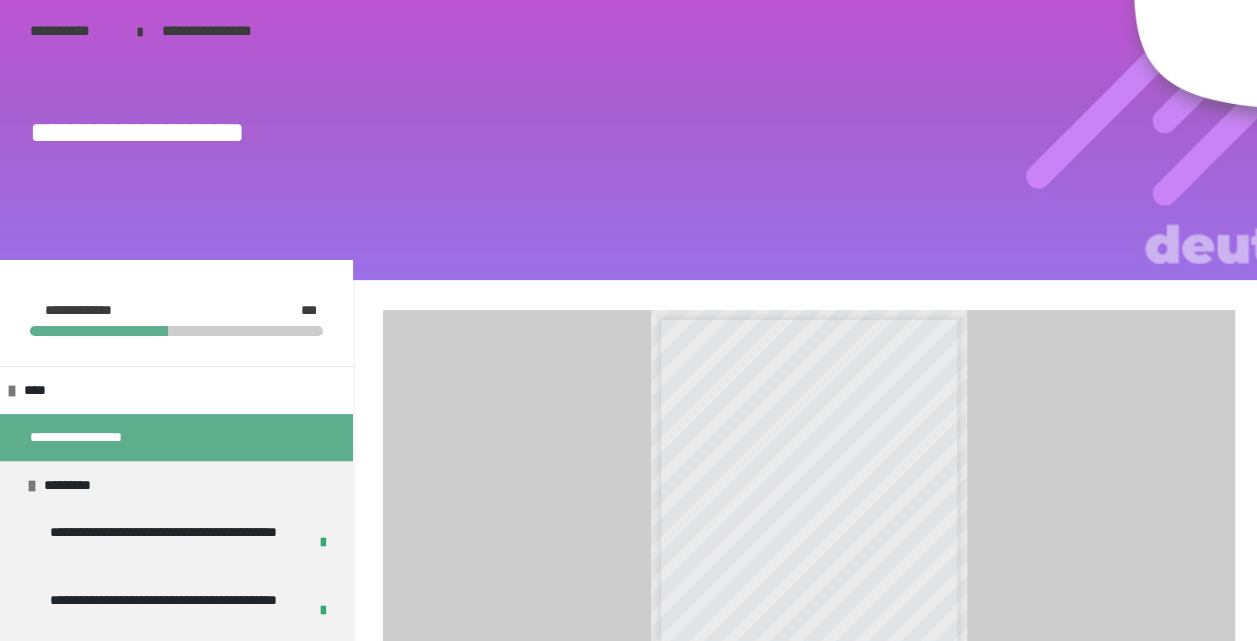 scroll, scrollTop: 340, scrollLeft: 0, axis: vertical 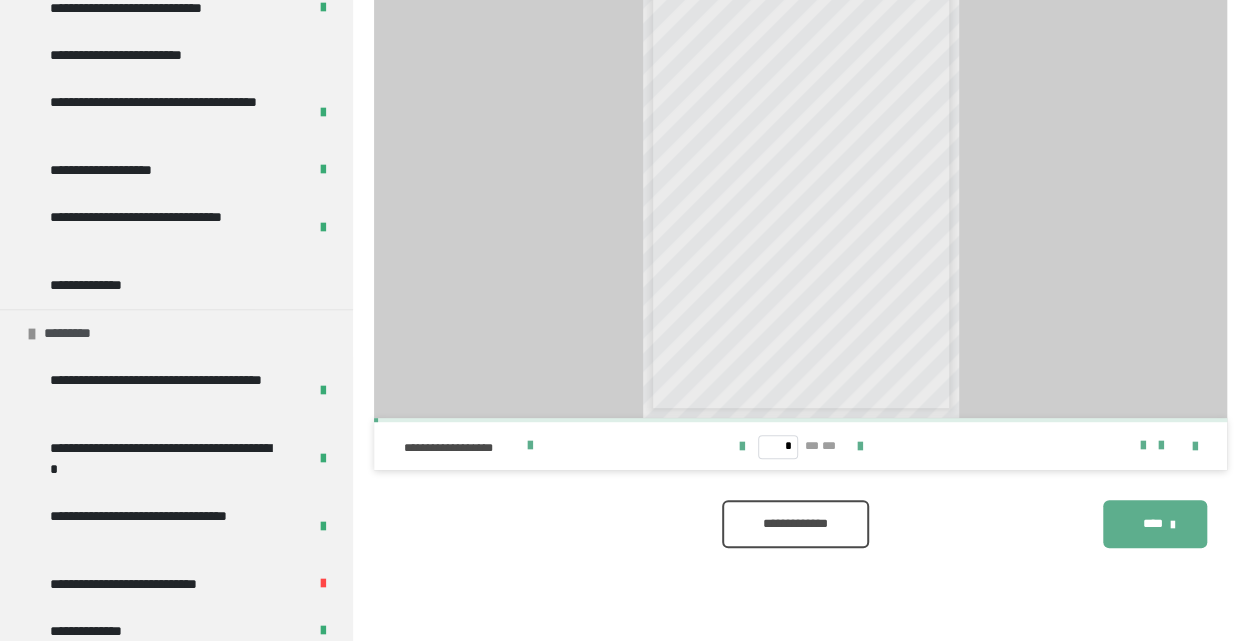 click at bounding box center [32, 334] 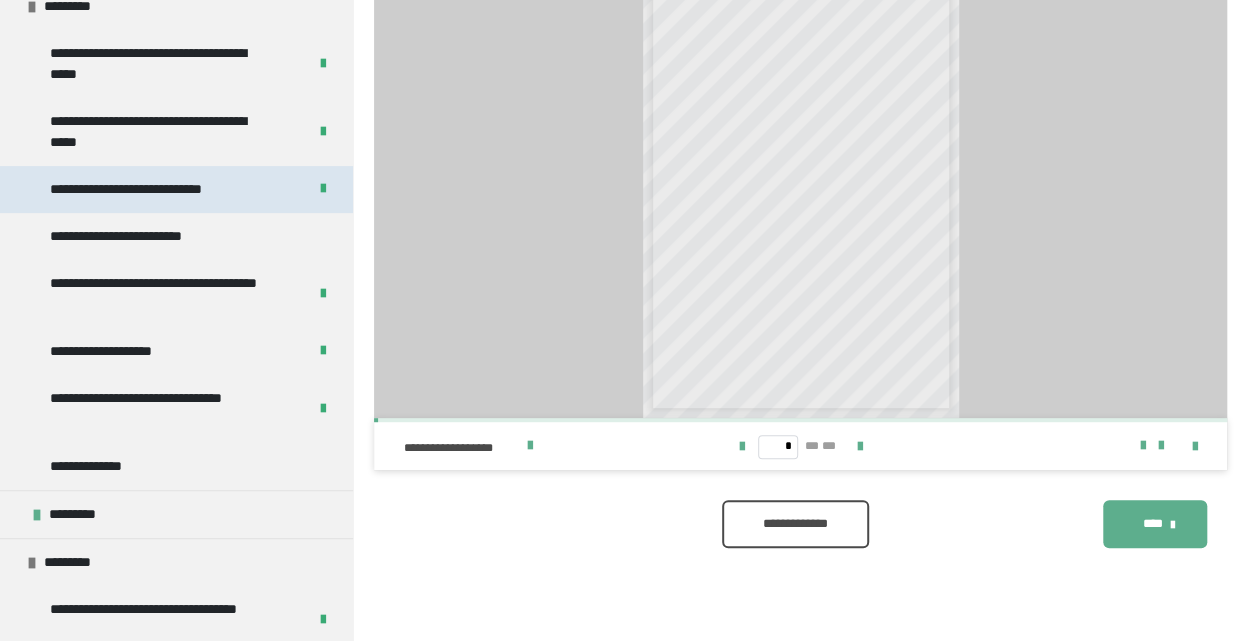 scroll, scrollTop: 100, scrollLeft: 0, axis: vertical 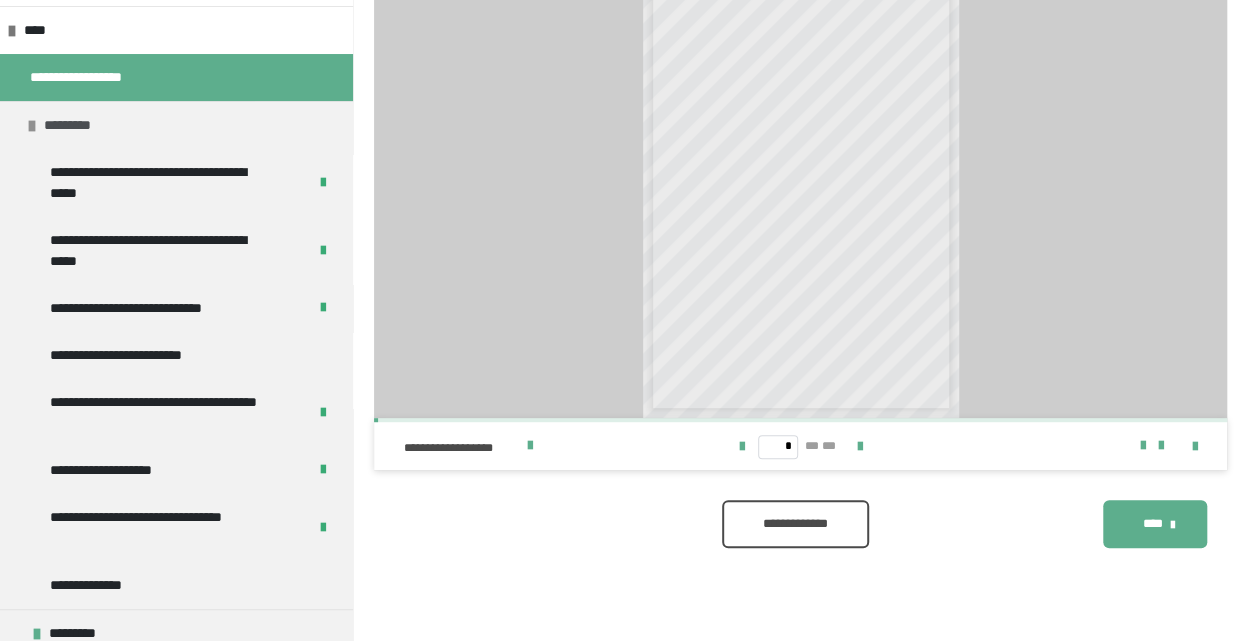 click at bounding box center [32, 126] 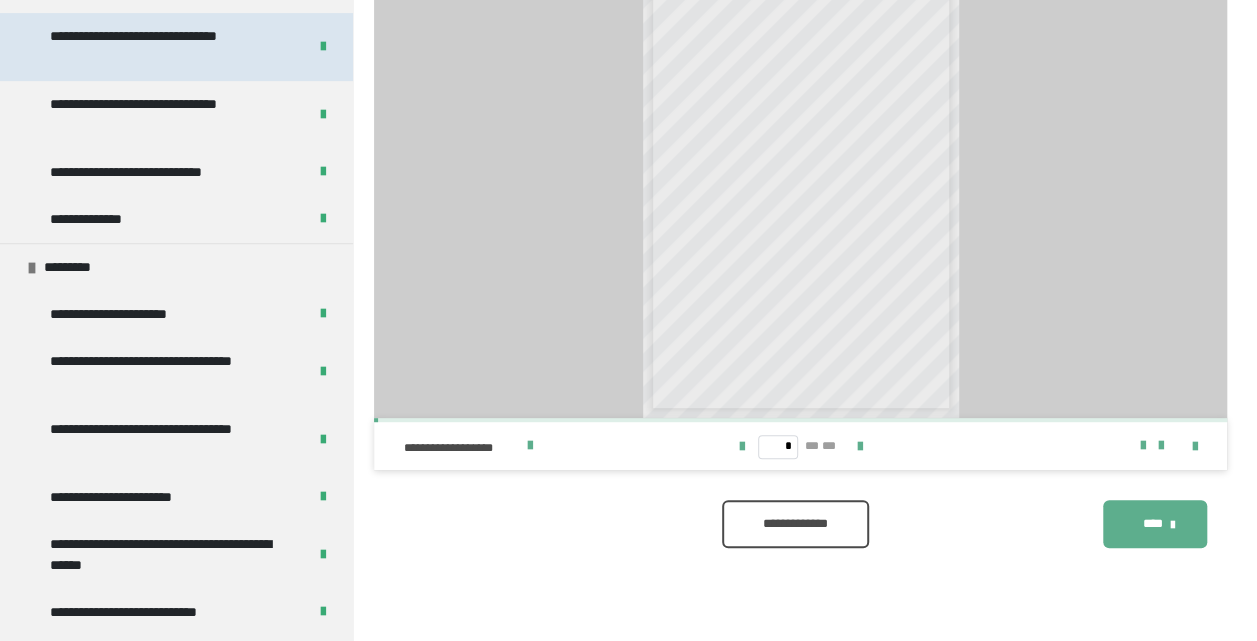 scroll, scrollTop: 100, scrollLeft: 0, axis: vertical 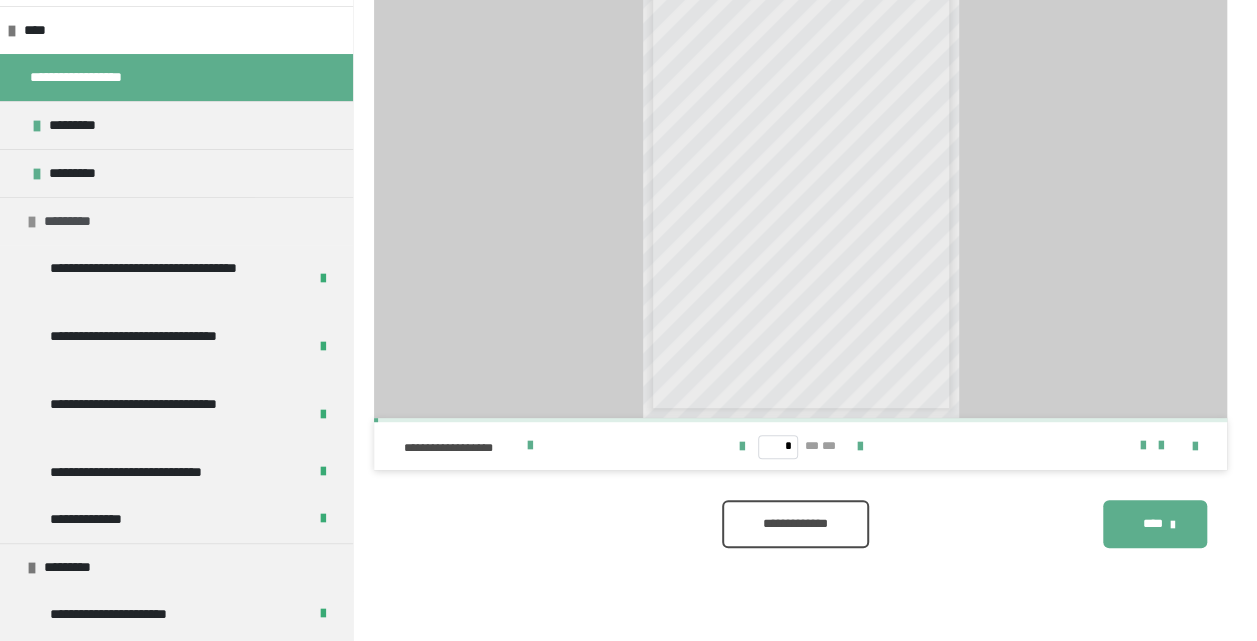 click on "*********" at bounding box center (176, 221) 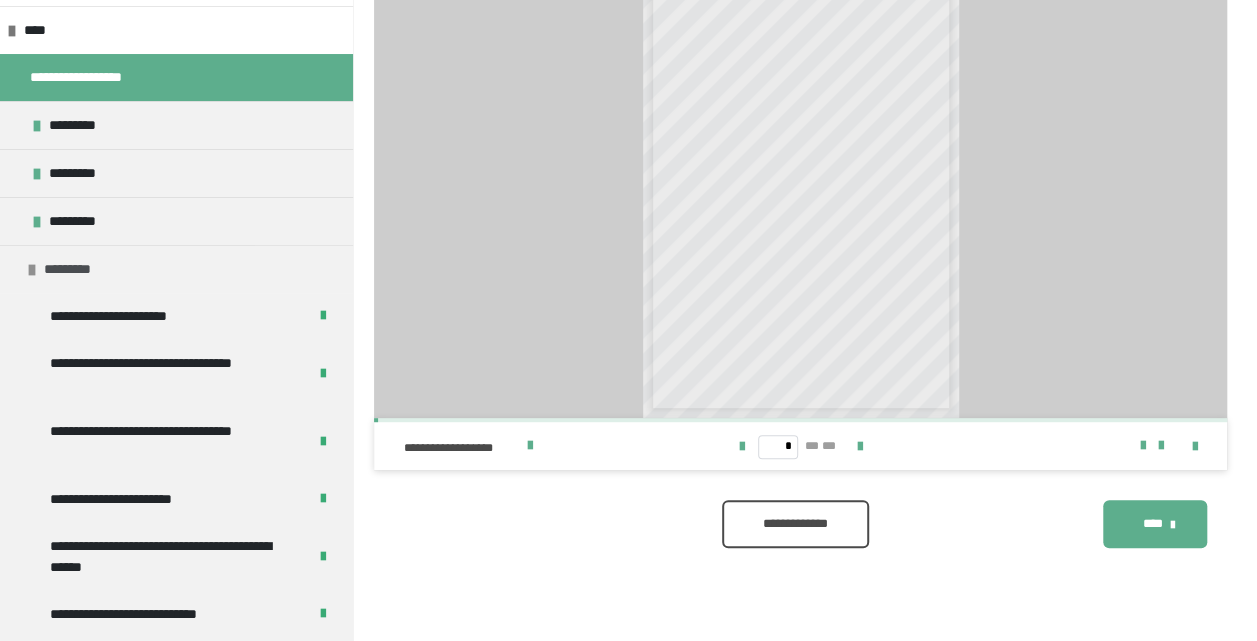 click at bounding box center [32, 270] 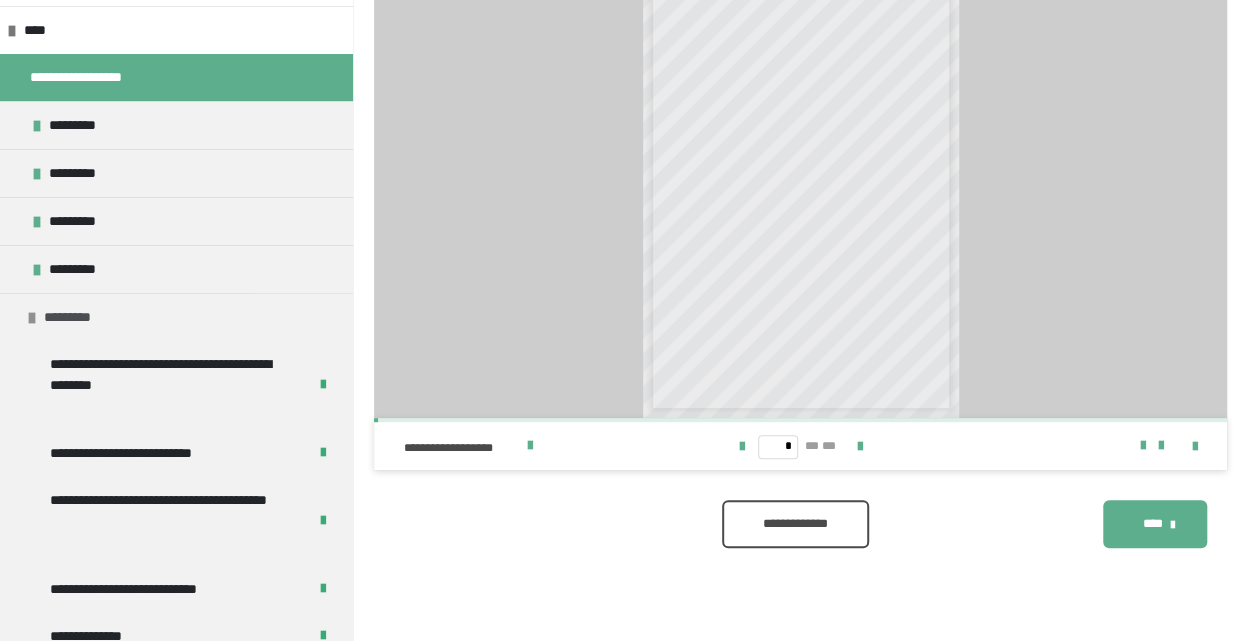 click at bounding box center [32, 318] 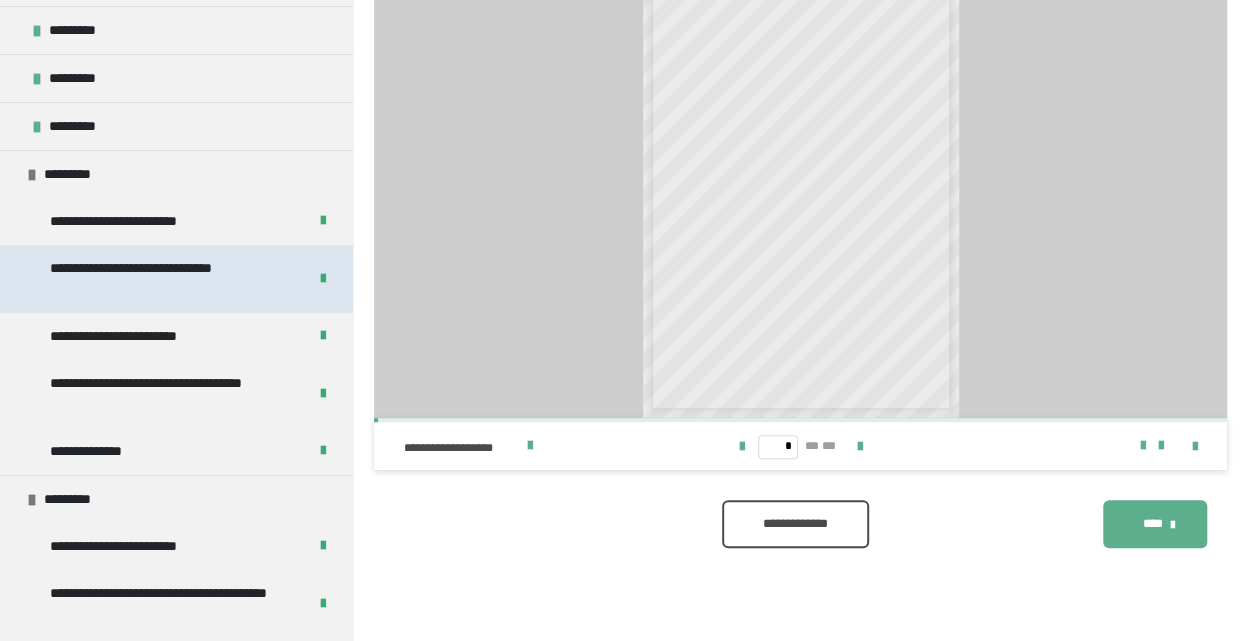 scroll, scrollTop: 300, scrollLeft: 0, axis: vertical 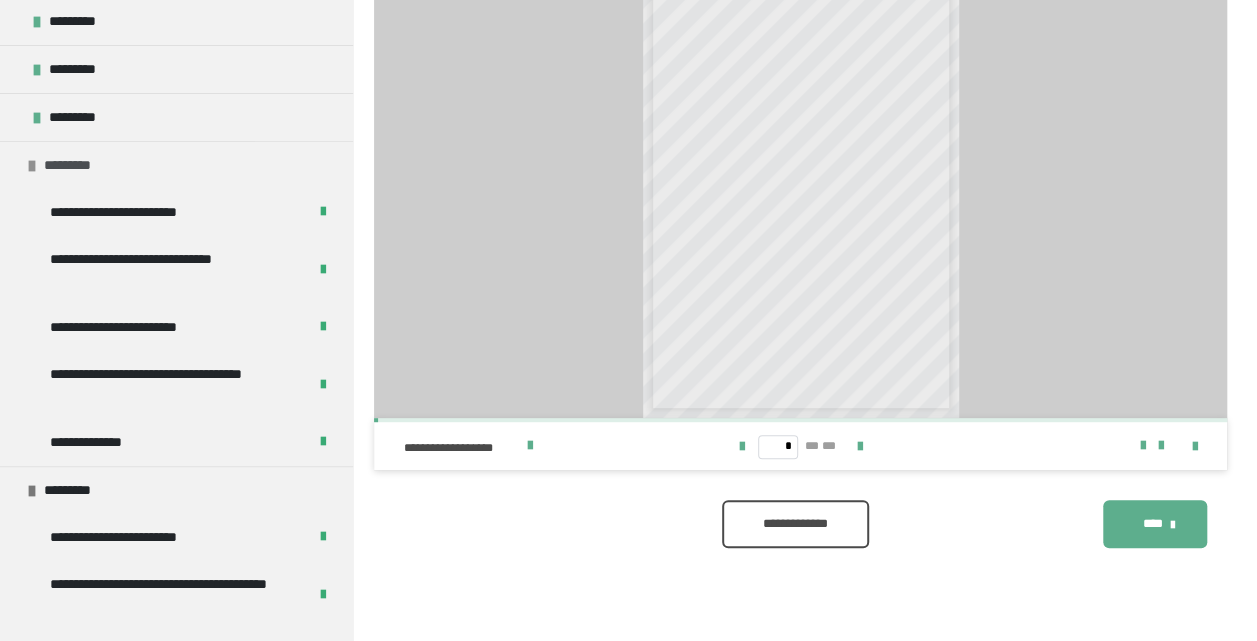 click on "*********" at bounding box center (176, 165) 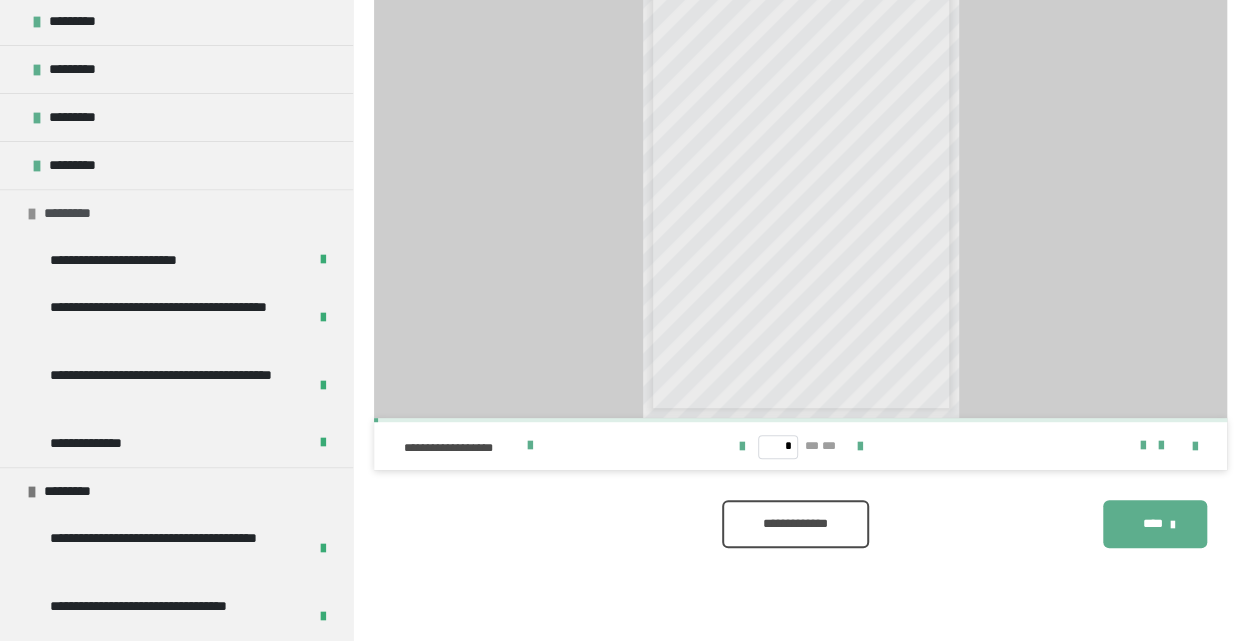 click at bounding box center (32, 214) 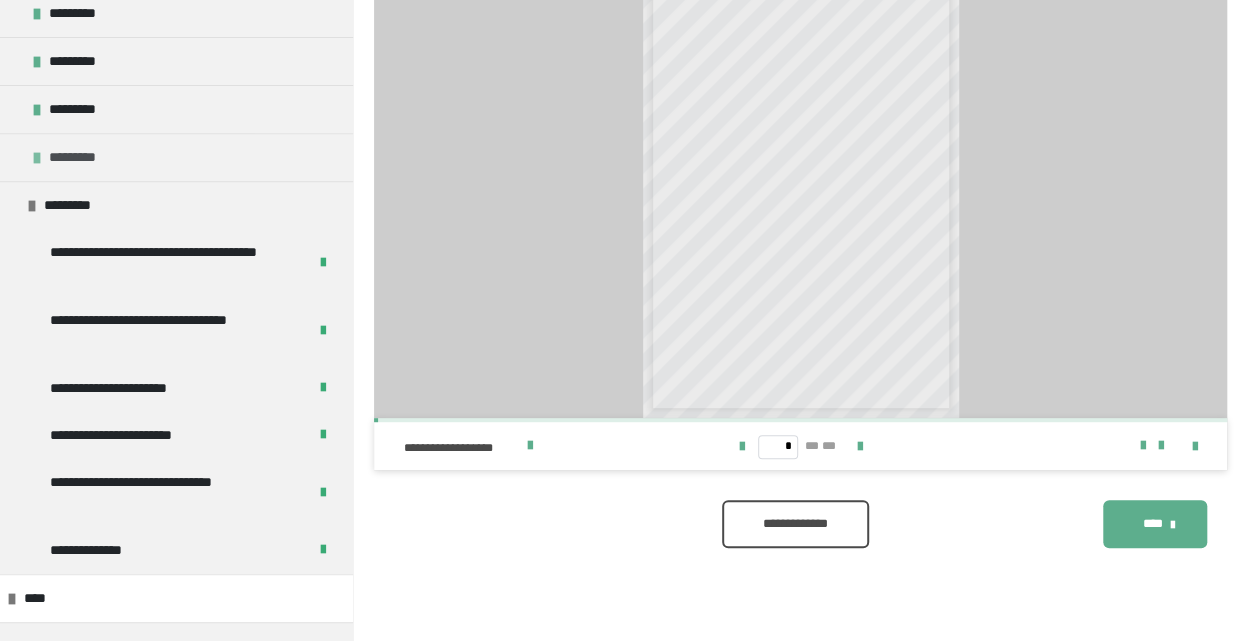 scroll, scrollTop: 400, scrollLeft: 0, axis: vertical 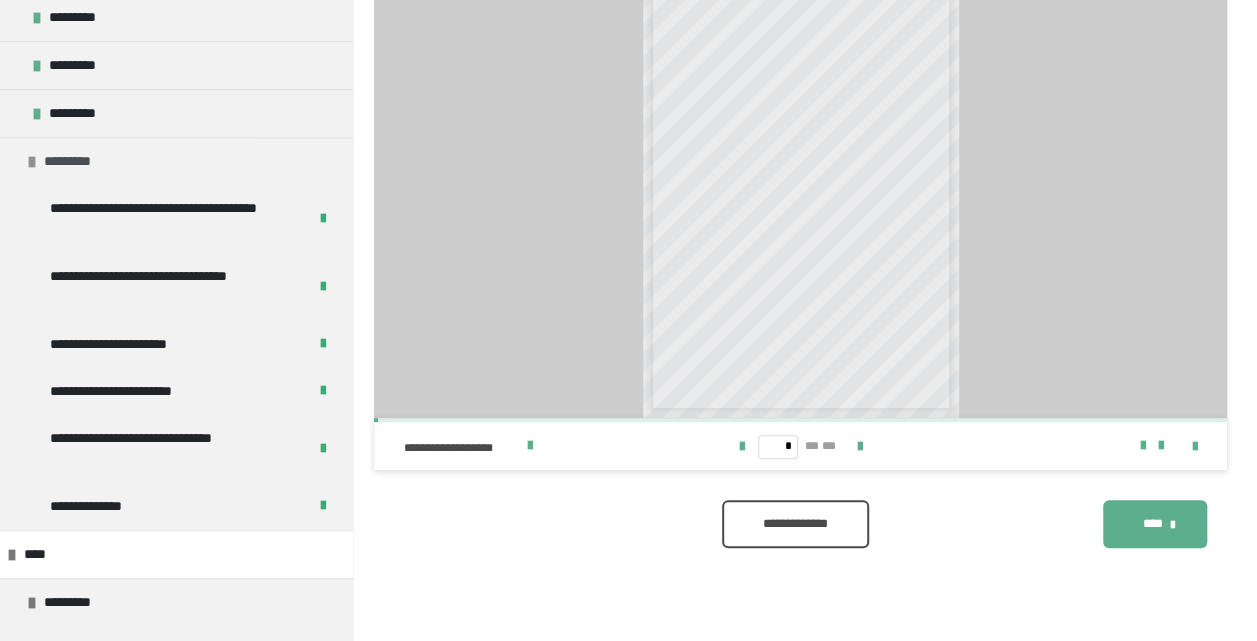 click at bounding box center [32, 162] 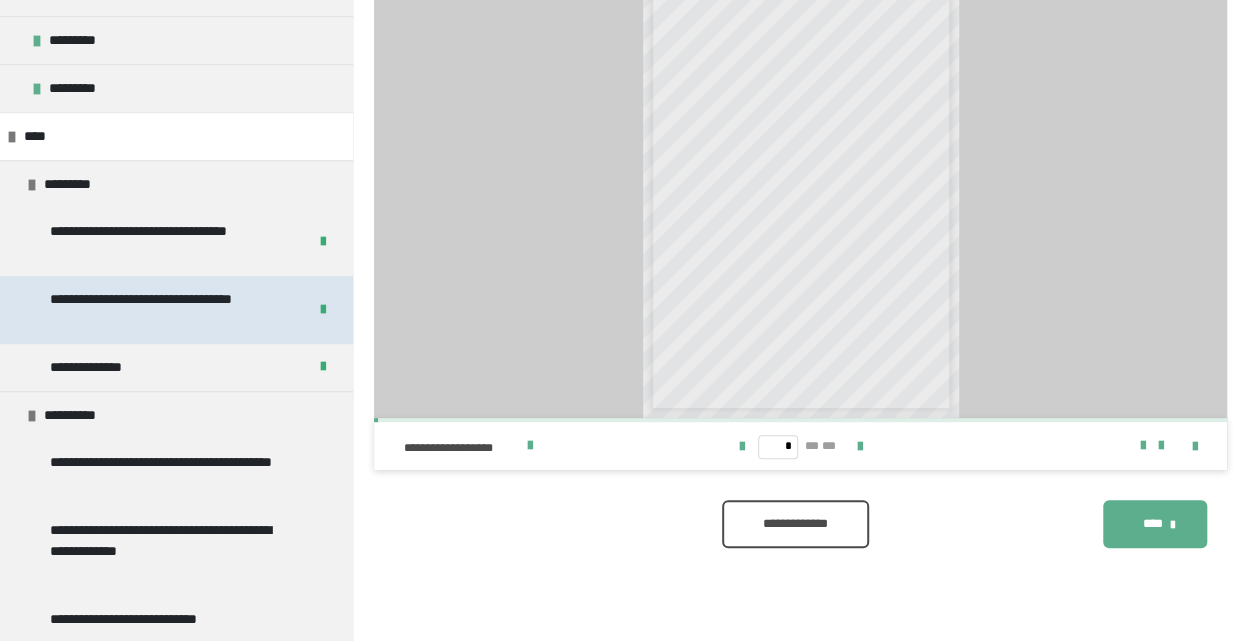 scroll, scrollTop: 600, scrollLeft: 0, axis: vertical 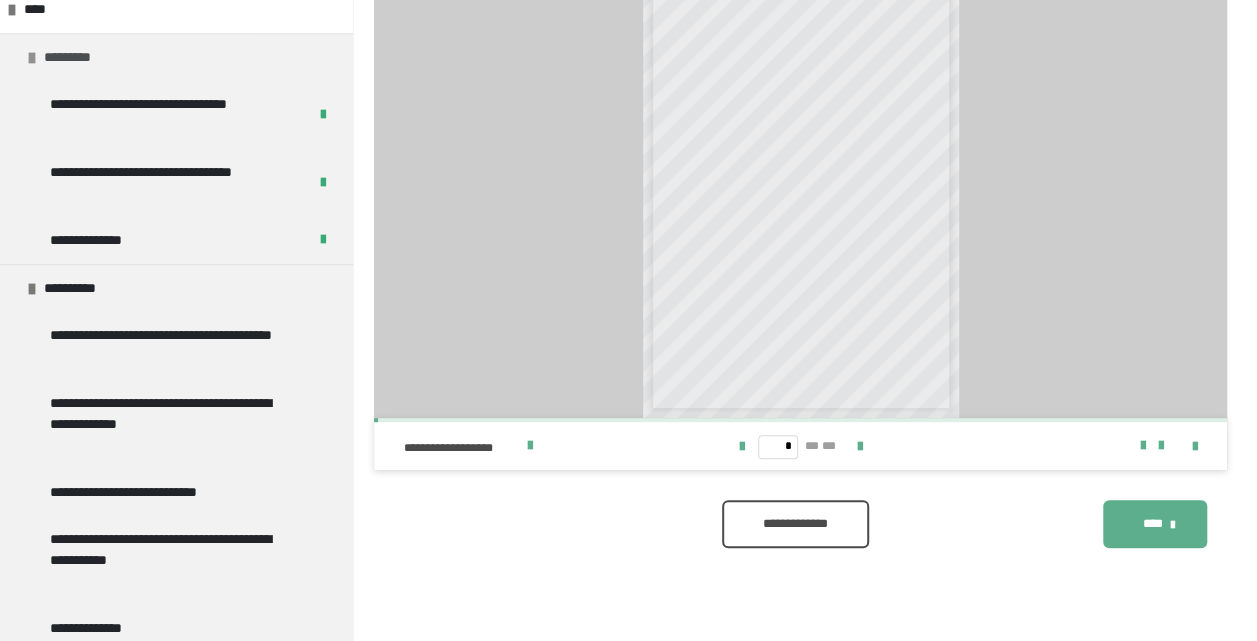 click at bounding box center (32, 58) 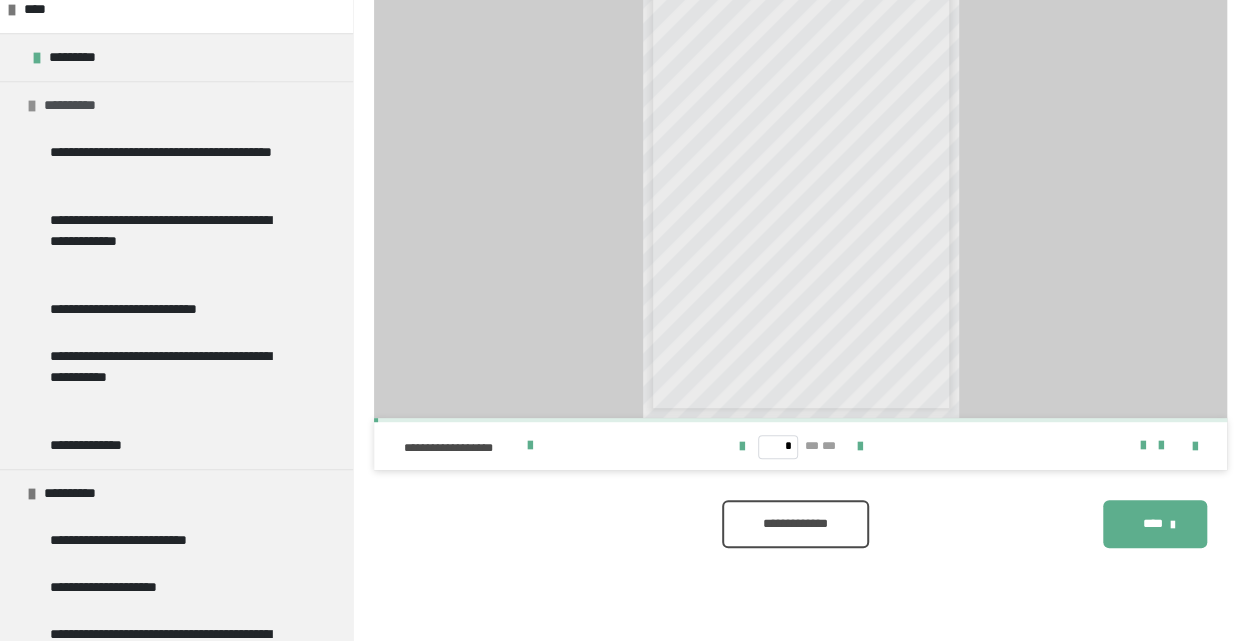 click at bounding box center [32, 106] 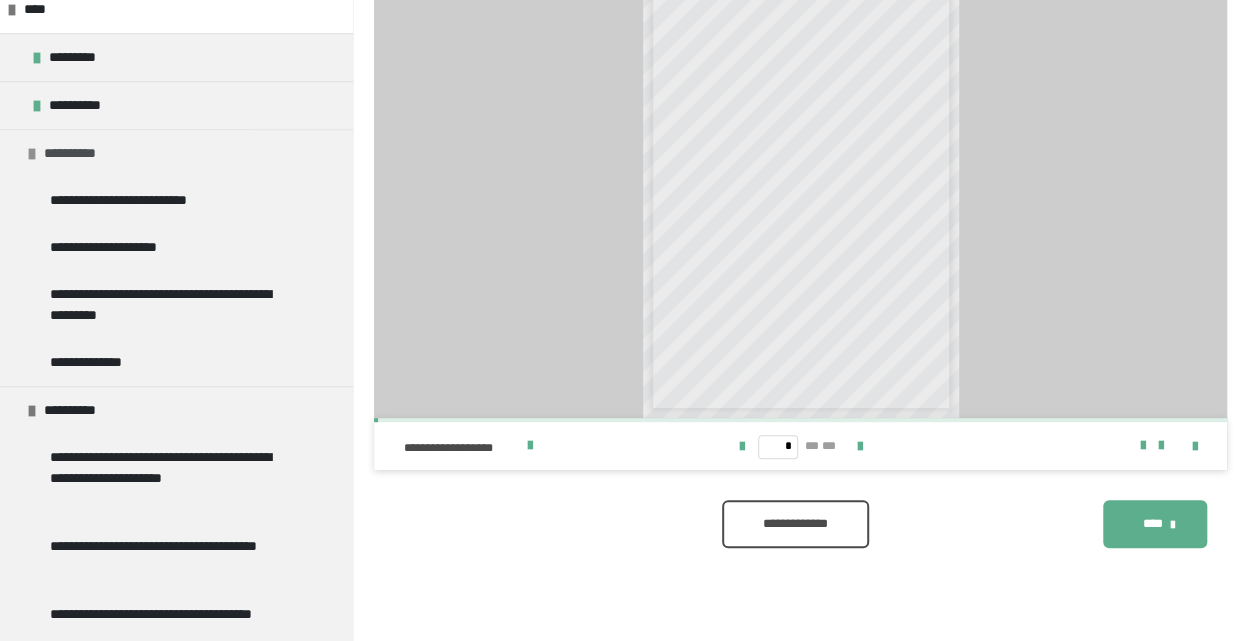 click at bounding box center [32, 154] 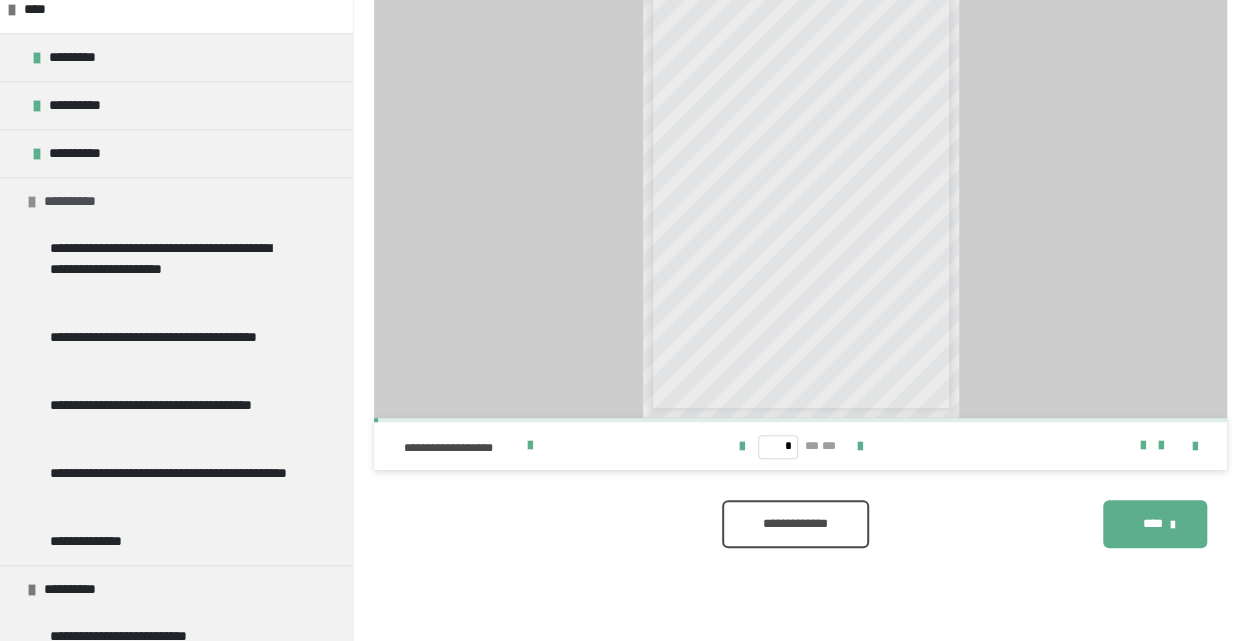 click at bounding box center [32, 202] 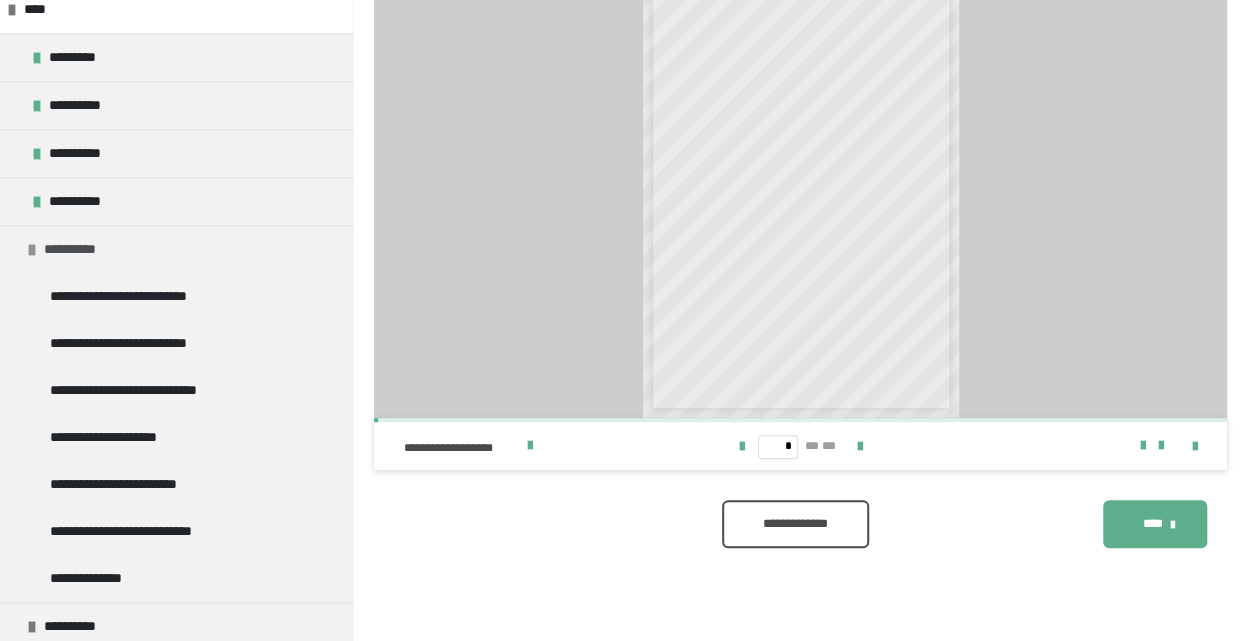 click at bounding box center (32, 250) 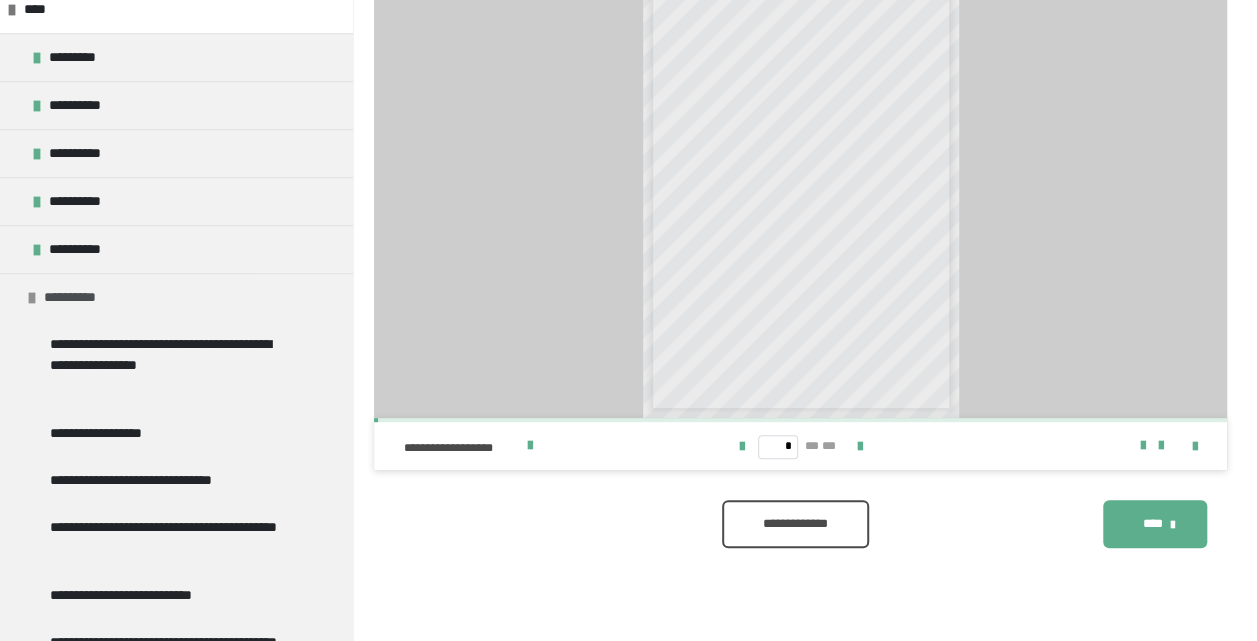 click at bounding box center [32, 298] 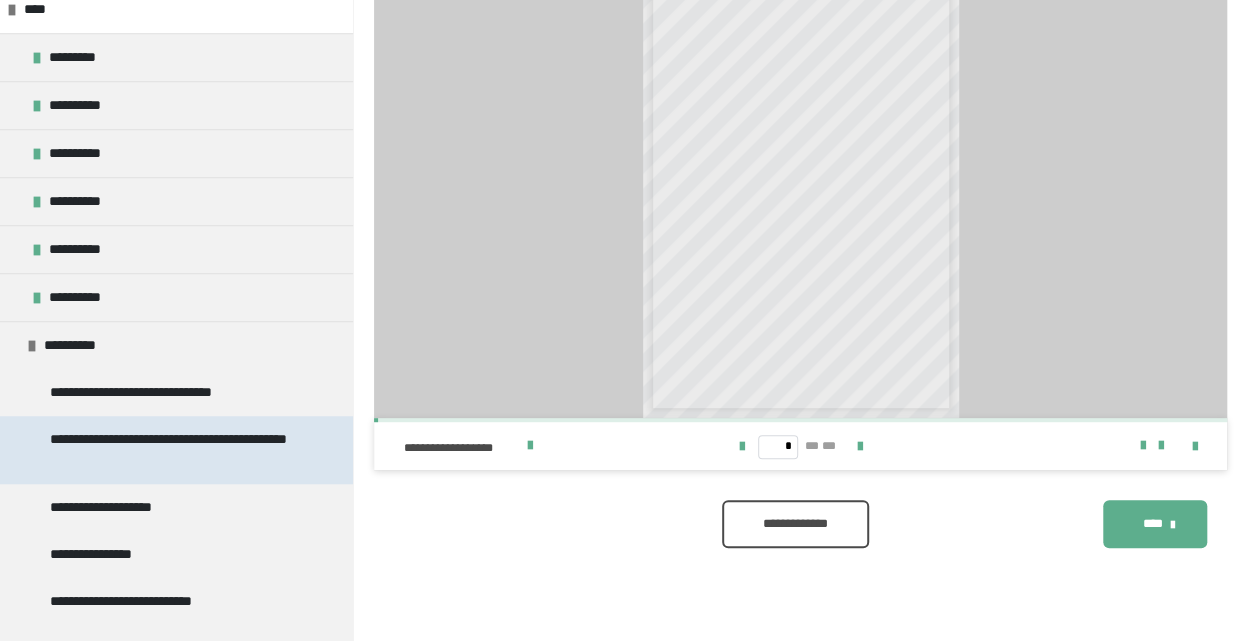 scroll, scrollTop: 800, scrollLeft: 0, axis: vertical 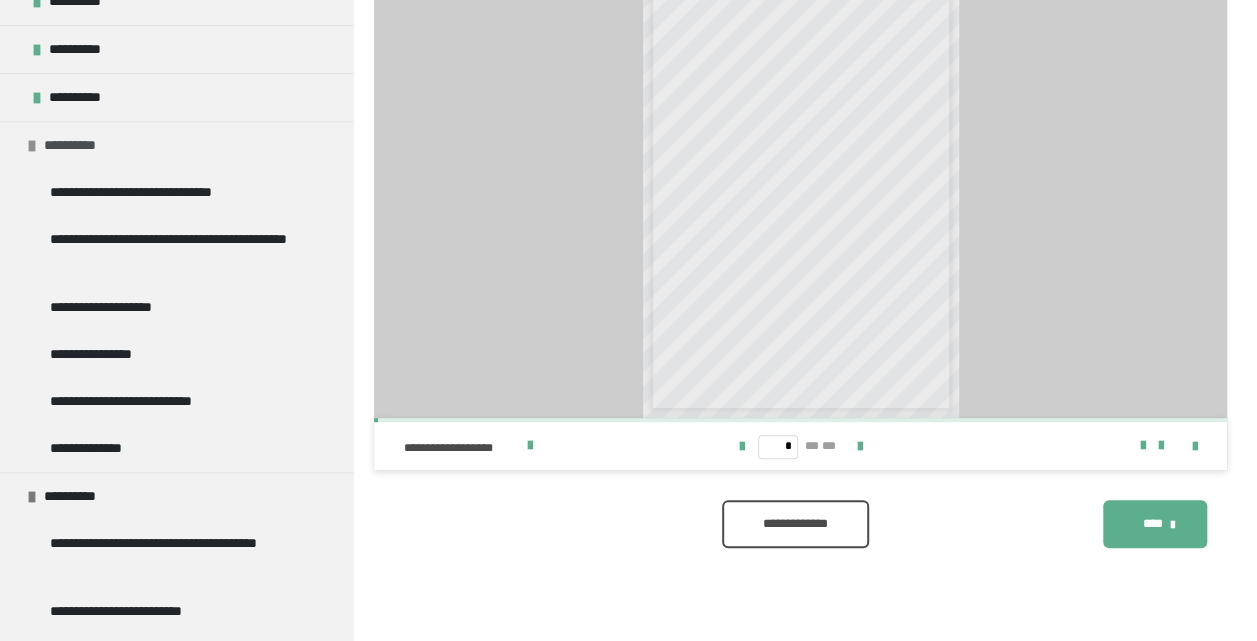 click at bounding box center [32, 146] 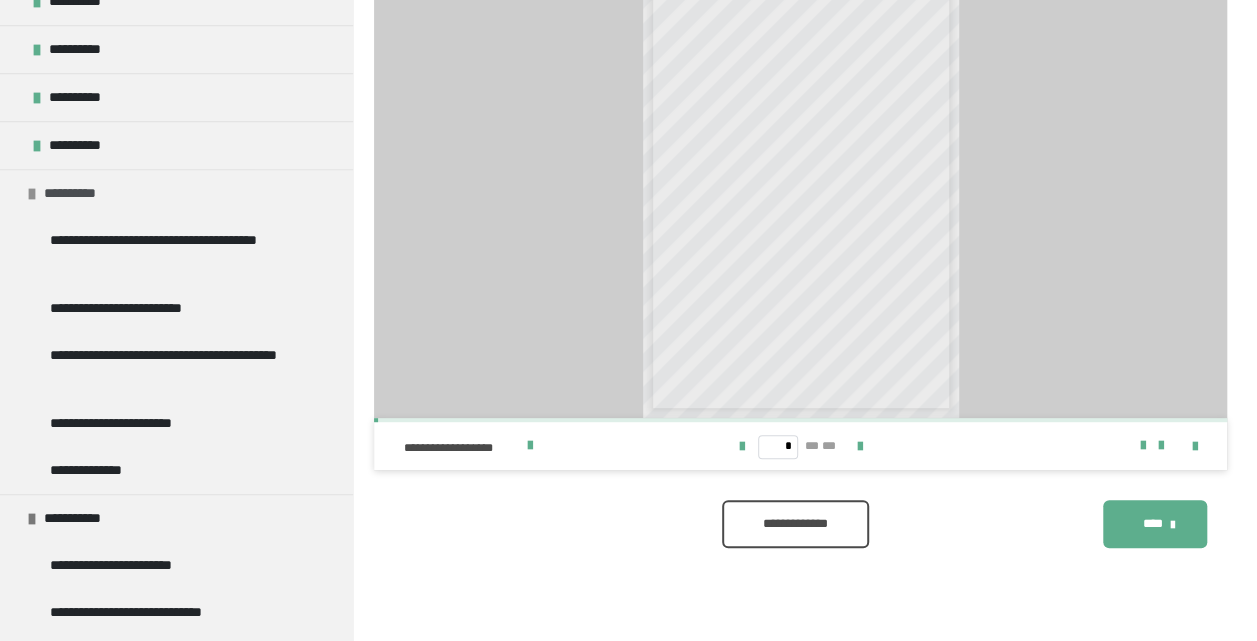 click at bounding box center (32, 194) 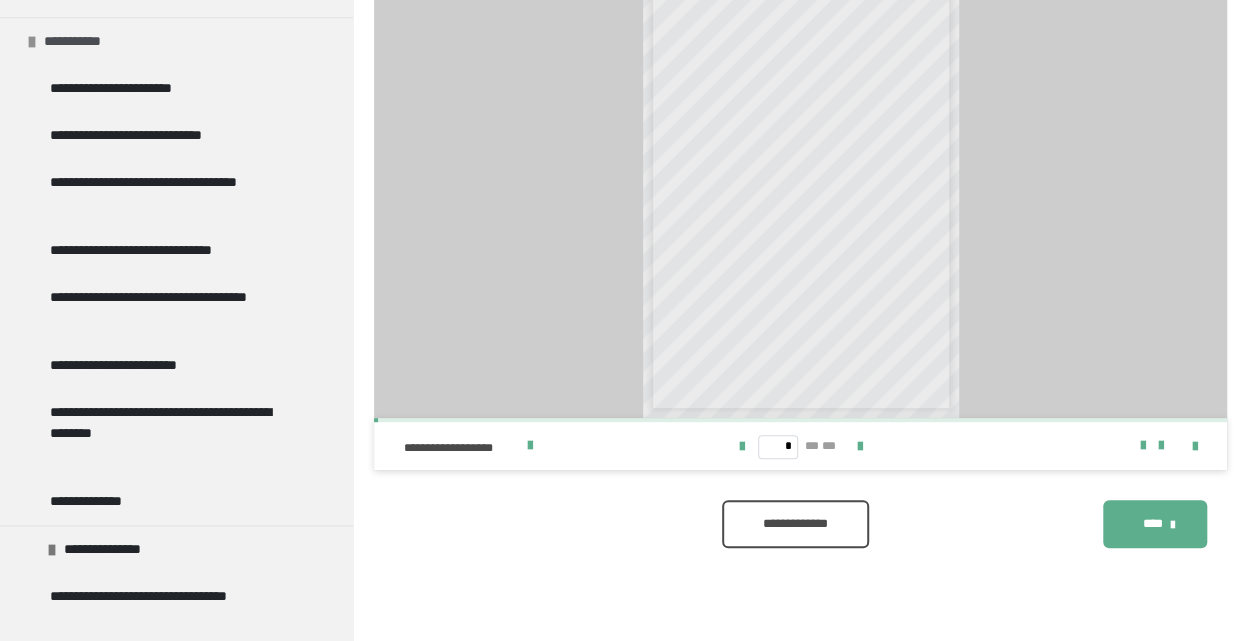click at bounding box center [32, 42] 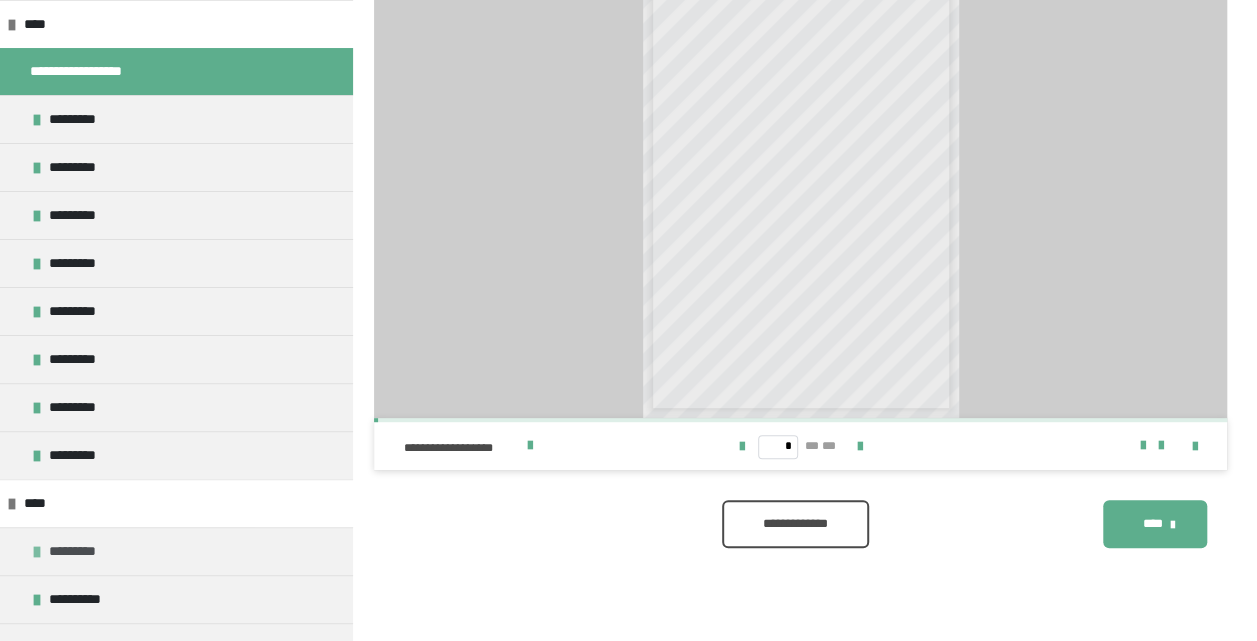 scroll, scrollTop: 506, scrollLeft: 0, axis: vertical 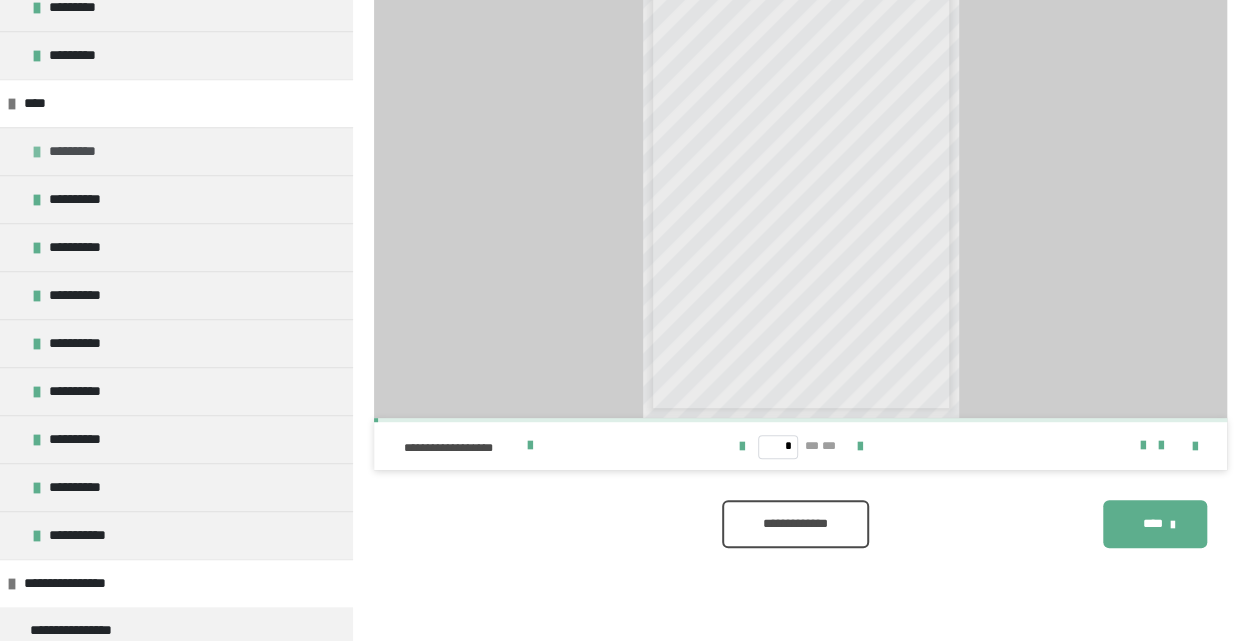 click at bounding box center [37, 152] 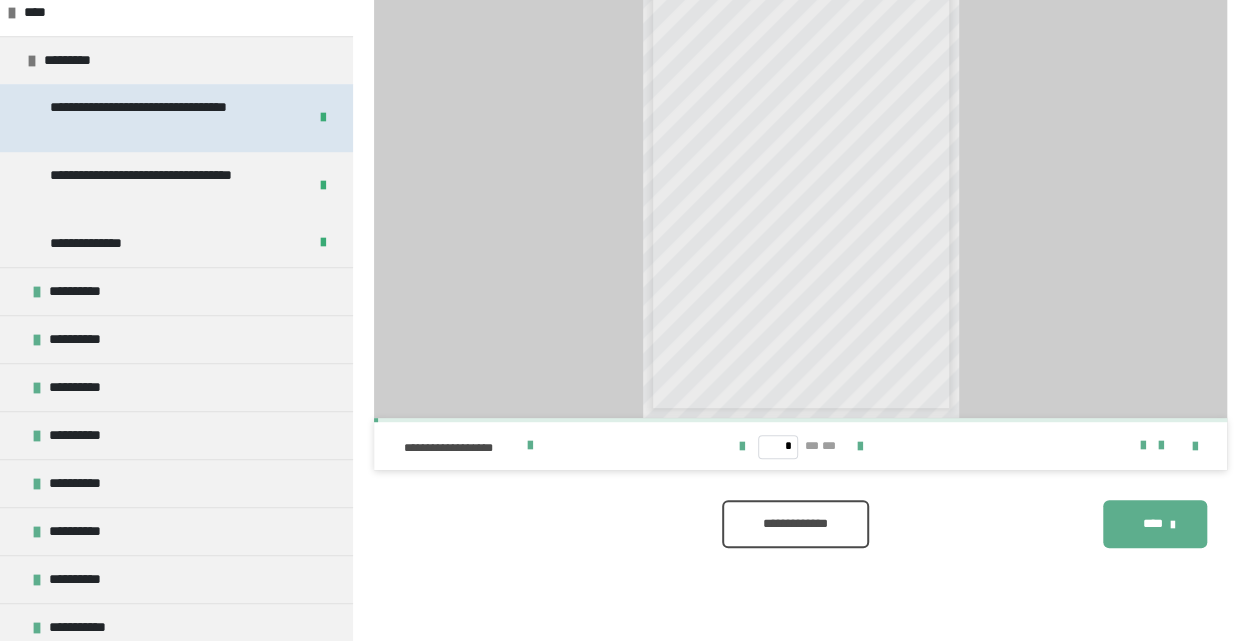 scroll, scrollTop: 690, scrollLeft: 0, axis: vertical 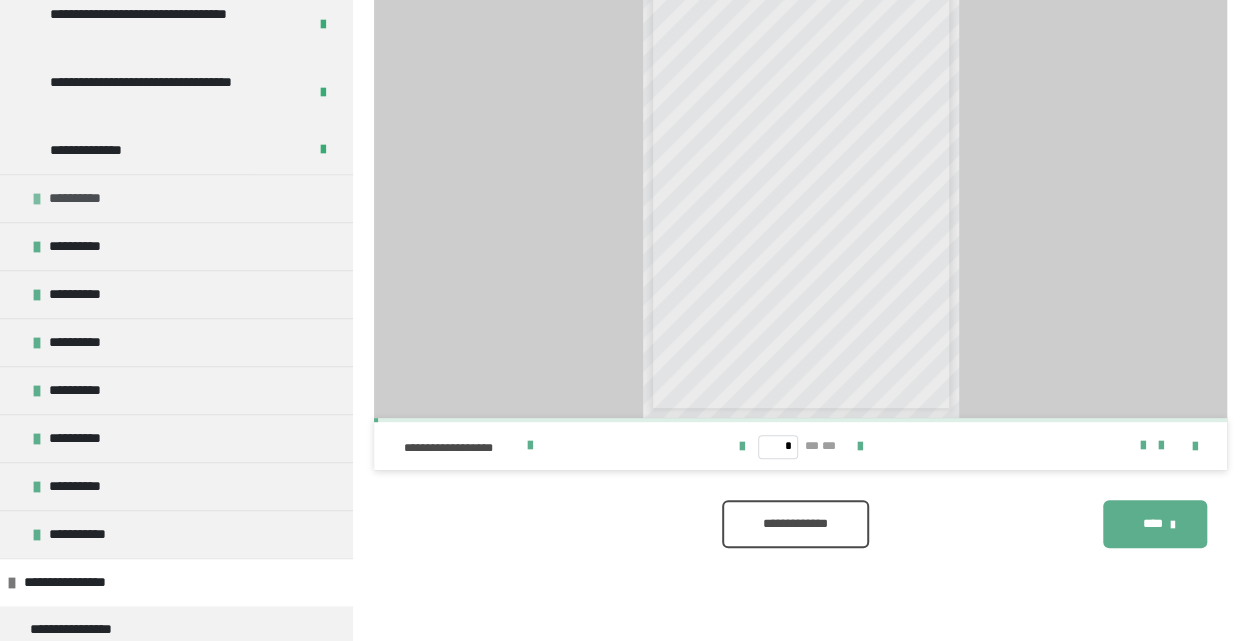 click on "**********" at bounding box center (176, 198) 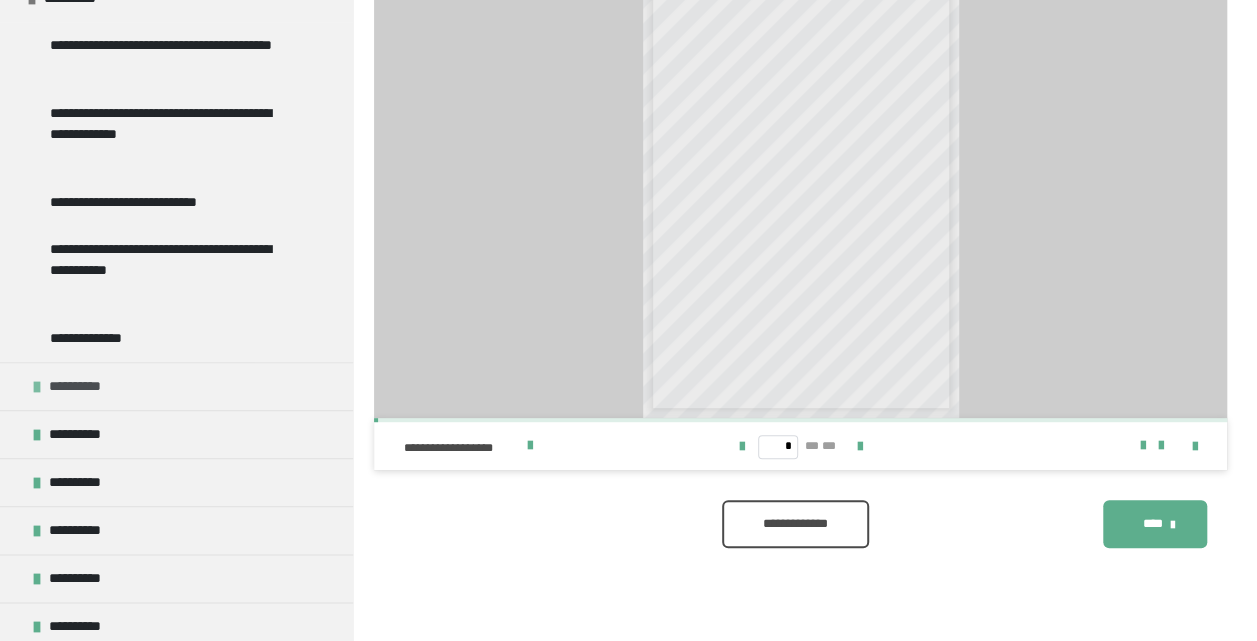 scroll, scrollTop: 690, scrollLeft: 0, axis: vertical 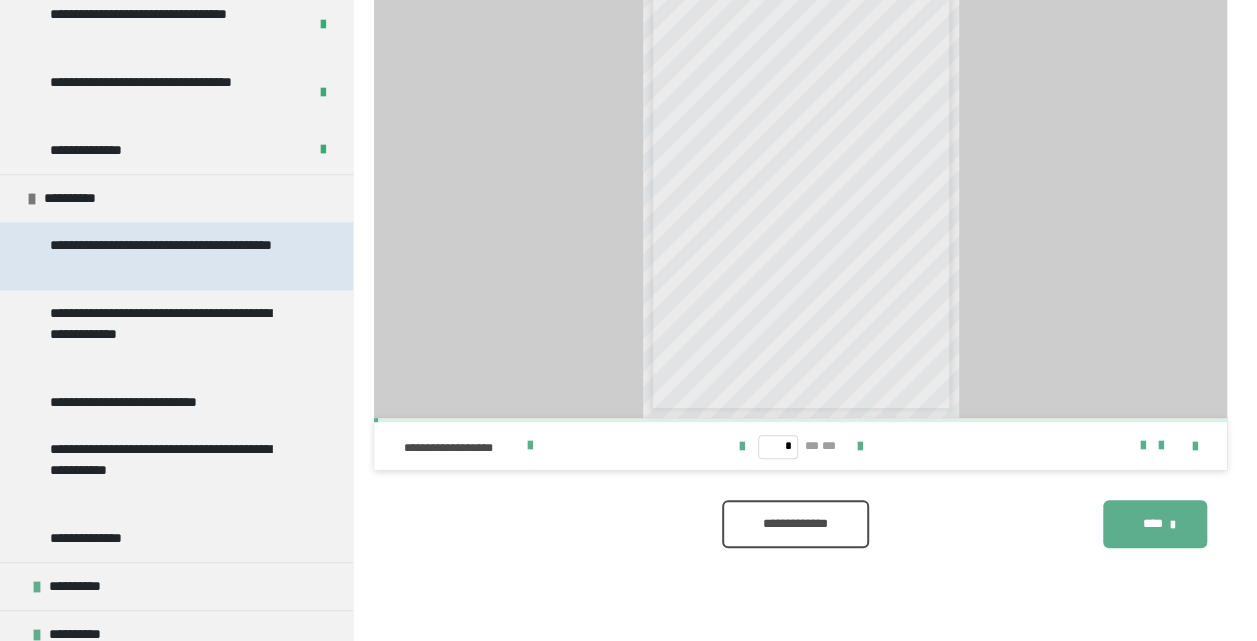 click on "**********" at bounding box center (171, 256) 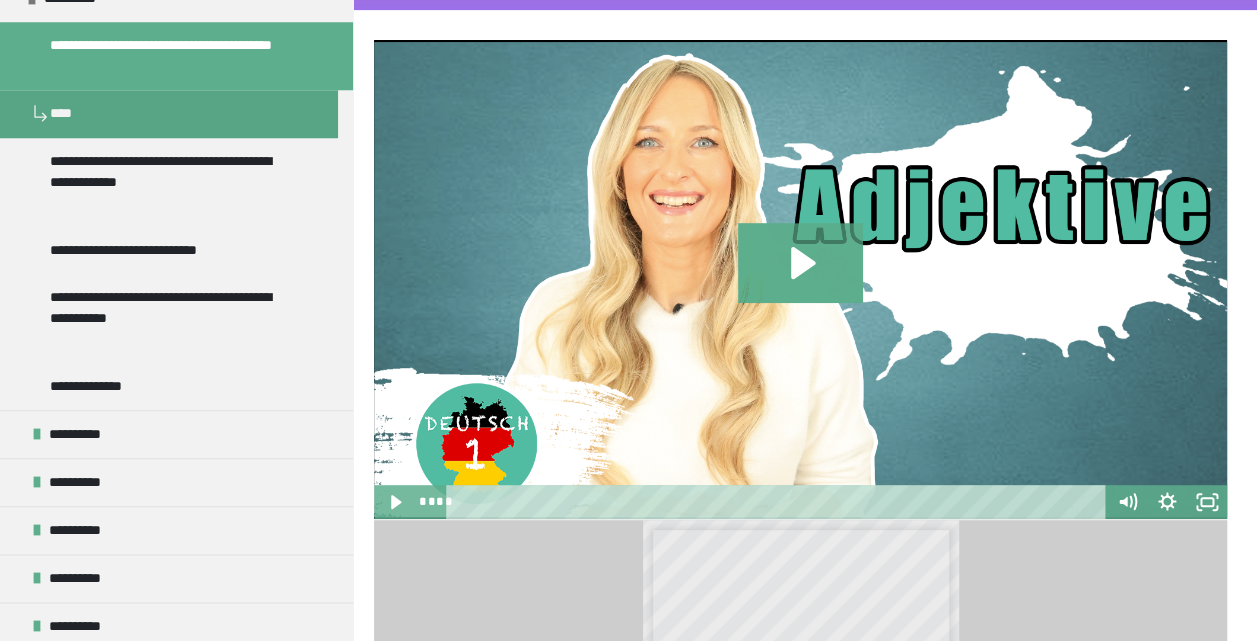 scroll, scrollTop: 790, scrollLeft: 0, axis: vertical 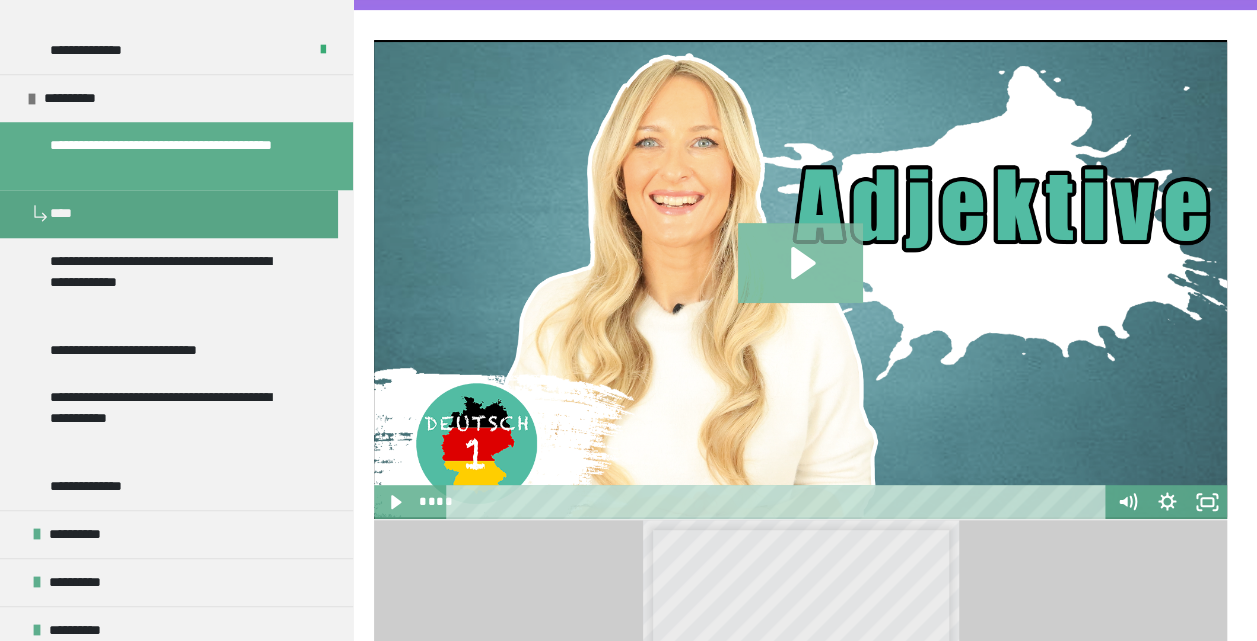 click 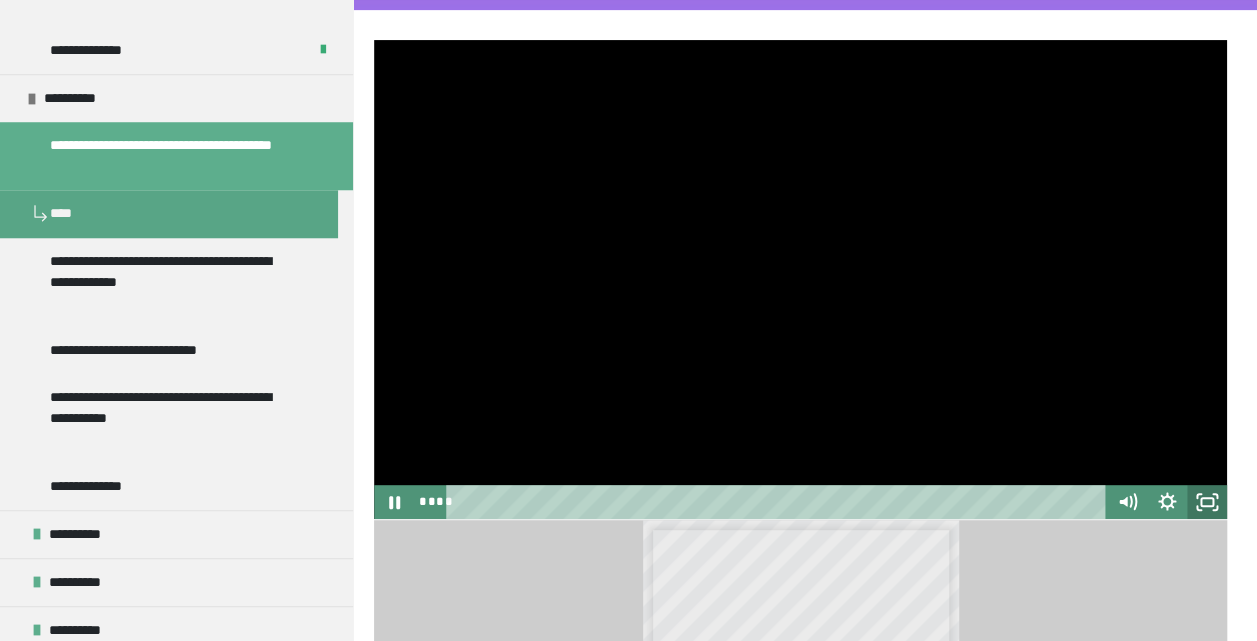 click 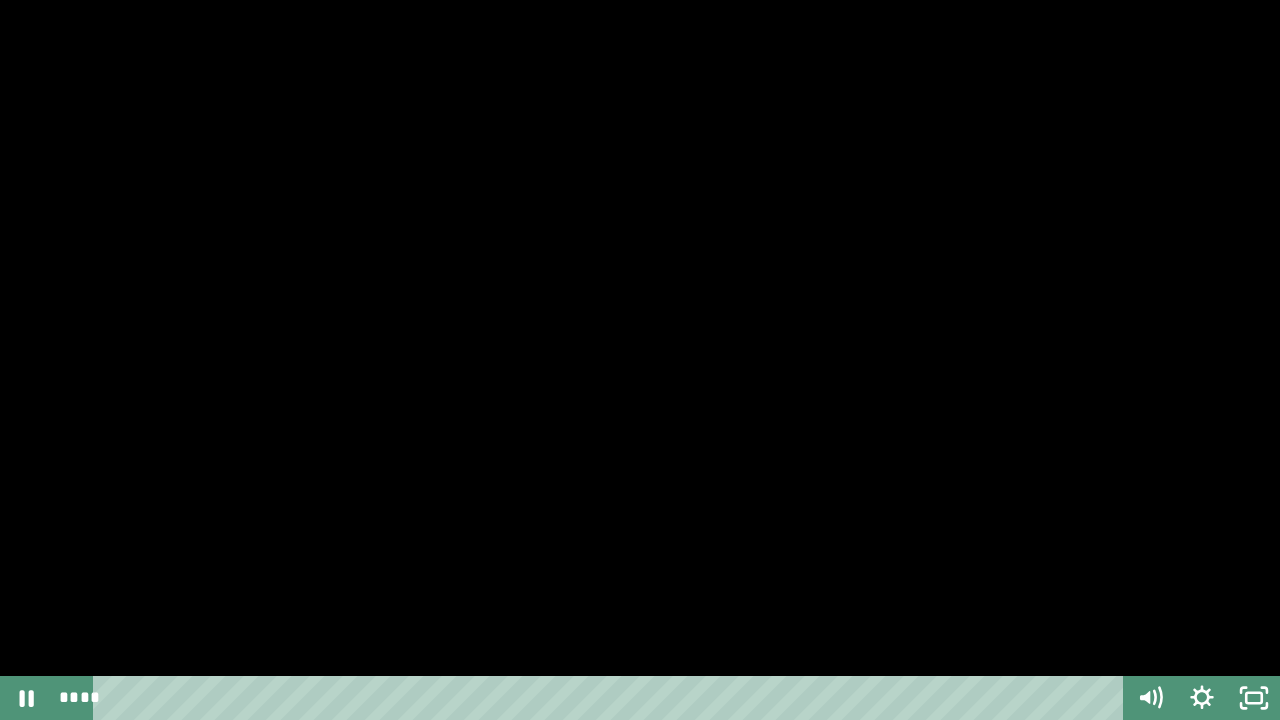 click at bounding box center (640, 360) 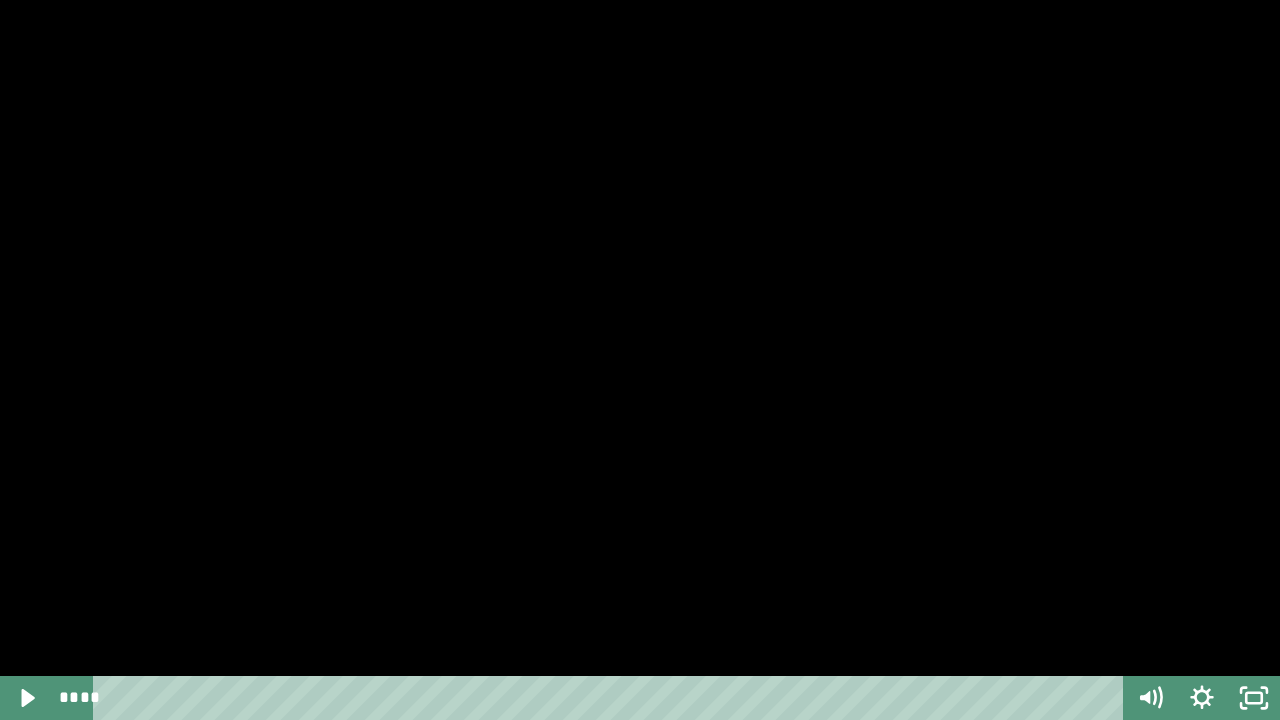 click at bounding box center [640, 360] 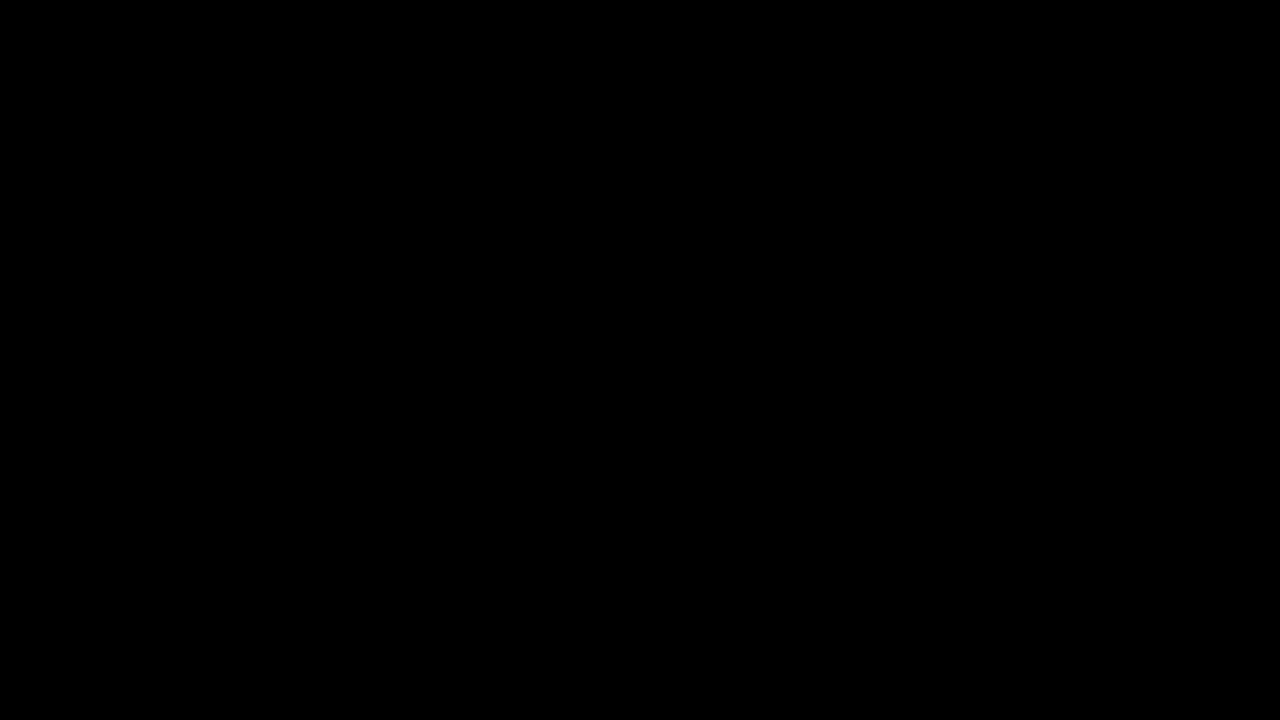 type 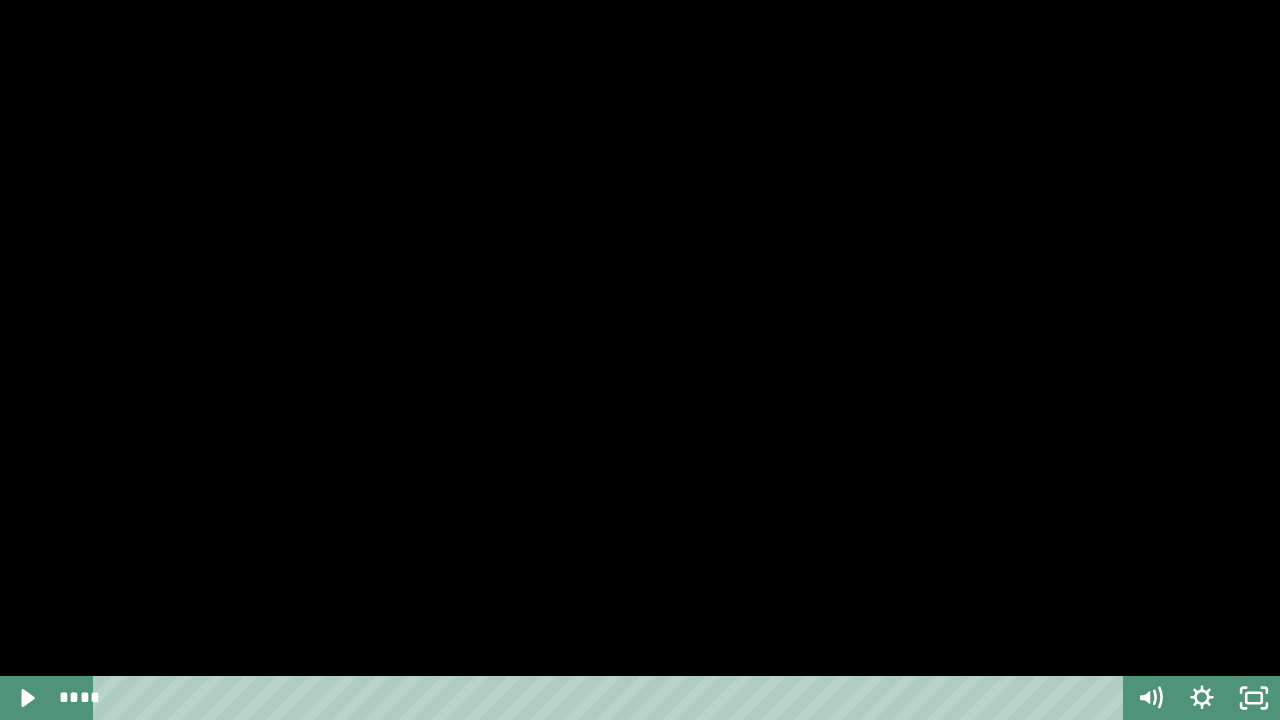 click at bounding box center [640, 360] 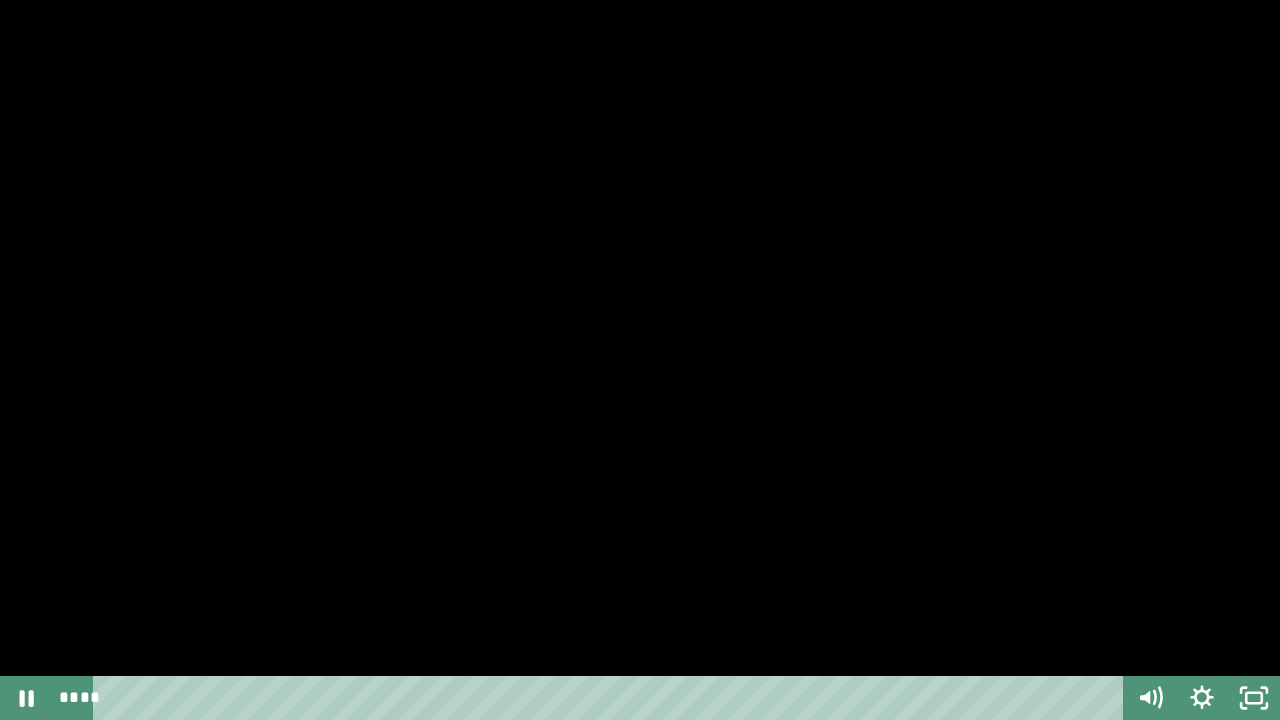 click at bounding box center [640, 360] 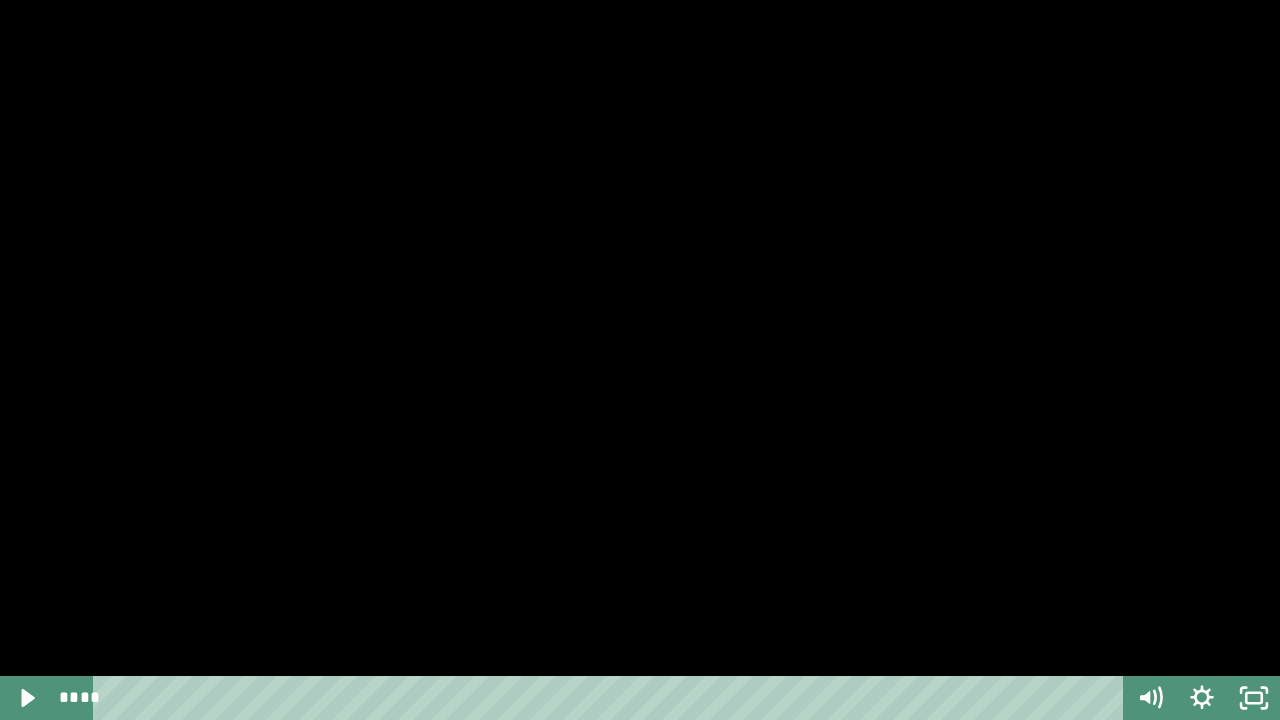 click at bounding box center [640, 360] 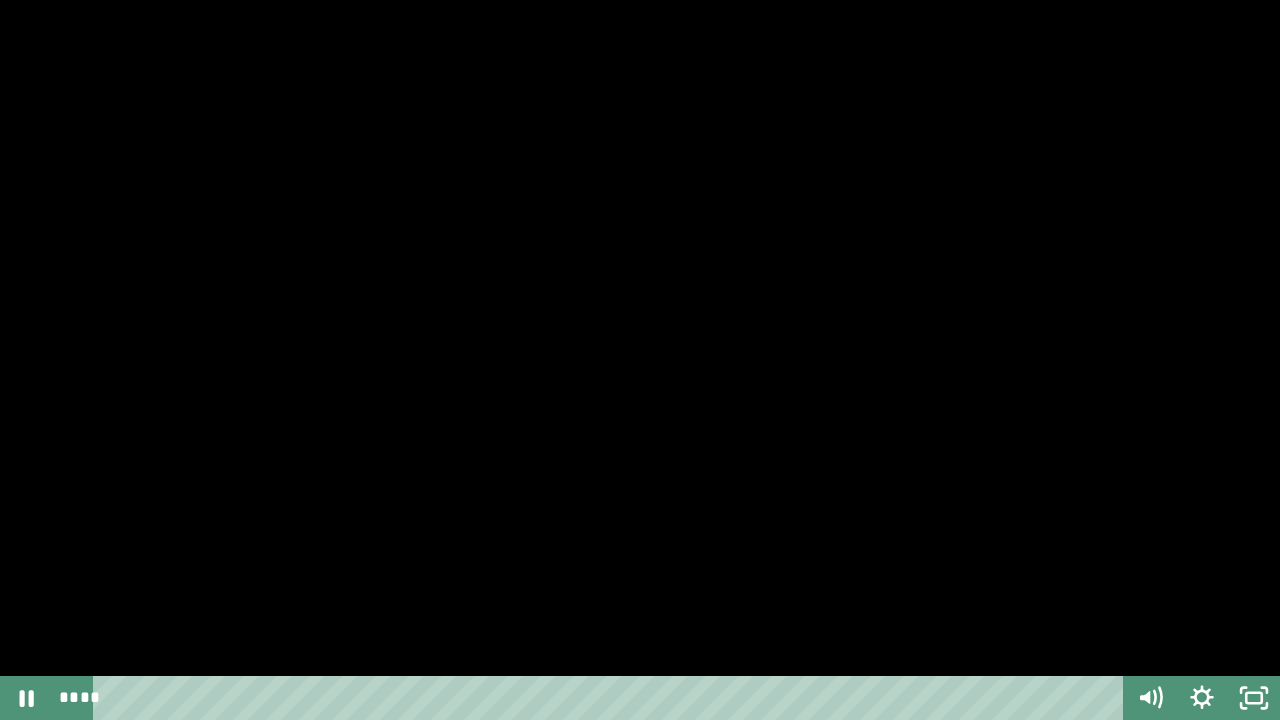 click at bounding box center [640, 360] 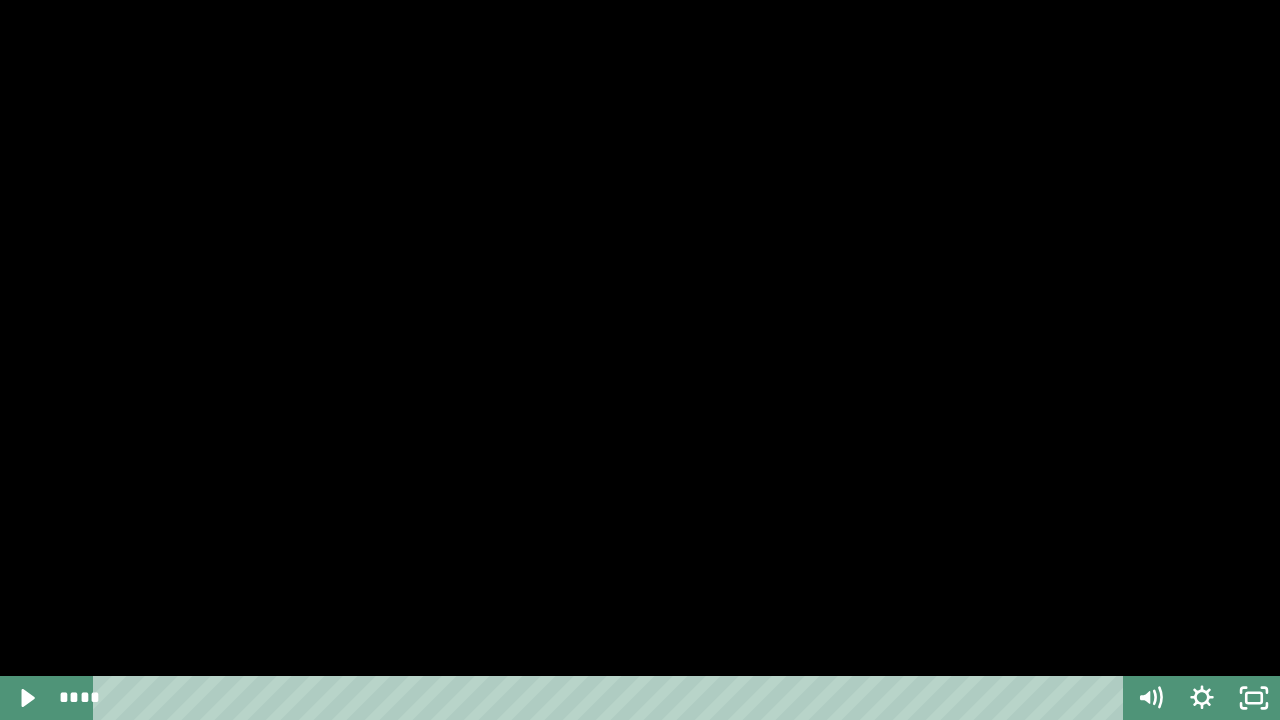 click at bounding box center [640, 360] 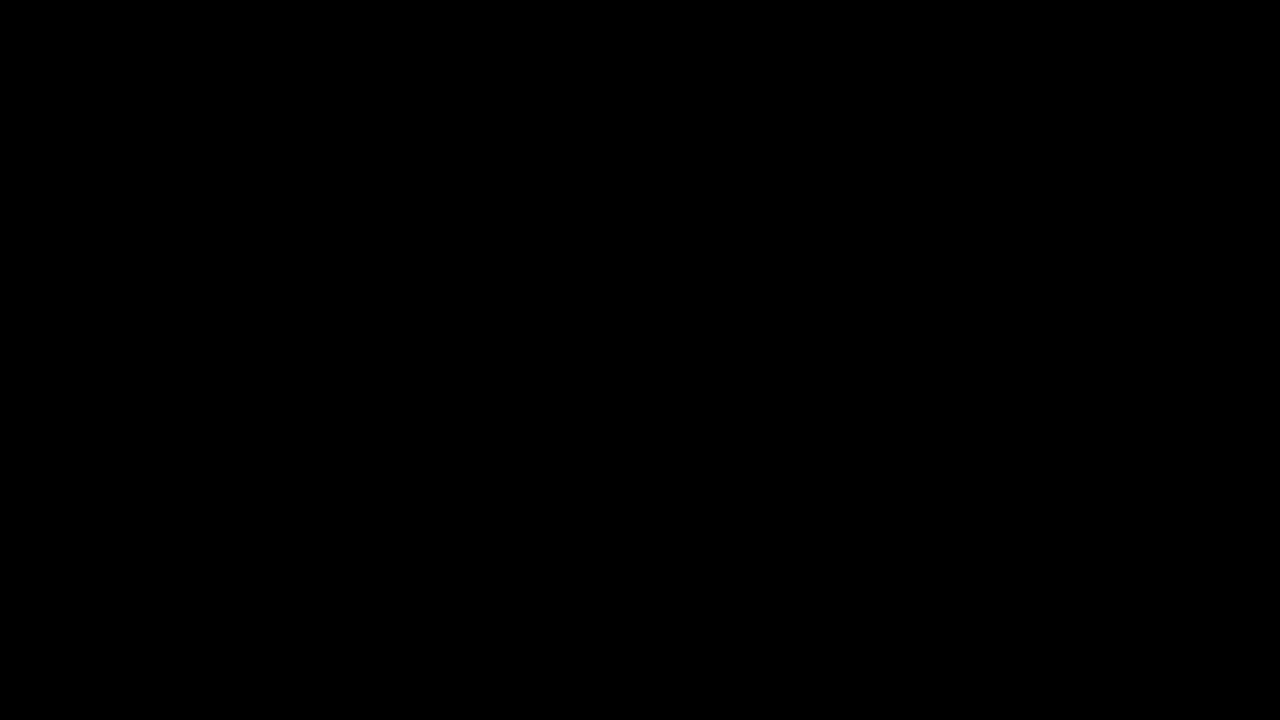 click at bounding box center [640, 360] 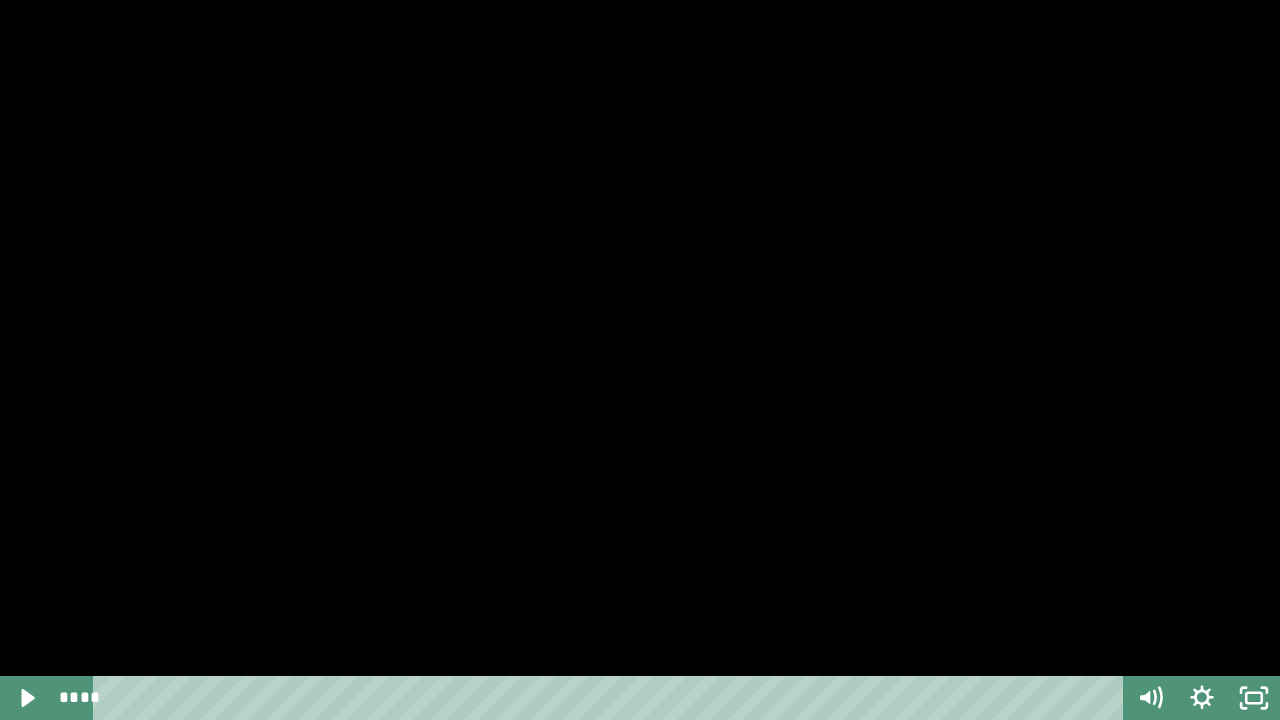 click at bounding box center [640, 360] 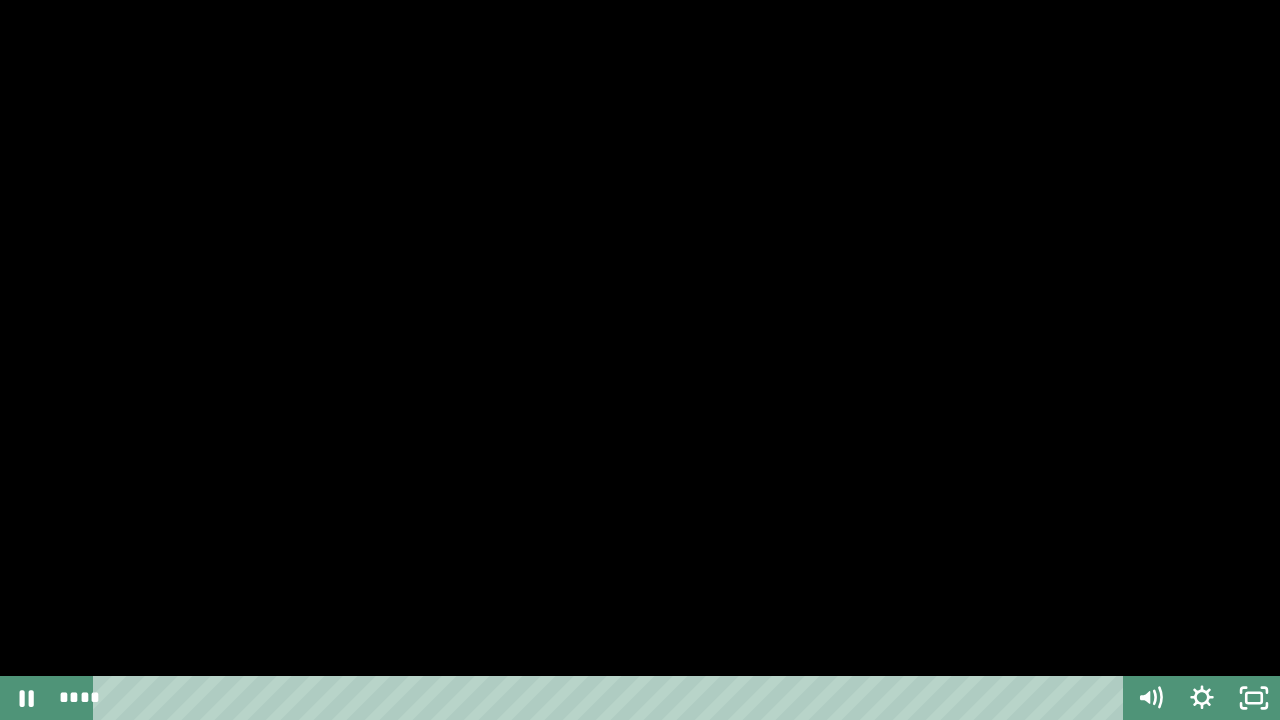 click at bounding box center (640, 360) 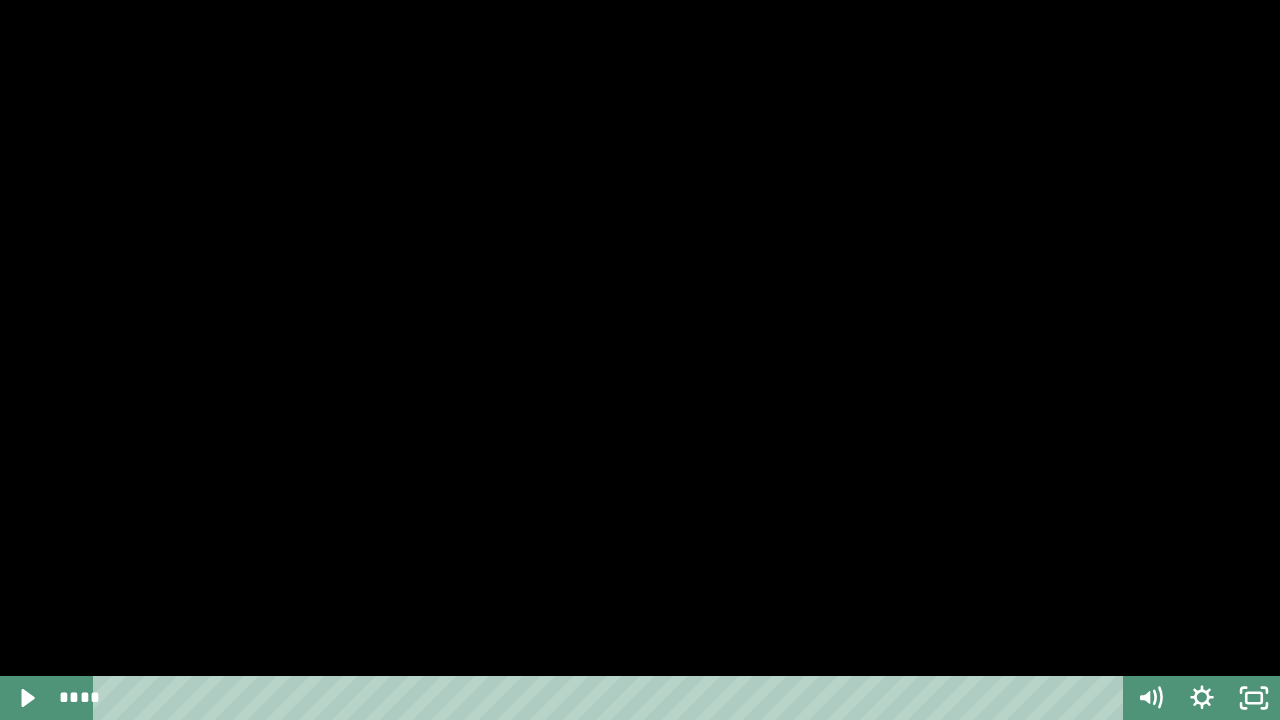 click at bounding box center (640, 360) 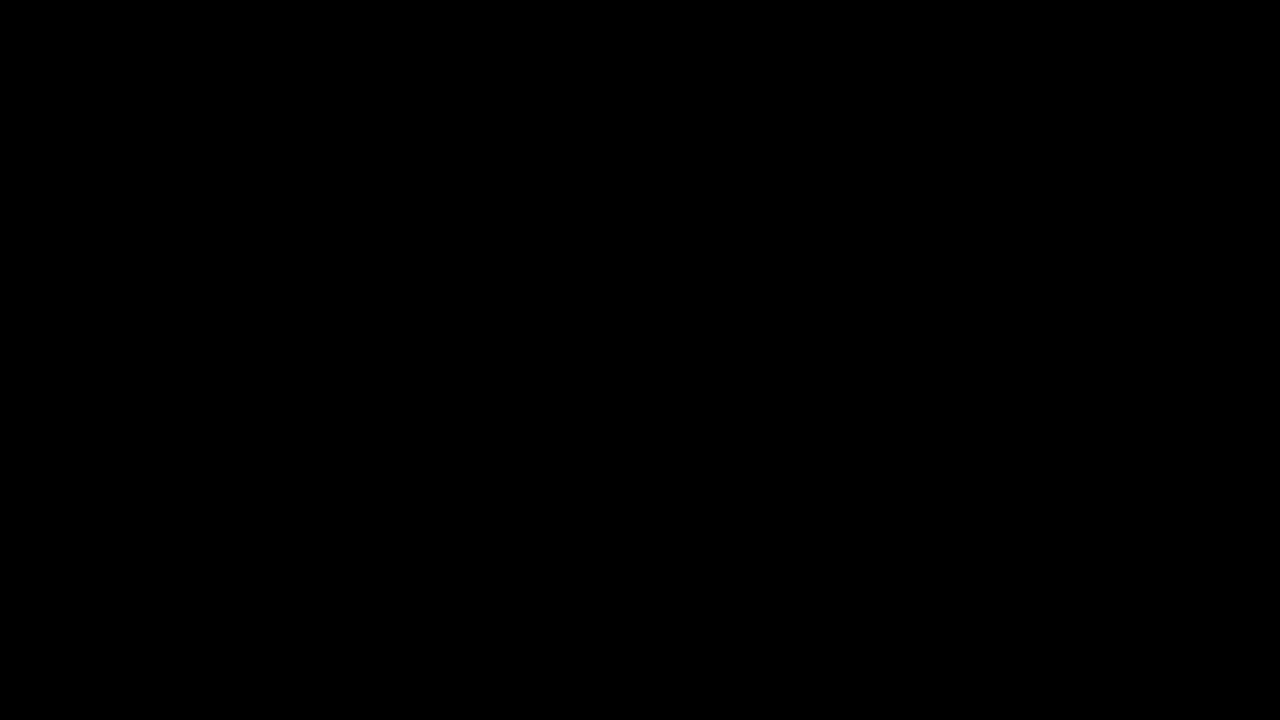 click at bounding box center (640, 360) 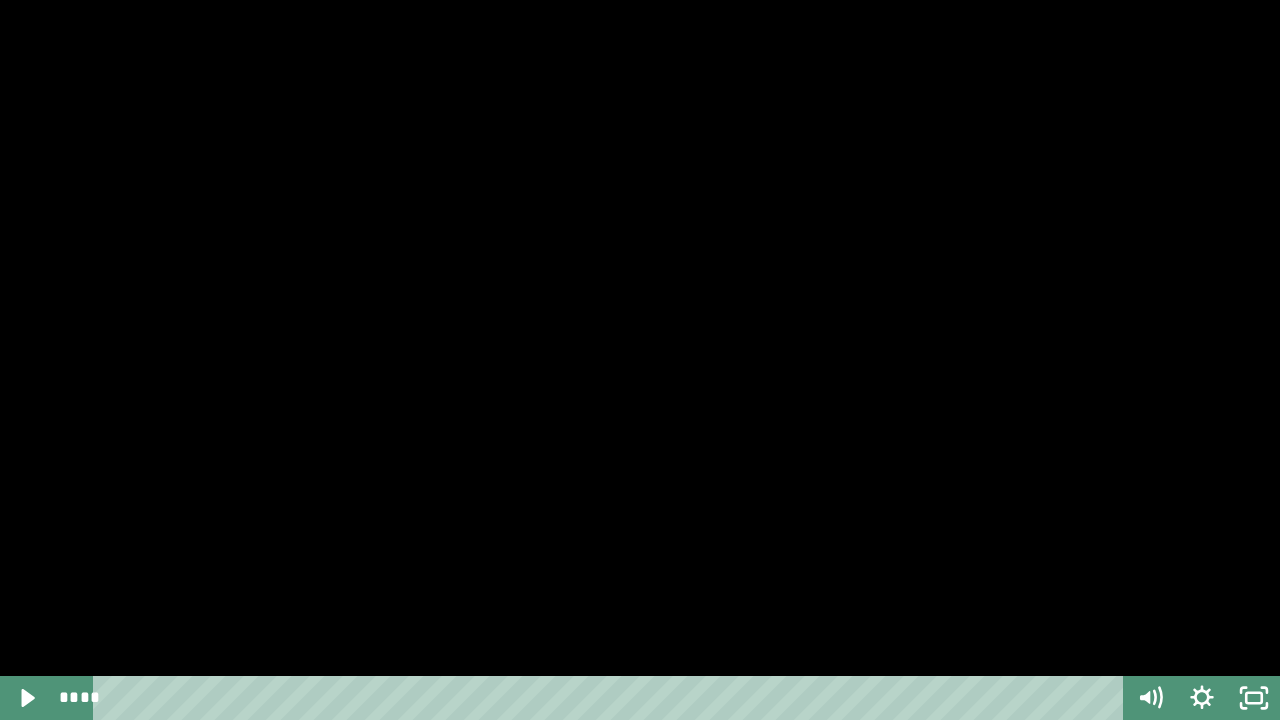 click at bounding box center (640, 360) 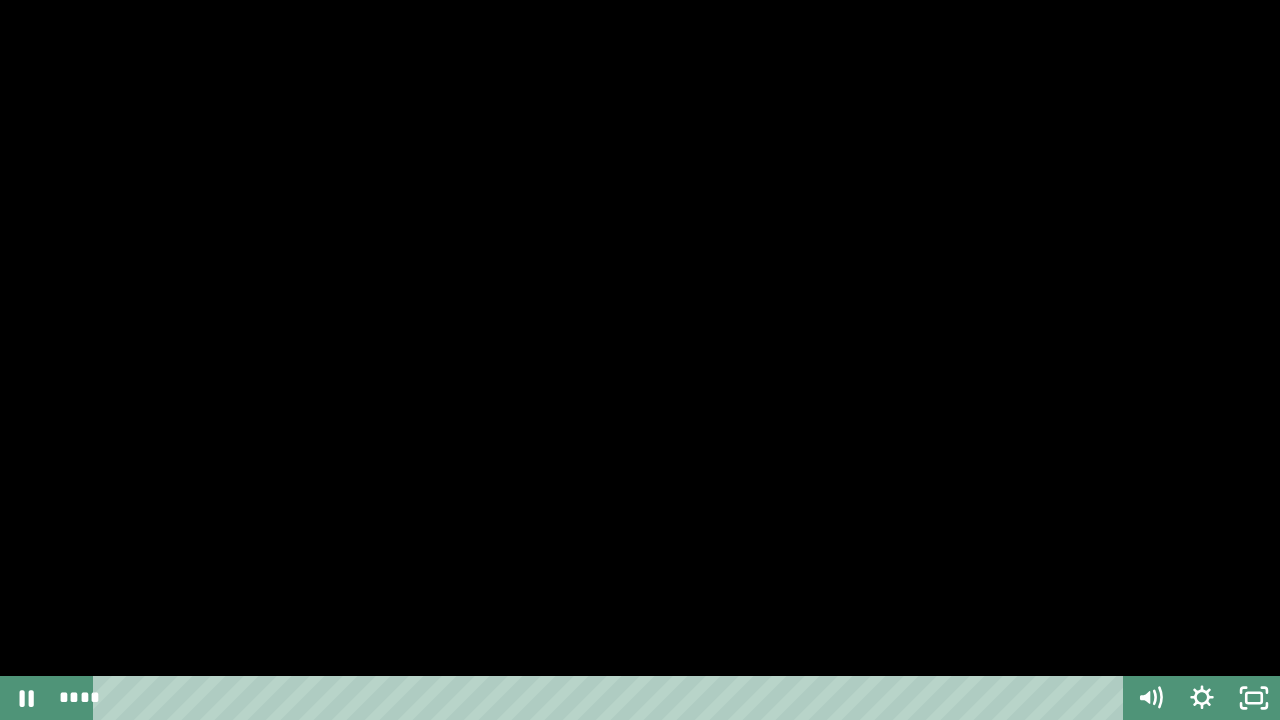 click at bounding box center (640, 360) 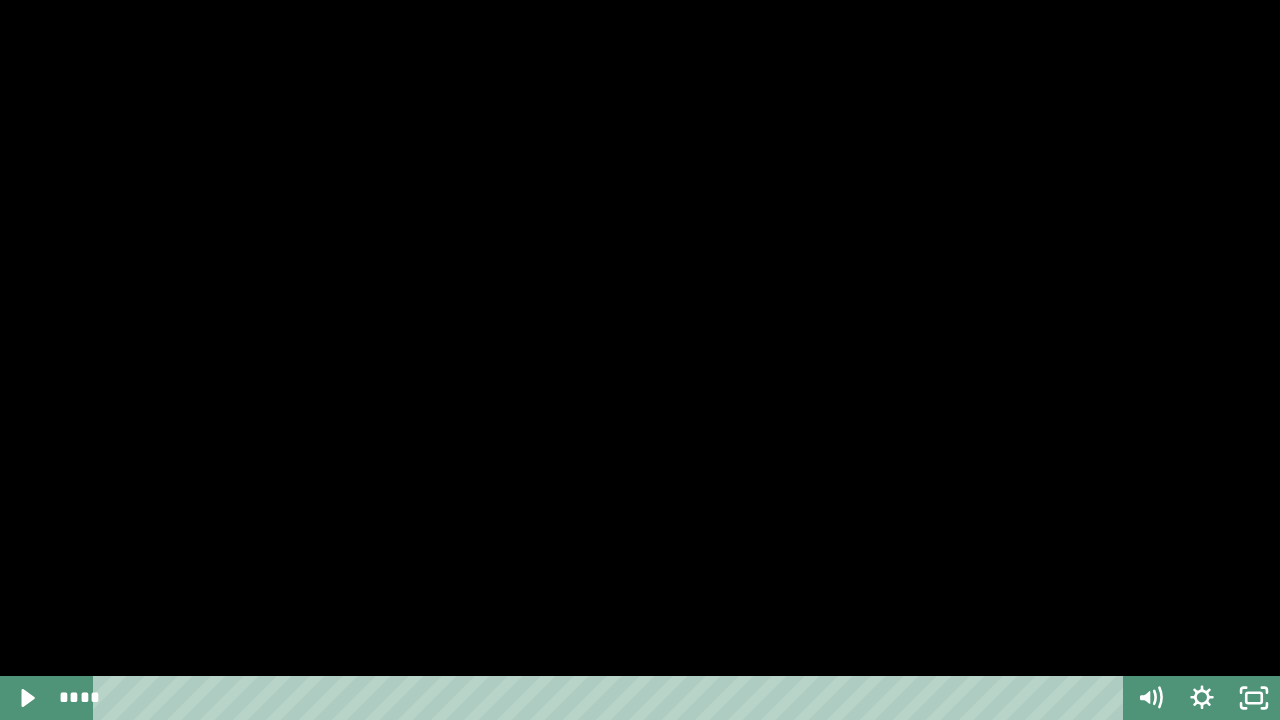 click at bounding box center (640, 360) 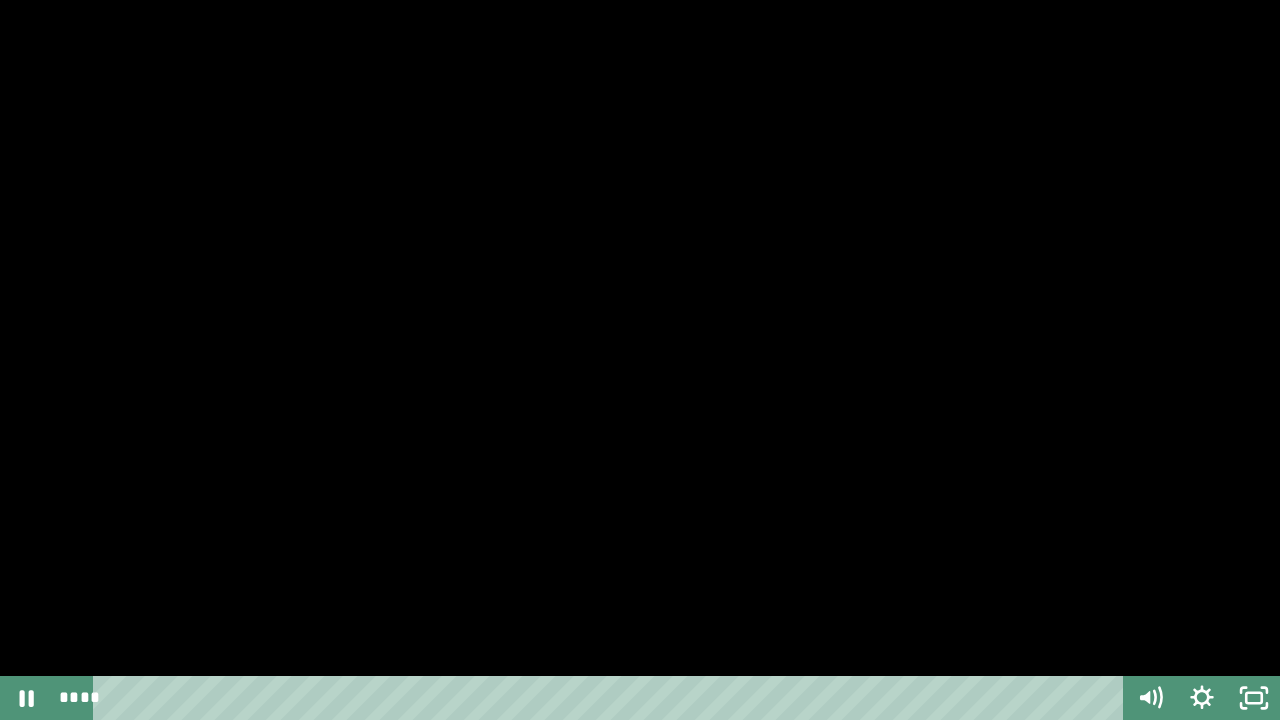 click at bounding box center [640, 360] 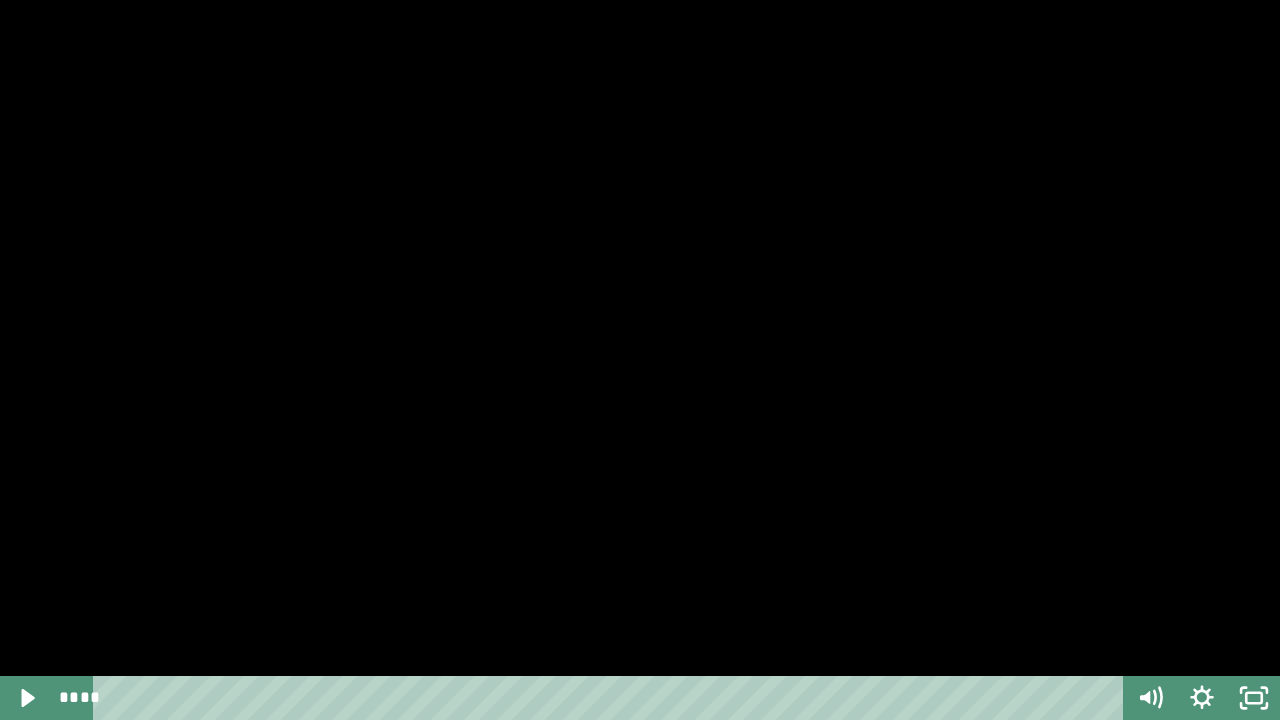 click at bounding box center [640, 360] 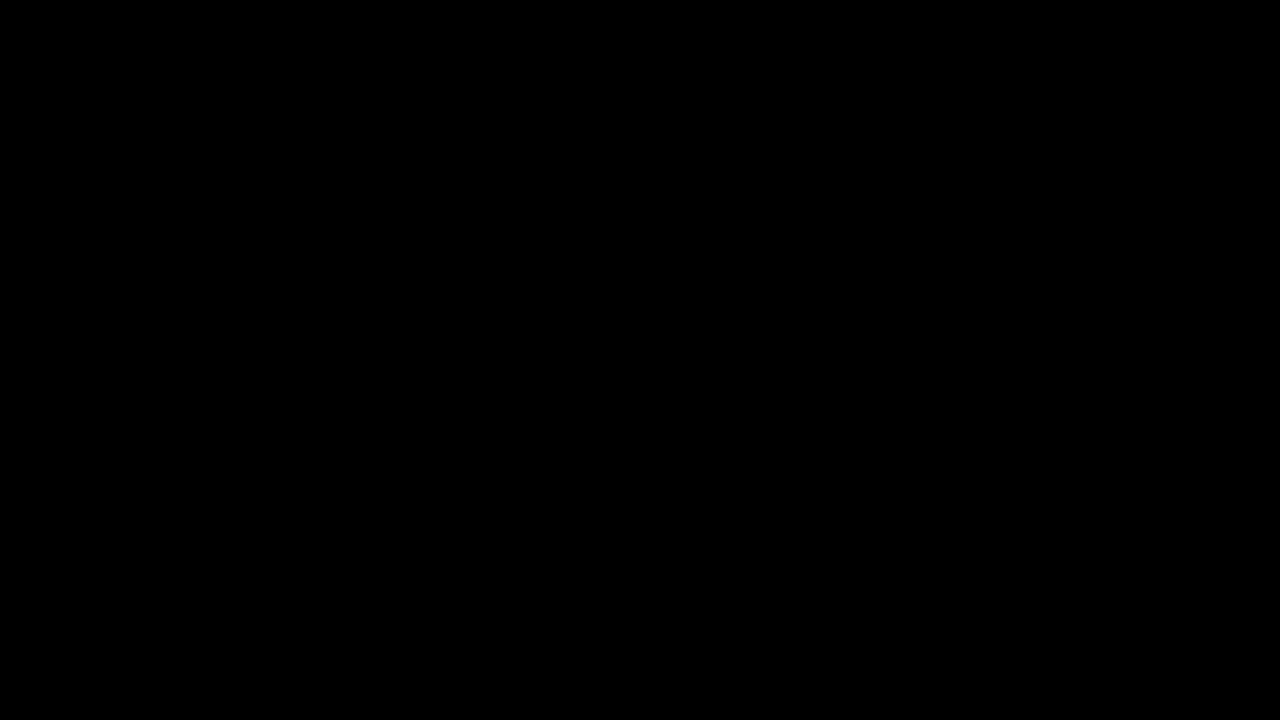 click at bounding box center [0, 0] 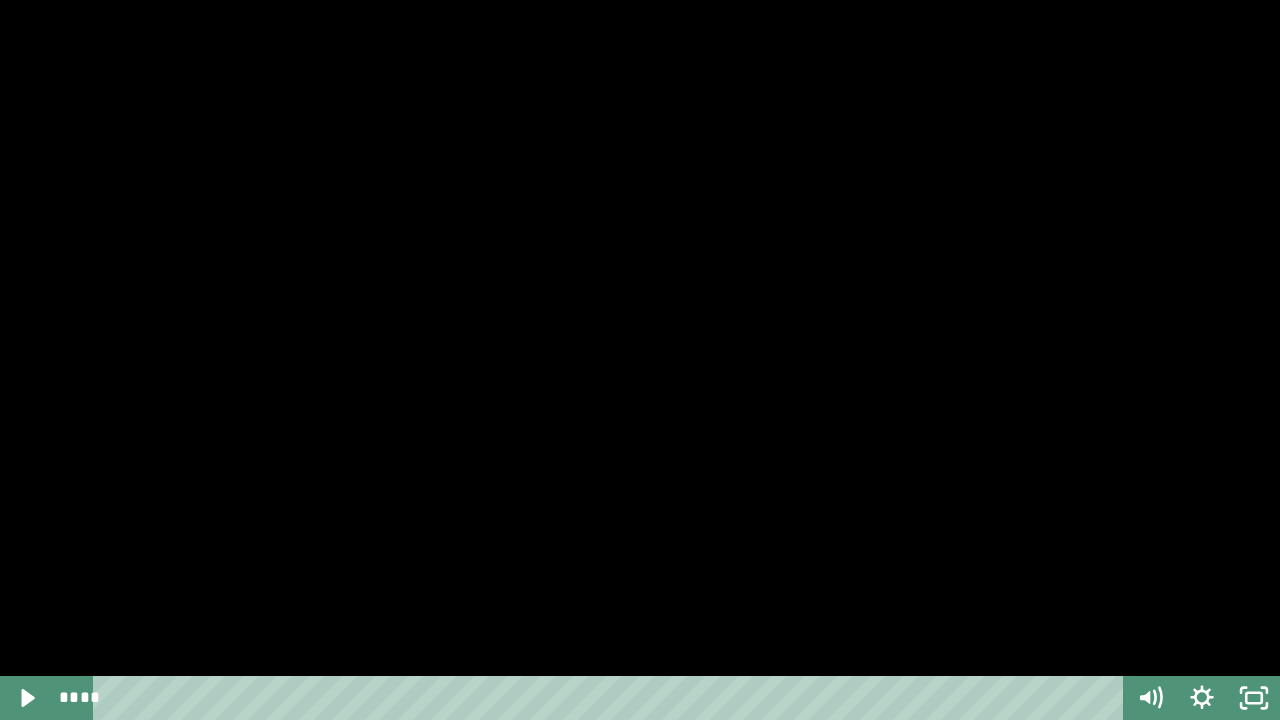 click at bounding box center (640, 360) 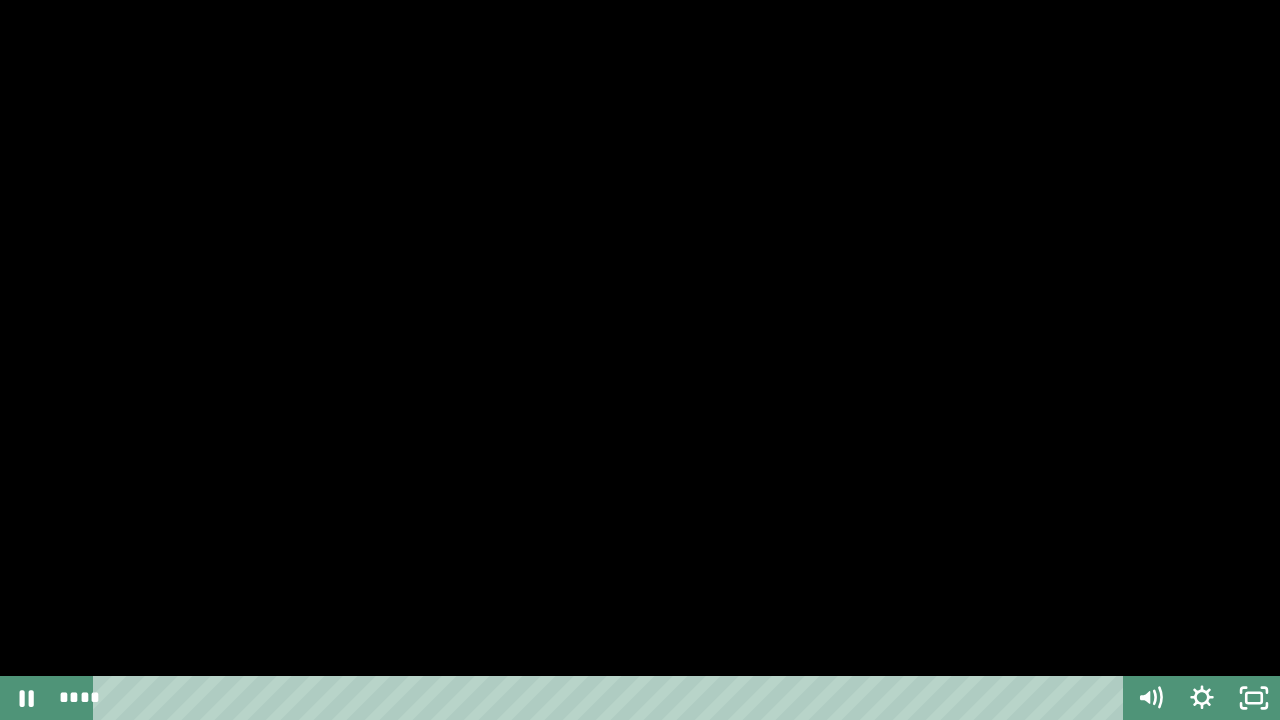 click at bounding box center (640, 360) 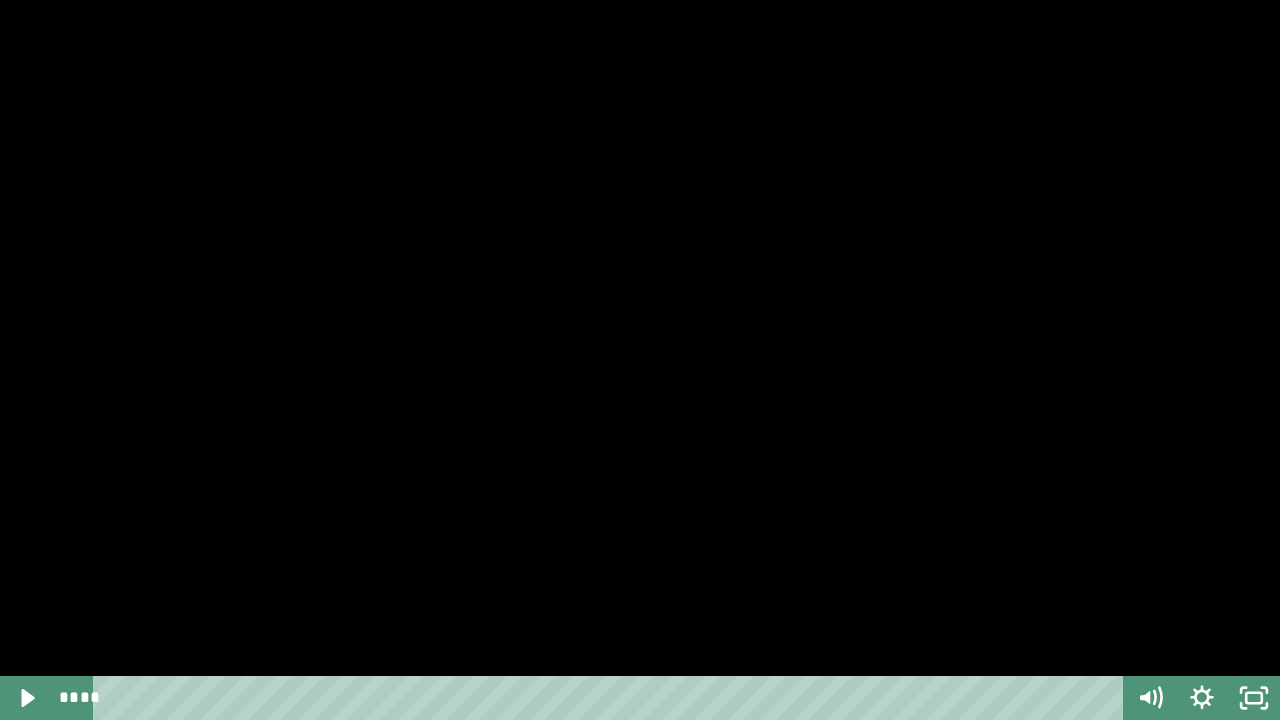 click at bounding box center (640, 360) 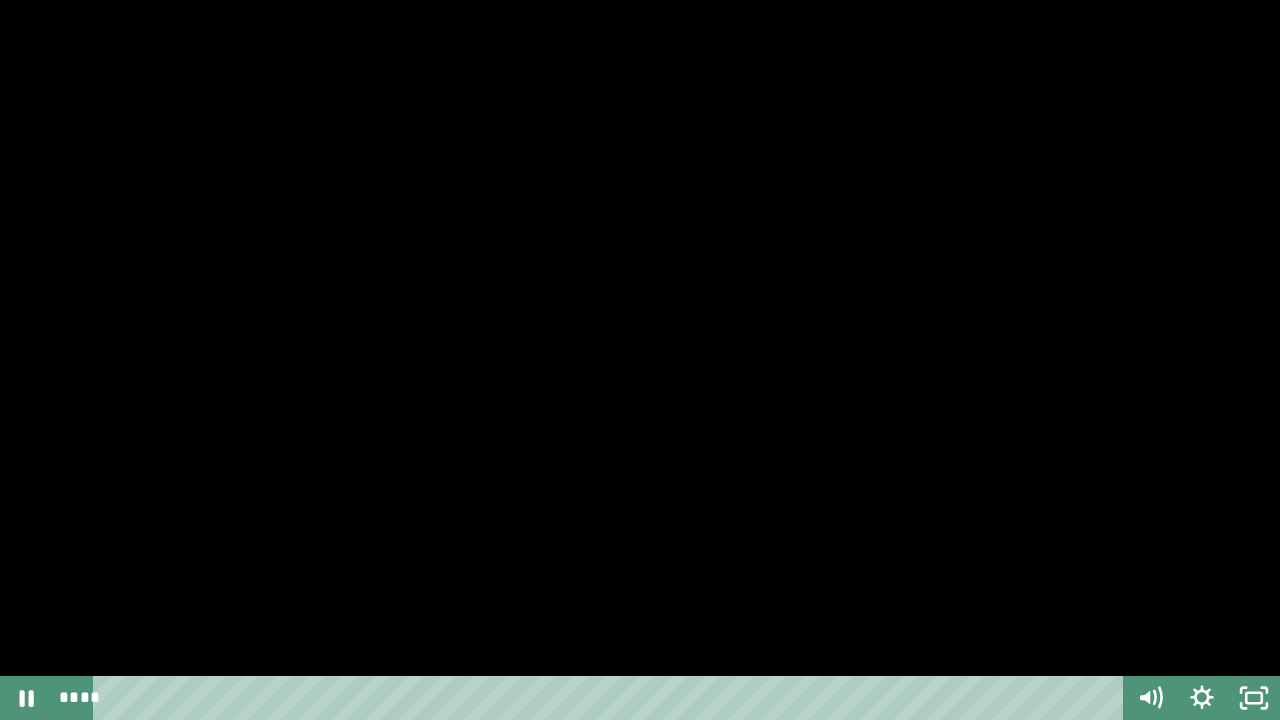 click at bounding box center (640, 360) 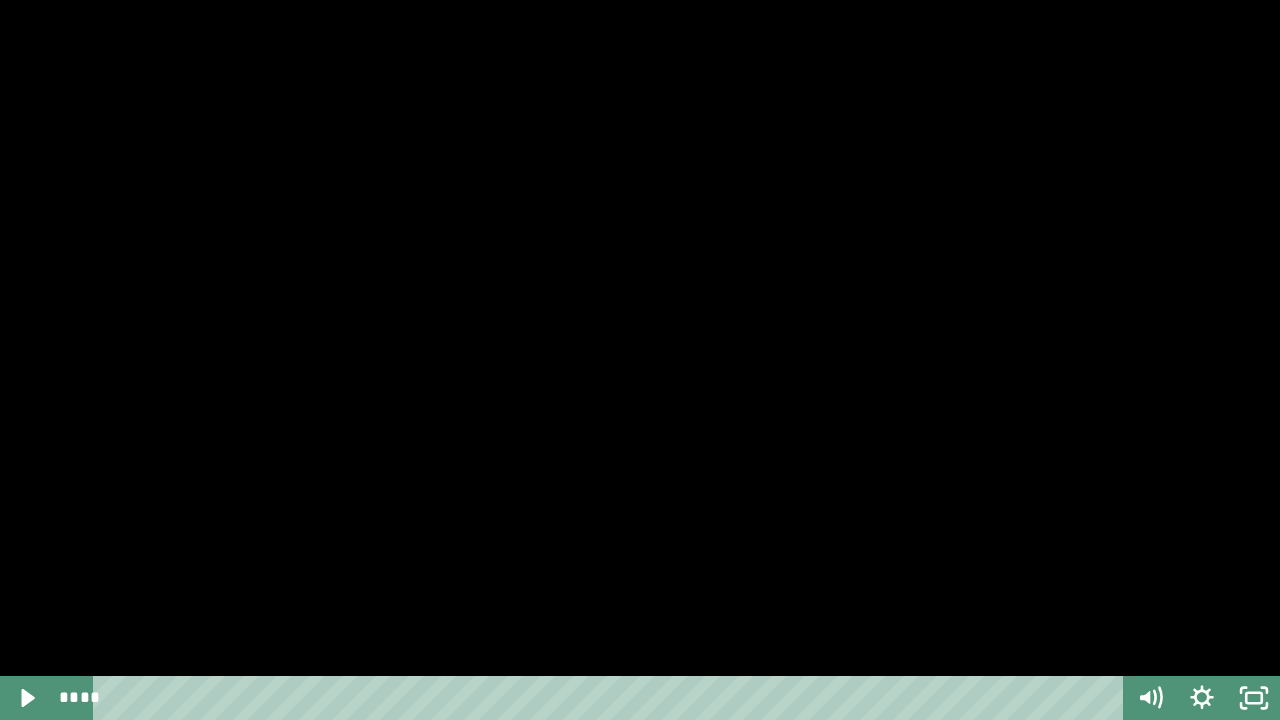 click at bounding box center [640, 360] 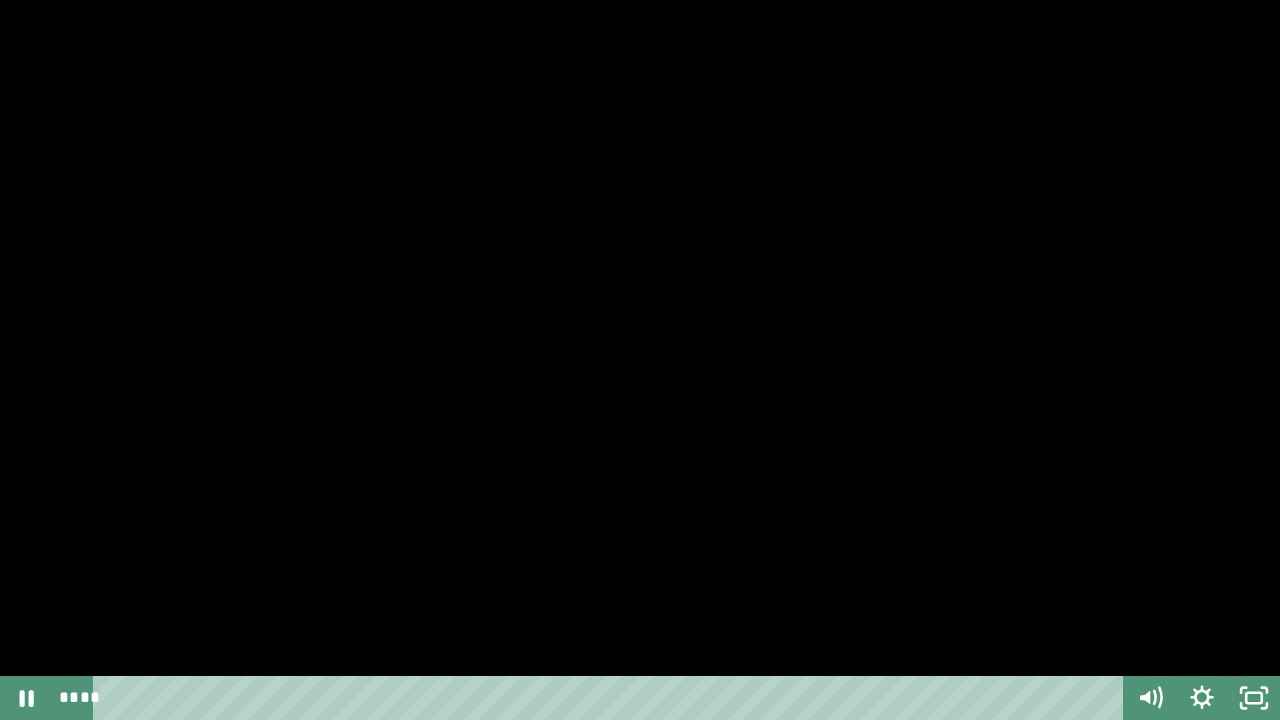 click at bounding box center (640, 360) 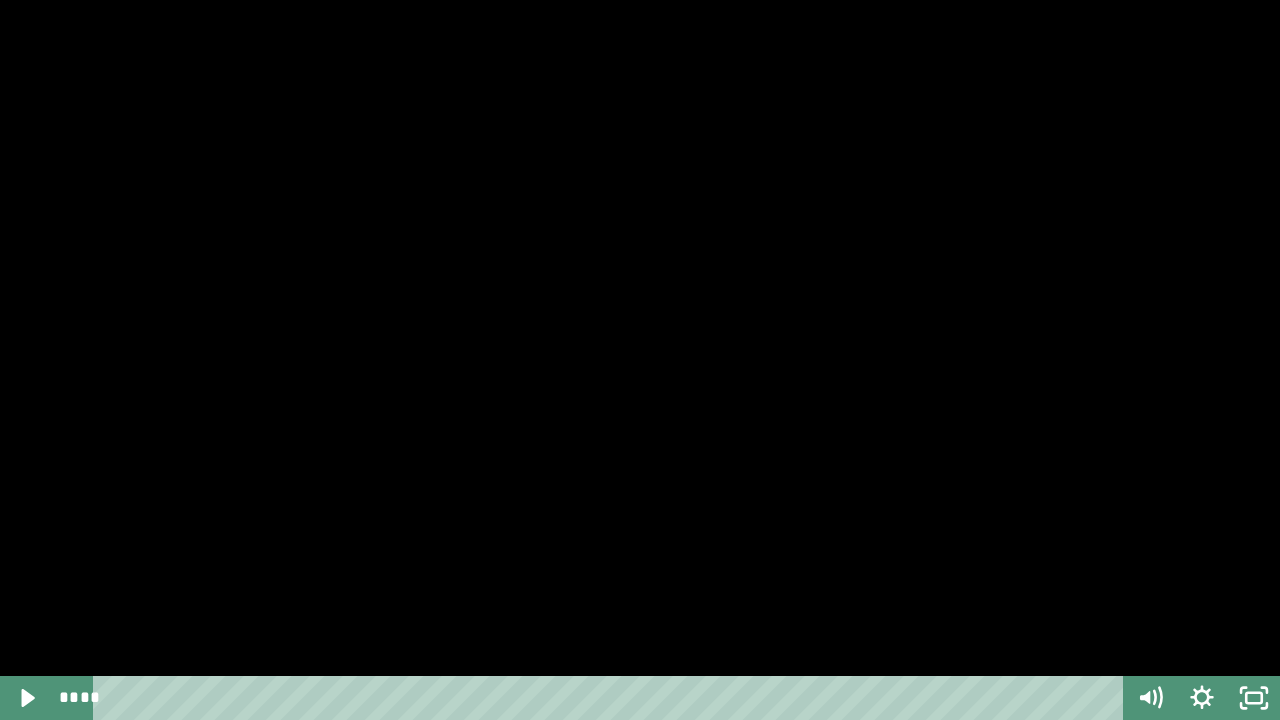 click at bounding box center [640, 360] 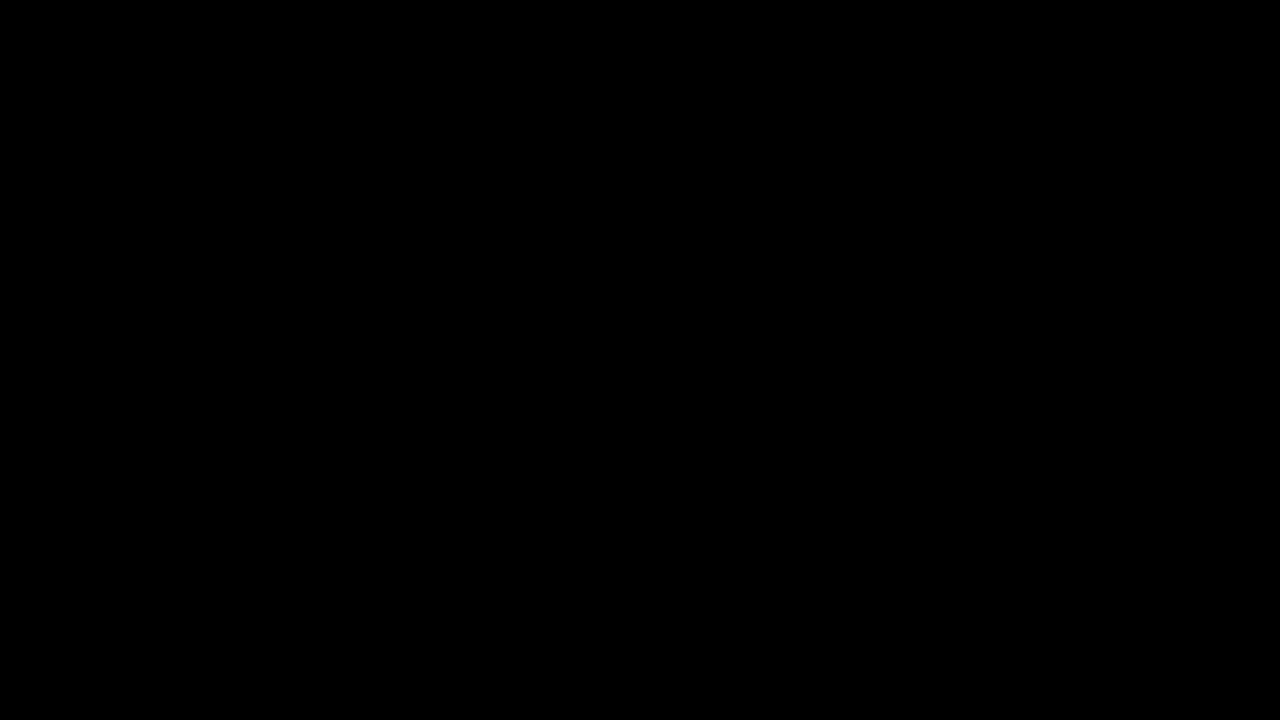 click at bounding box center (640, 360) 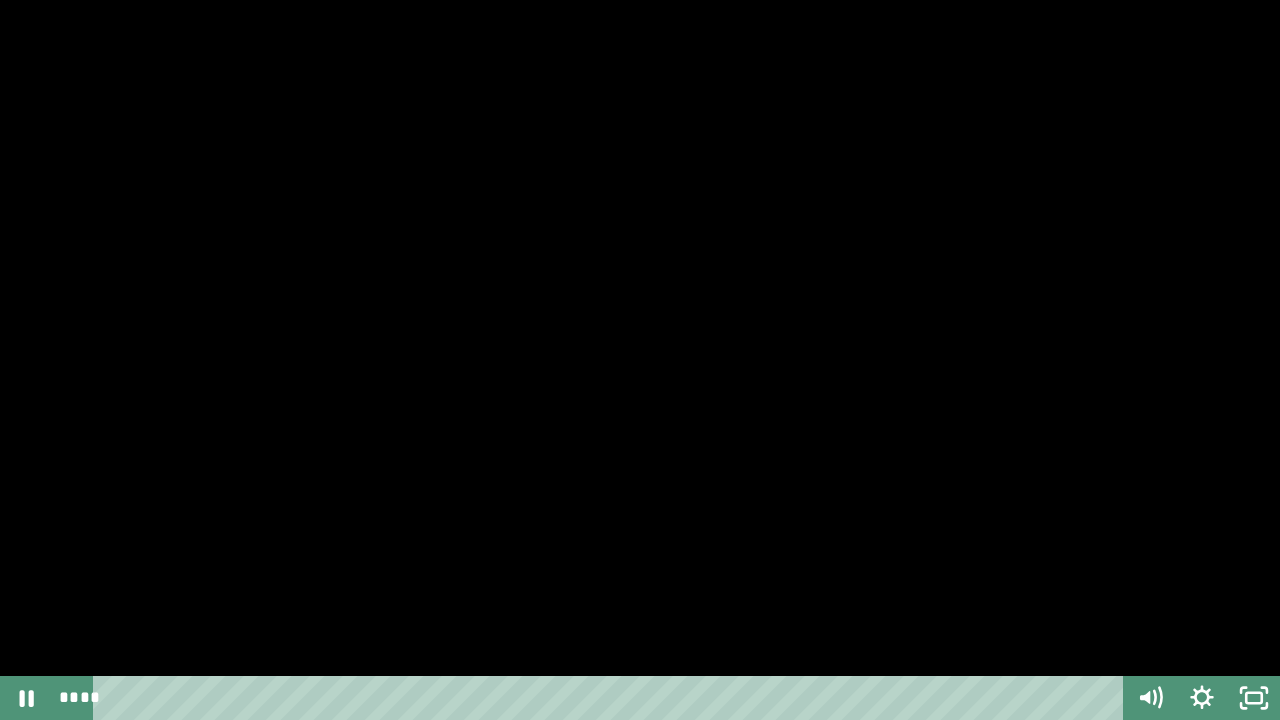 click at bounding box center [640, 360] 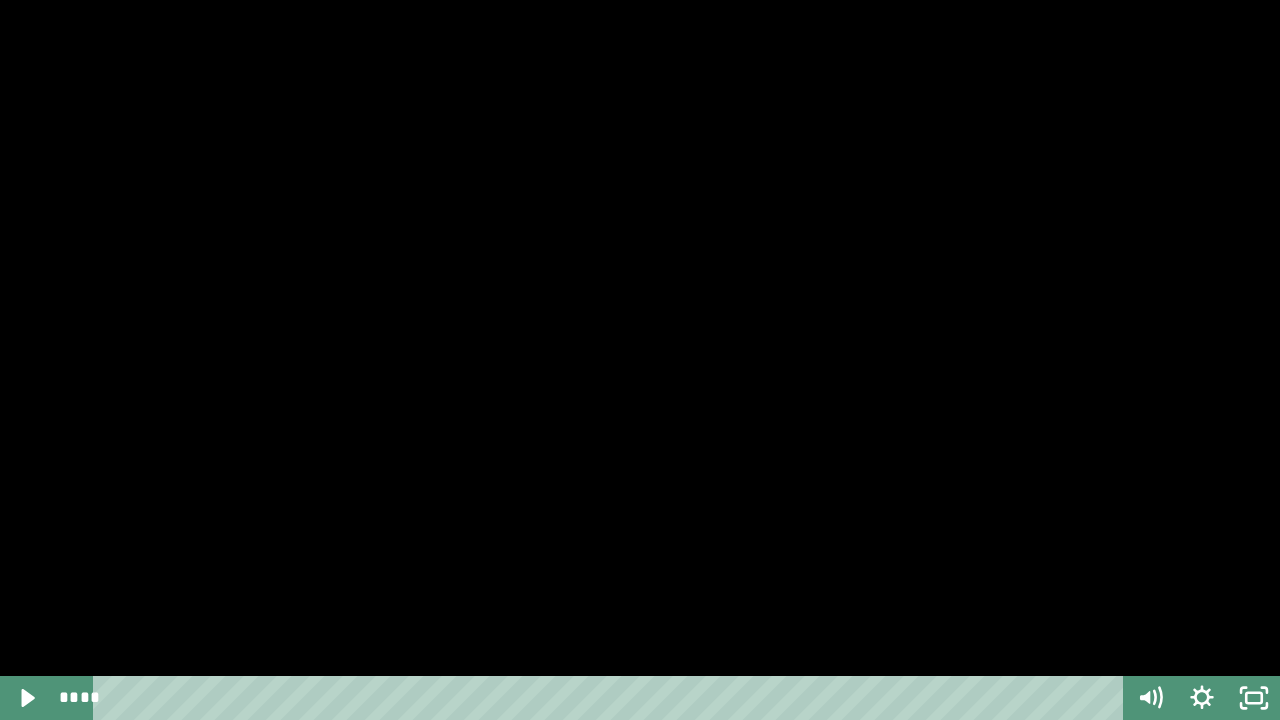 click at bounding box center [640, 360] 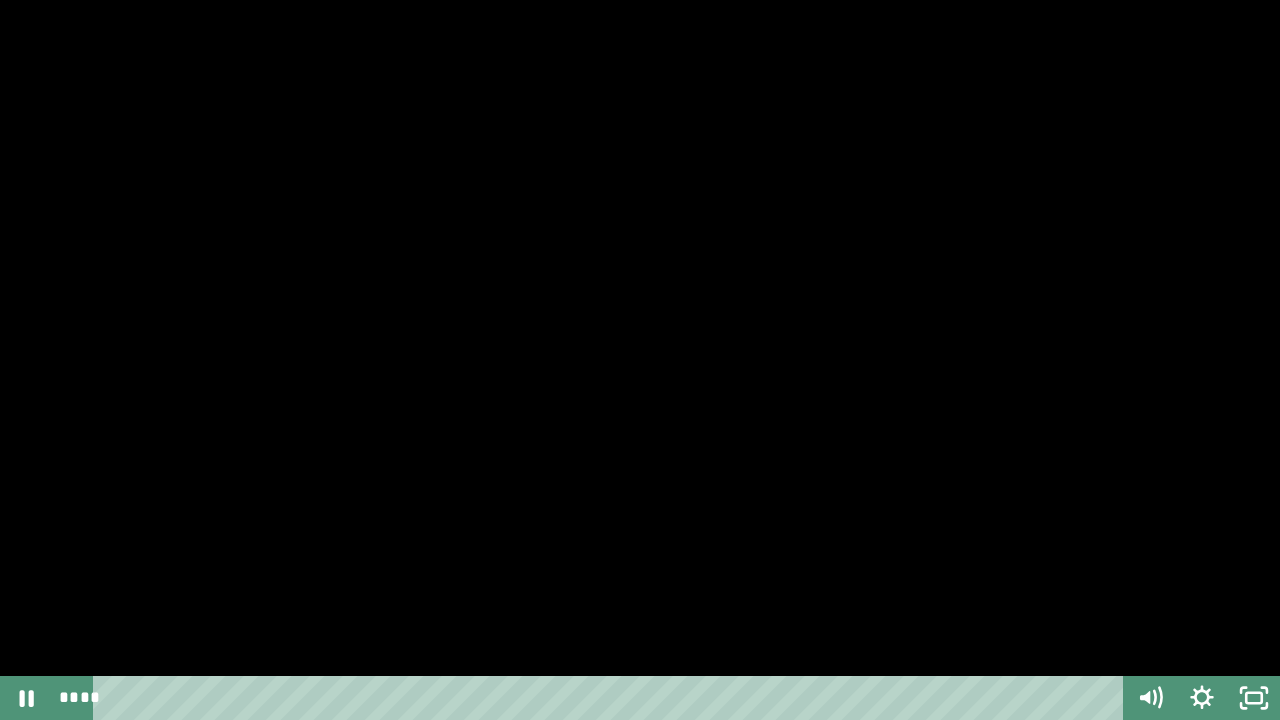click at bounding box center [640, 360] 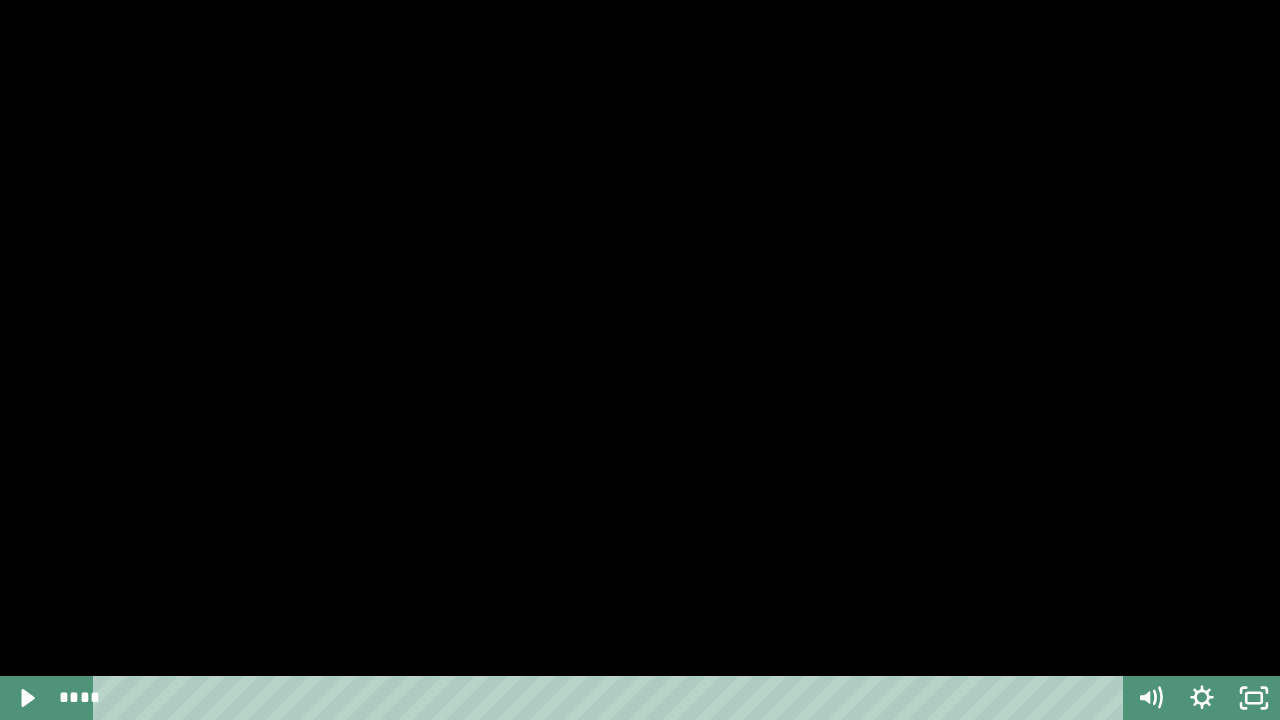 click at bounding box center [640, 360] 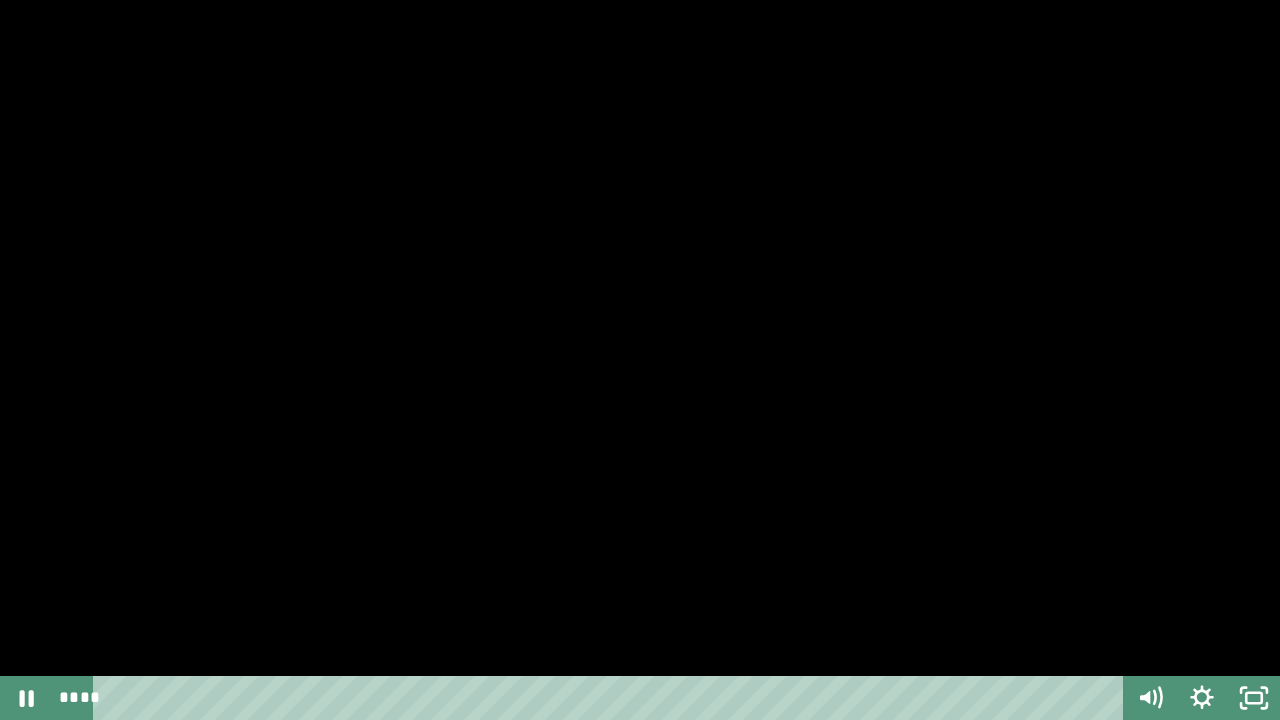 click at bounding box center (640, 360) 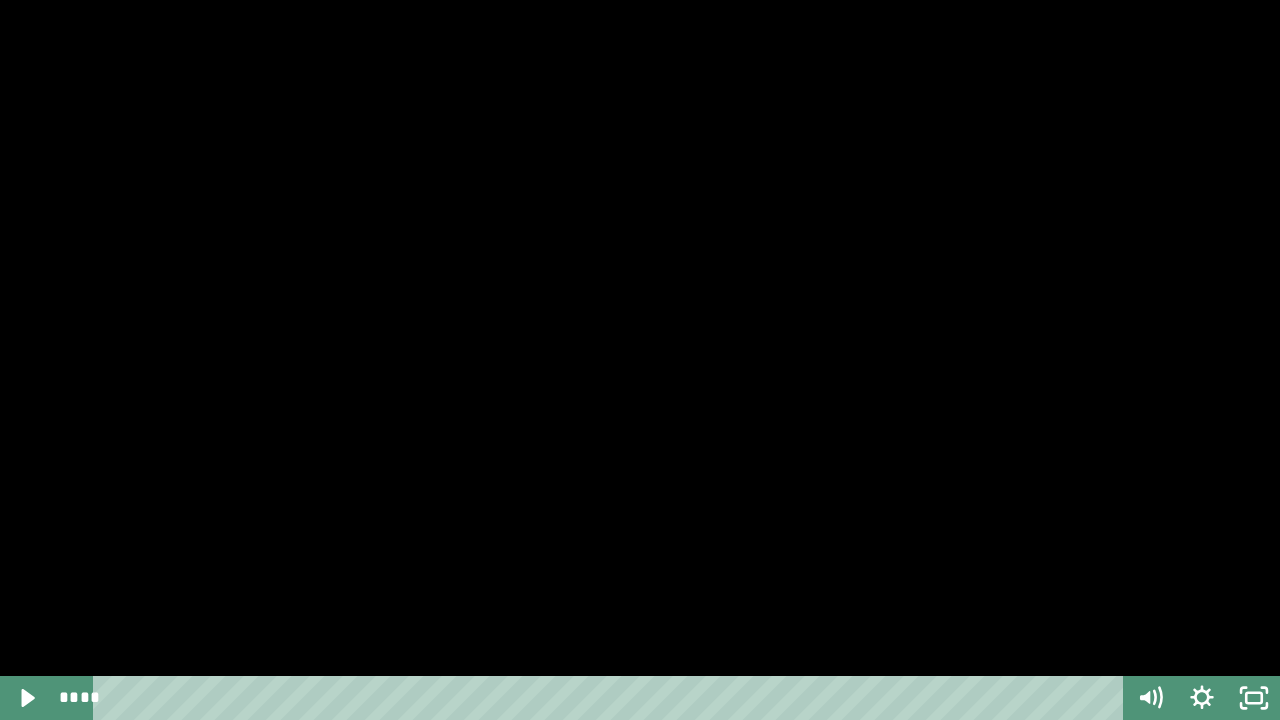 click at bounding box center [640, 360] 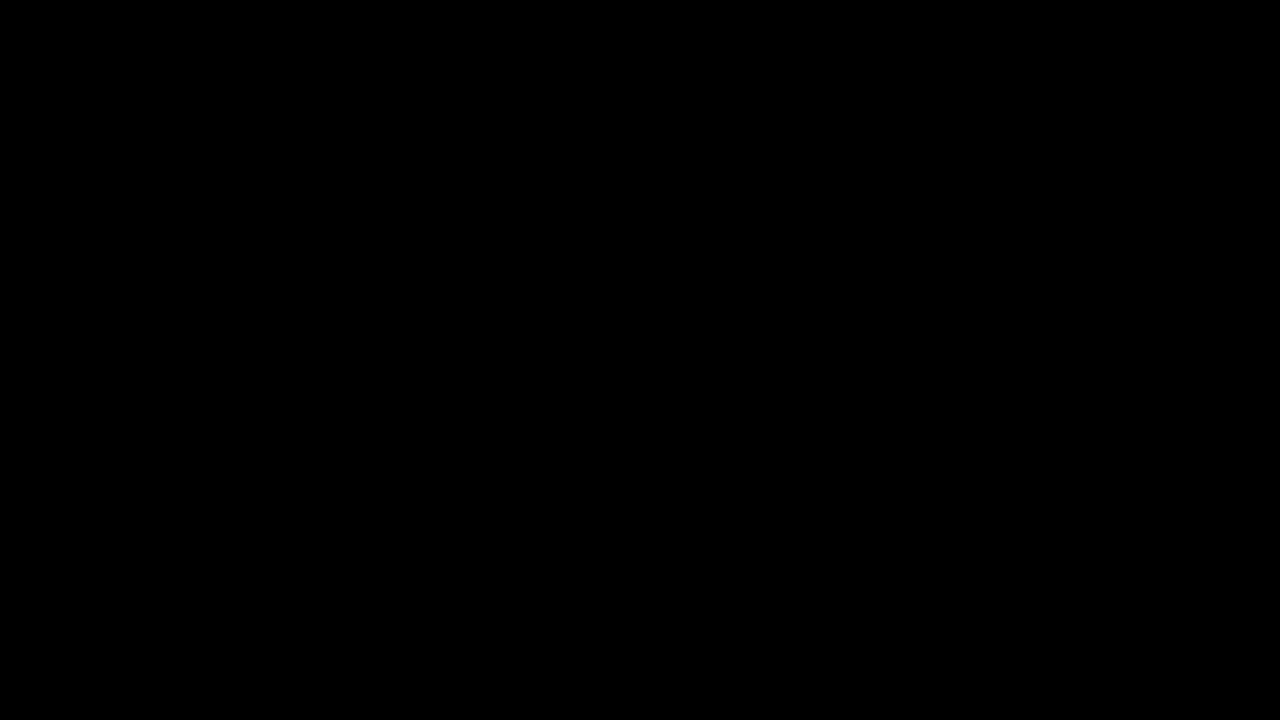 click at bounding box center [640, 360] 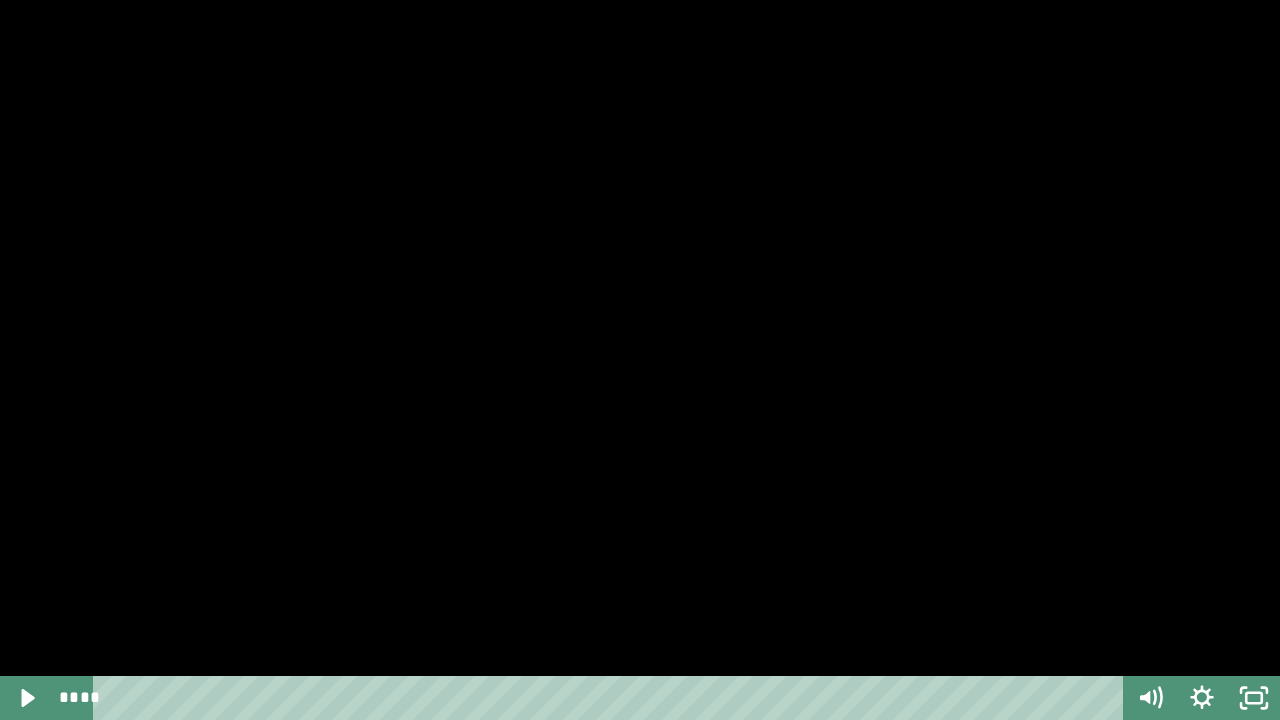 click at bounding box center [640, 360] 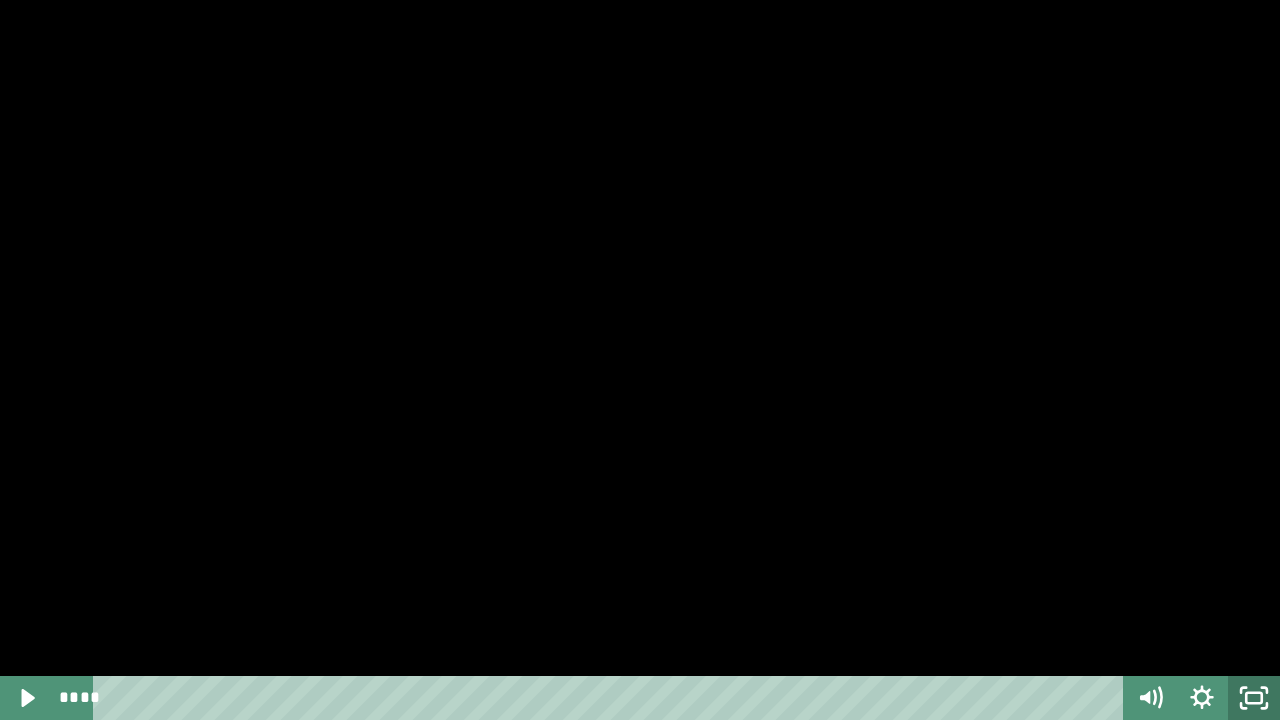click 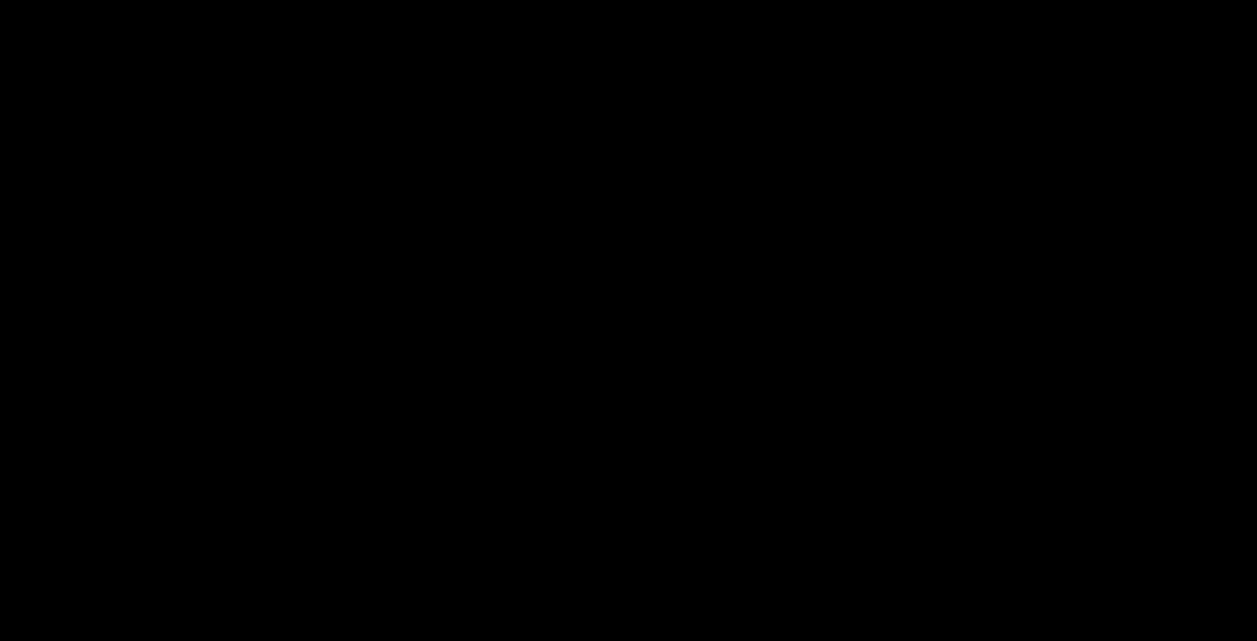 scroll, scrollTop: 770, scrollLeft: 0, axis: vertical 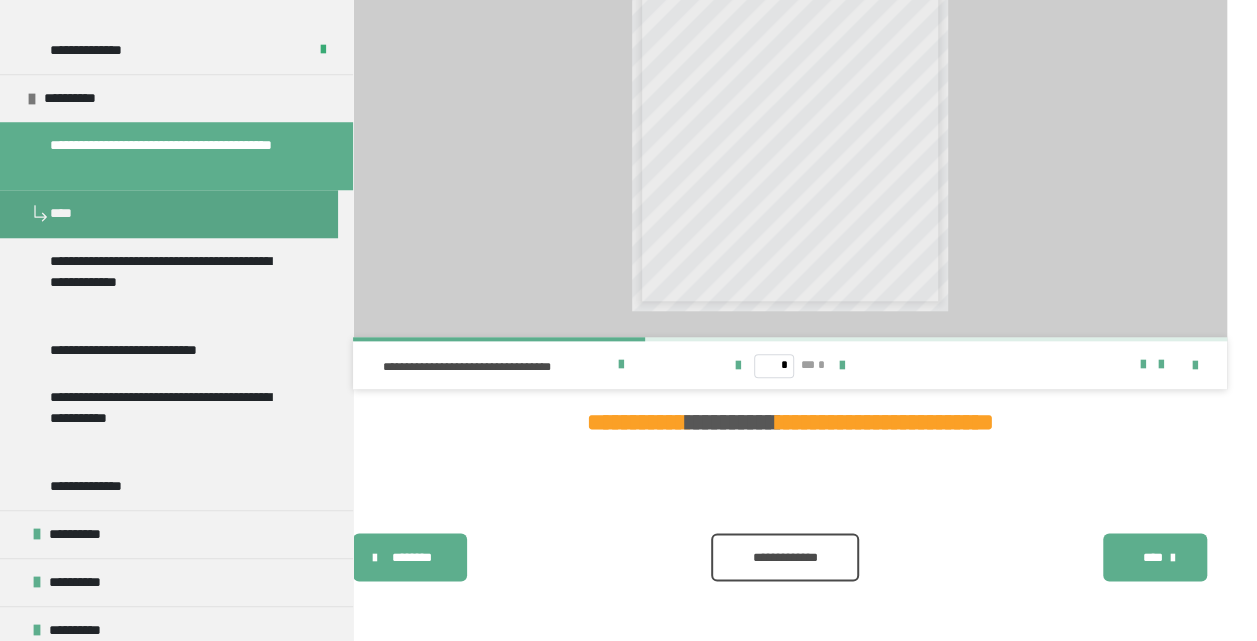 click on "**********" at bounding box center (784, 558) 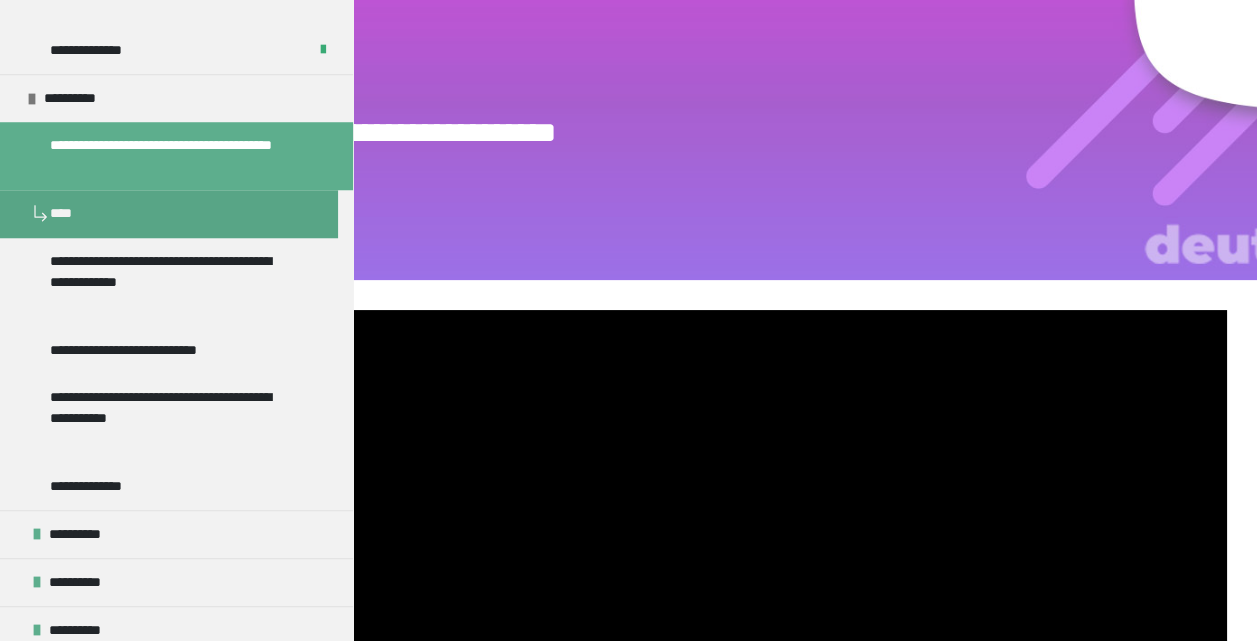 scroll, scrollTop: 0, scrollLeft: 0, axis: both 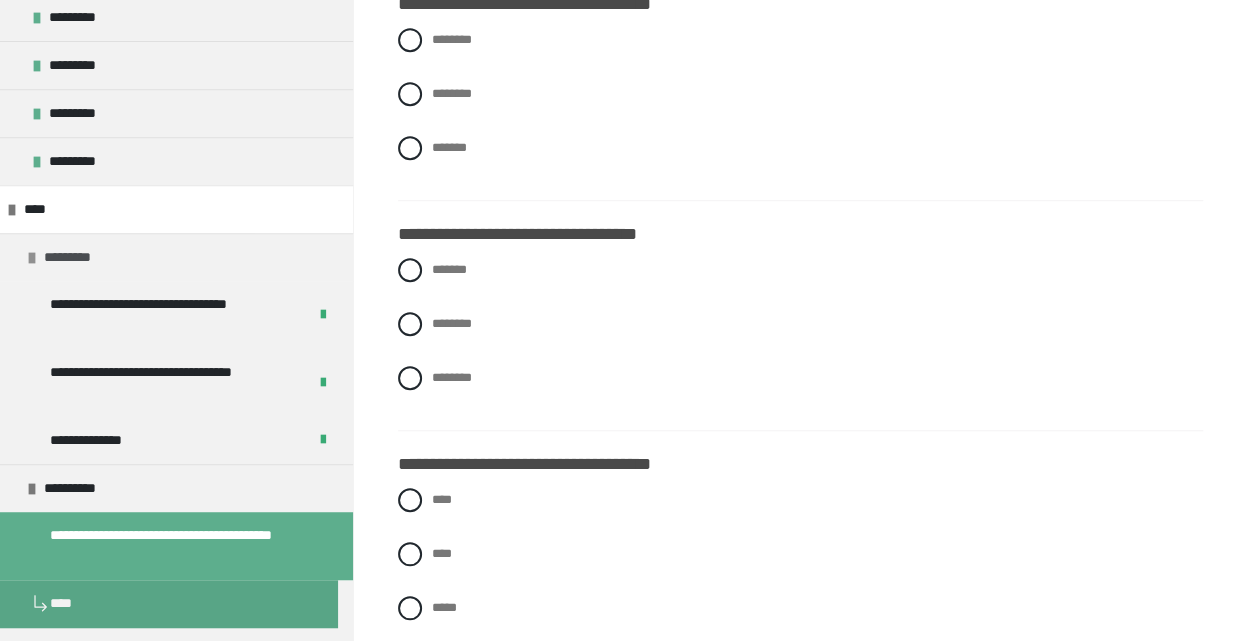 click at bounding box center (32, 258) 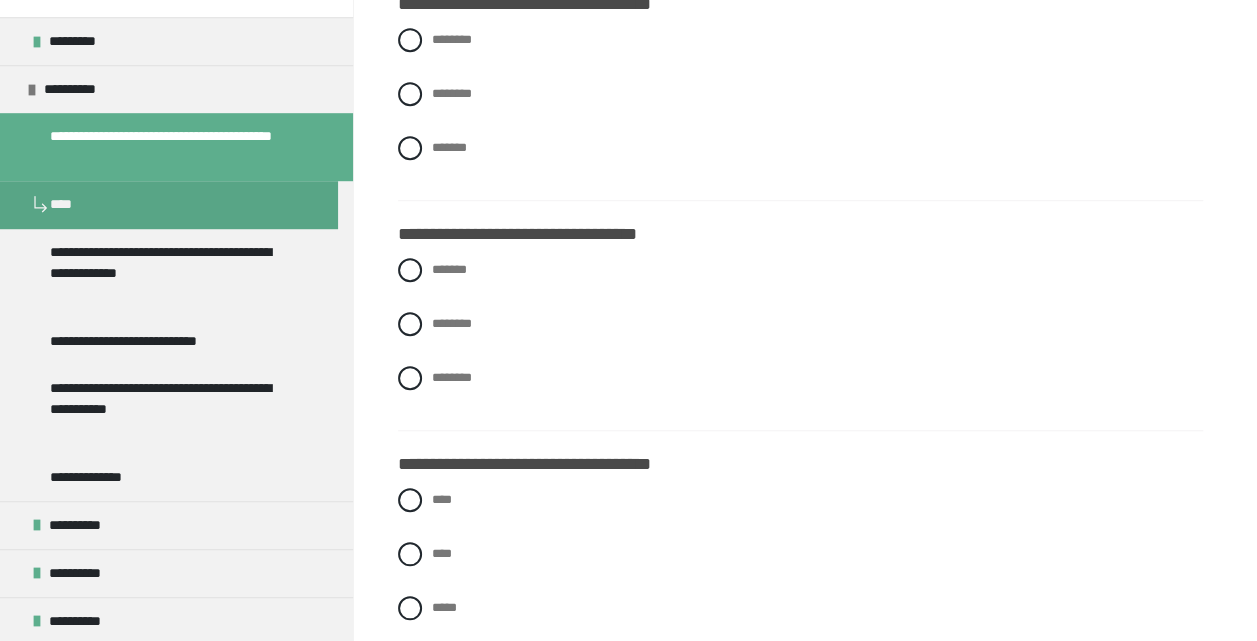 scroll, scrollTop: 700, scrollLeft: 0, axis: vertical 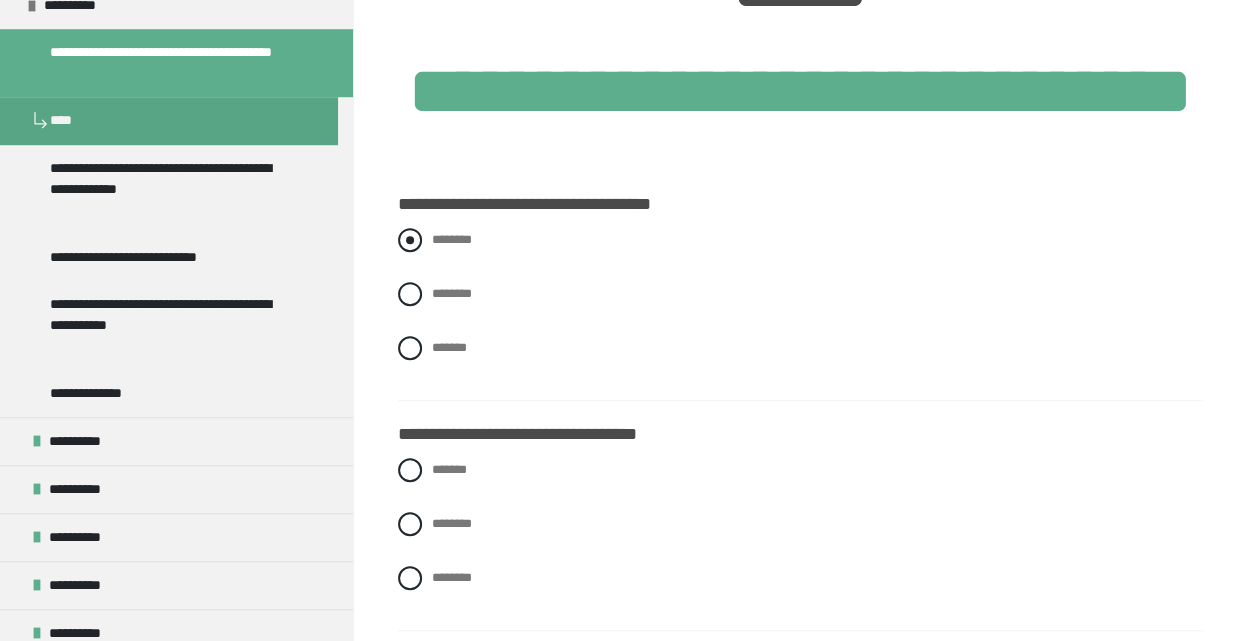 click on "********" at bounding box center (452, 239) 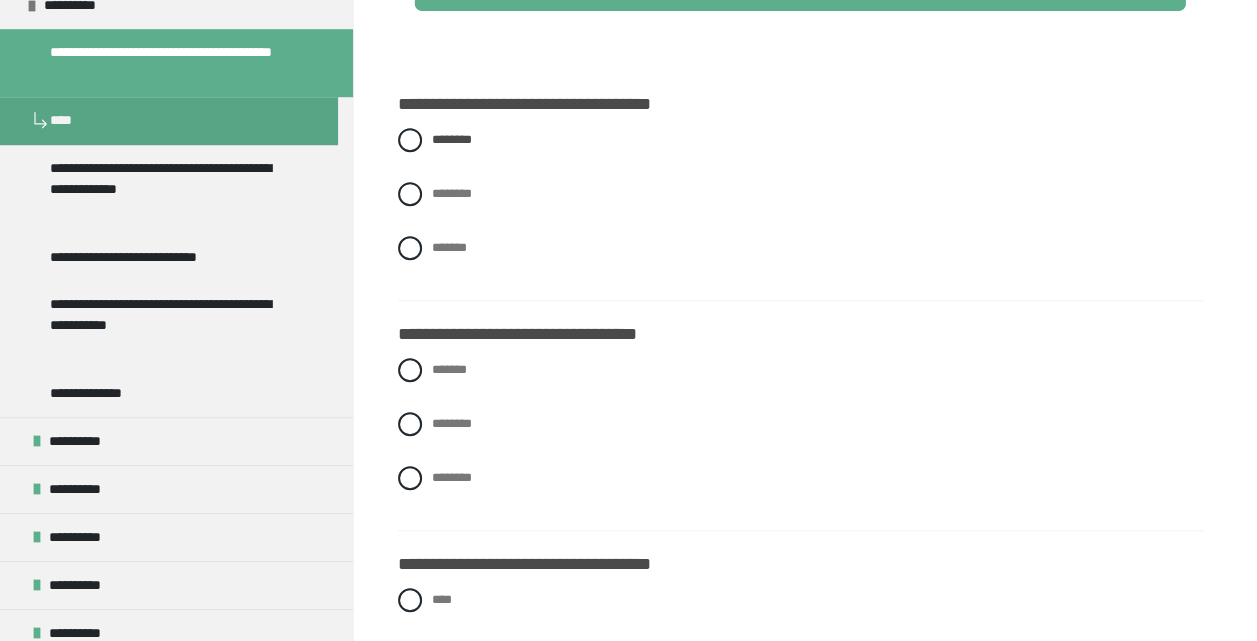 scroll, scrollTop: 600, scrollLeft: 0, axis: vertical 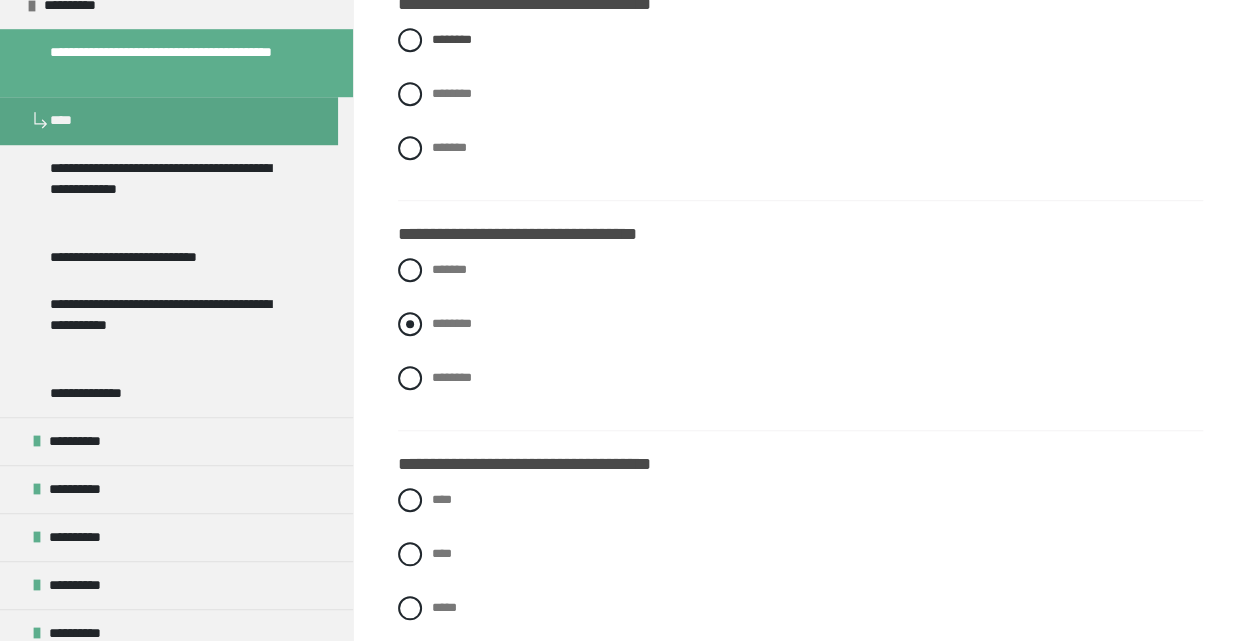 click on "********" at bounding box center [452, 323] 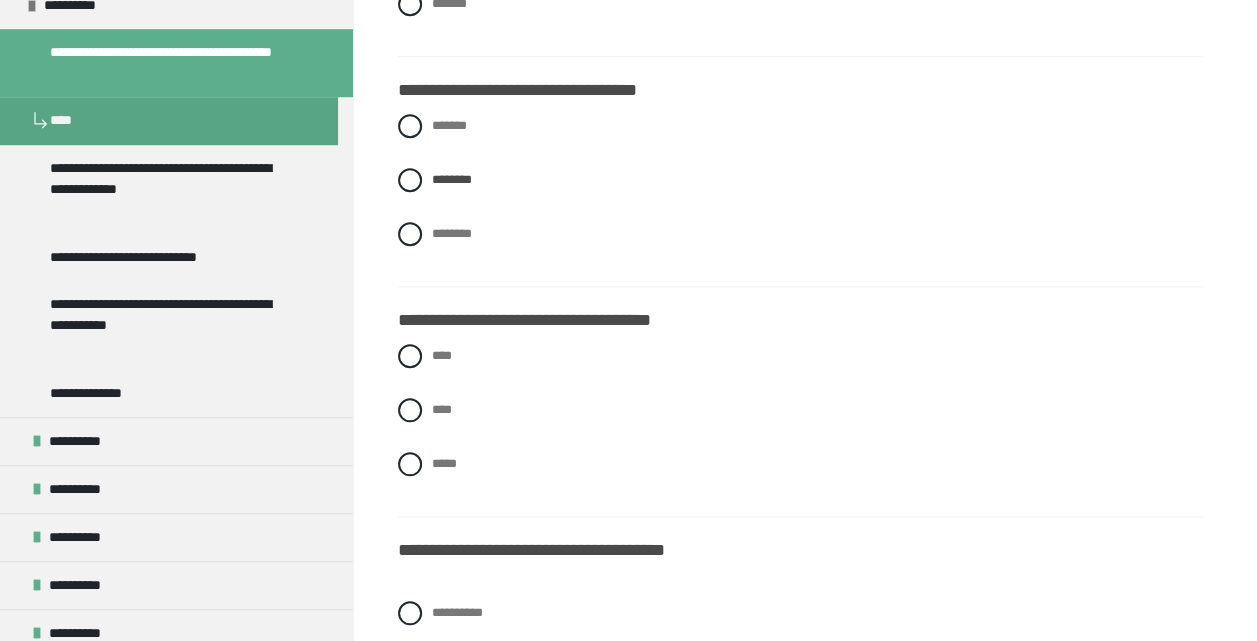 scroll, scrollTop: 800, scrollLeft: 0, axis: vertical 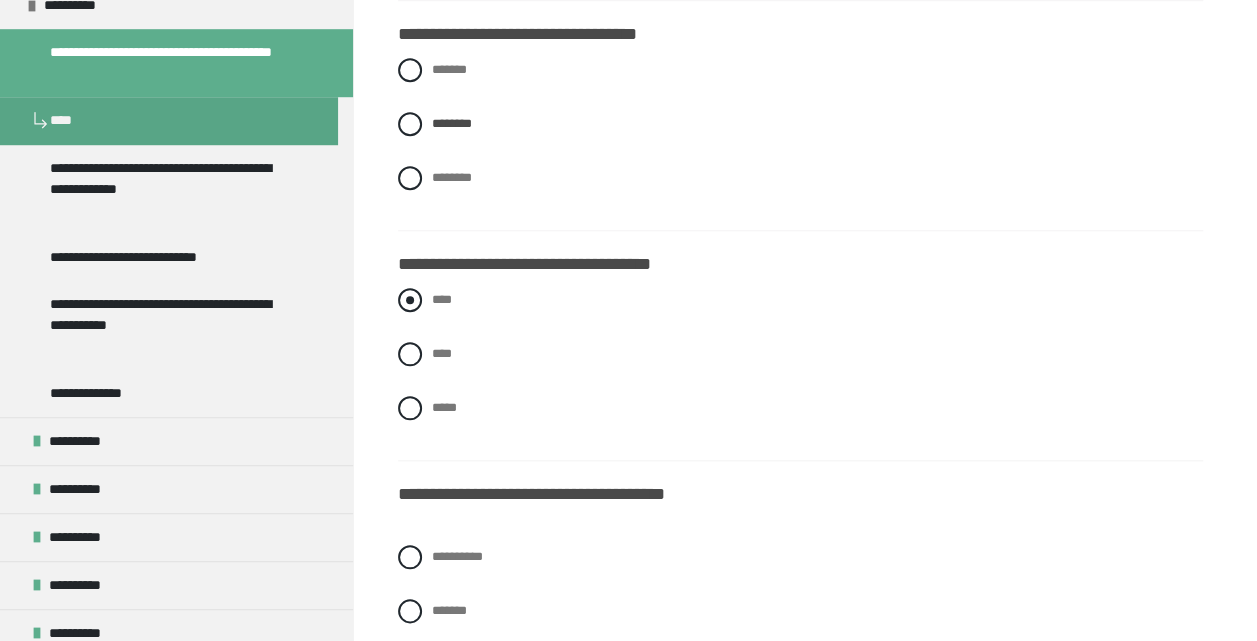 click on "****" at bounding box center (442, 299) 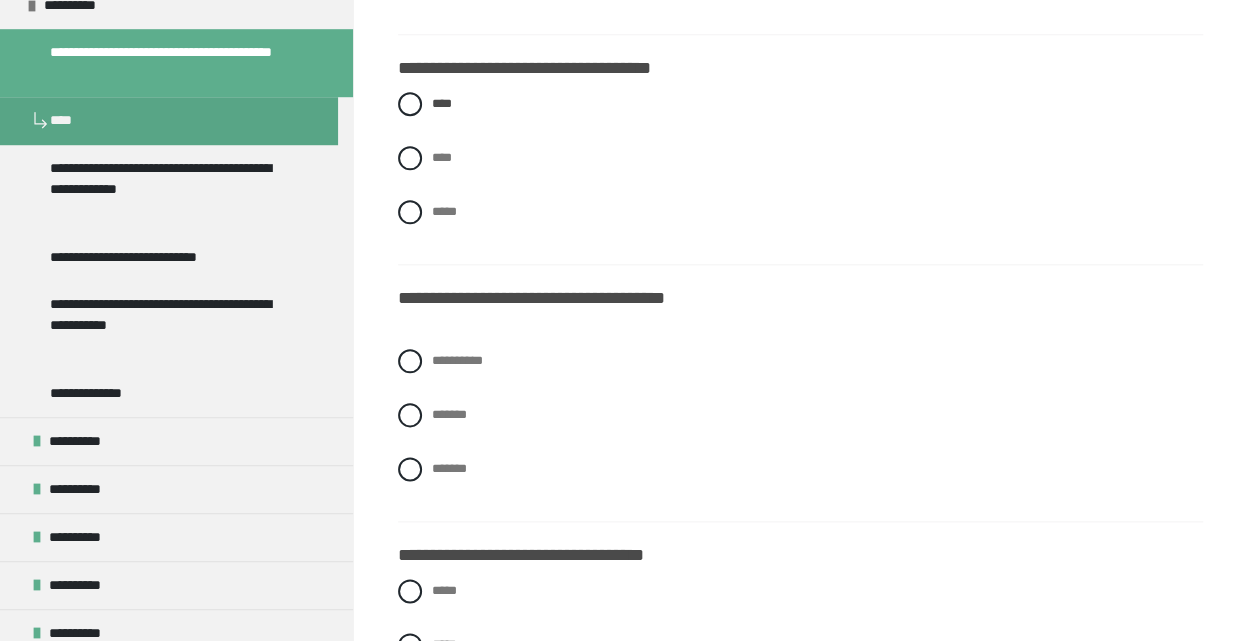 scroll, scrollTop: 1000, scrollLeft: 0, axis: vertical 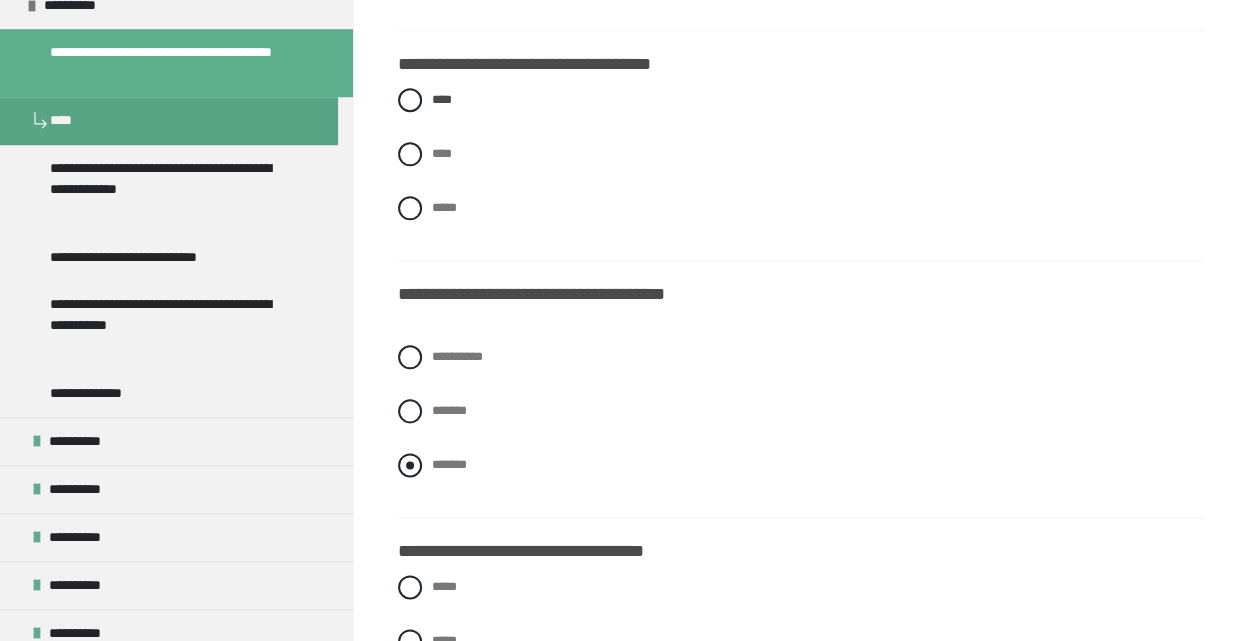 click on "*******" at bounding box center [449, 464] 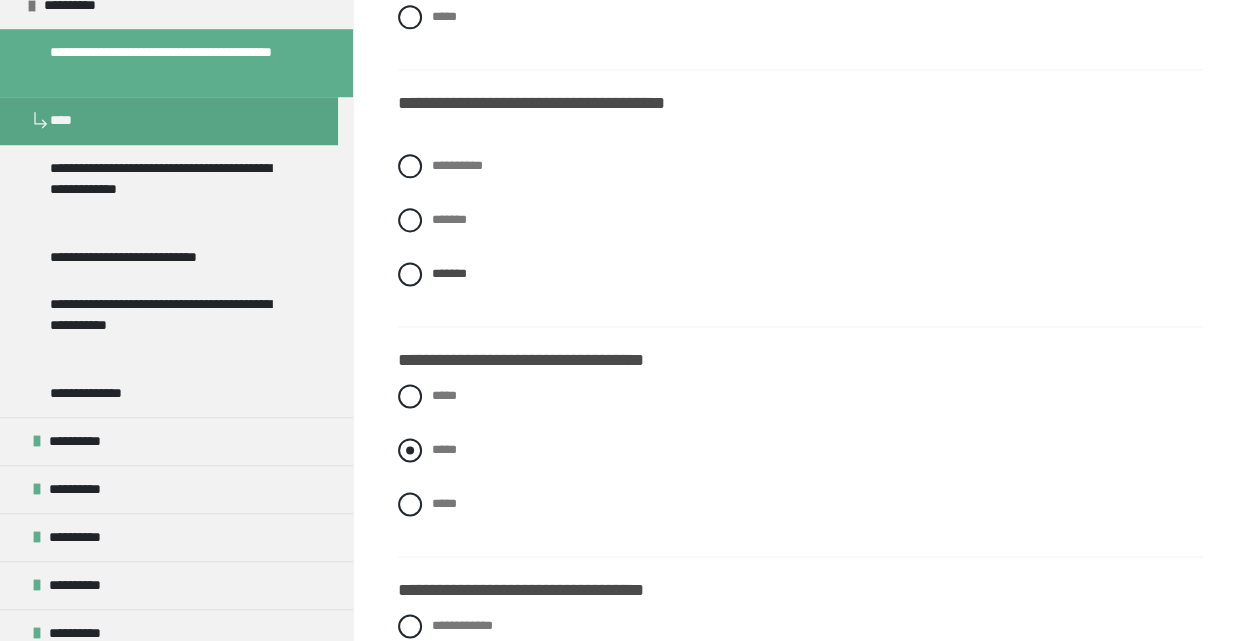 scroll, scrollTop: 1200, scrollLeft: 0, axis: vertical 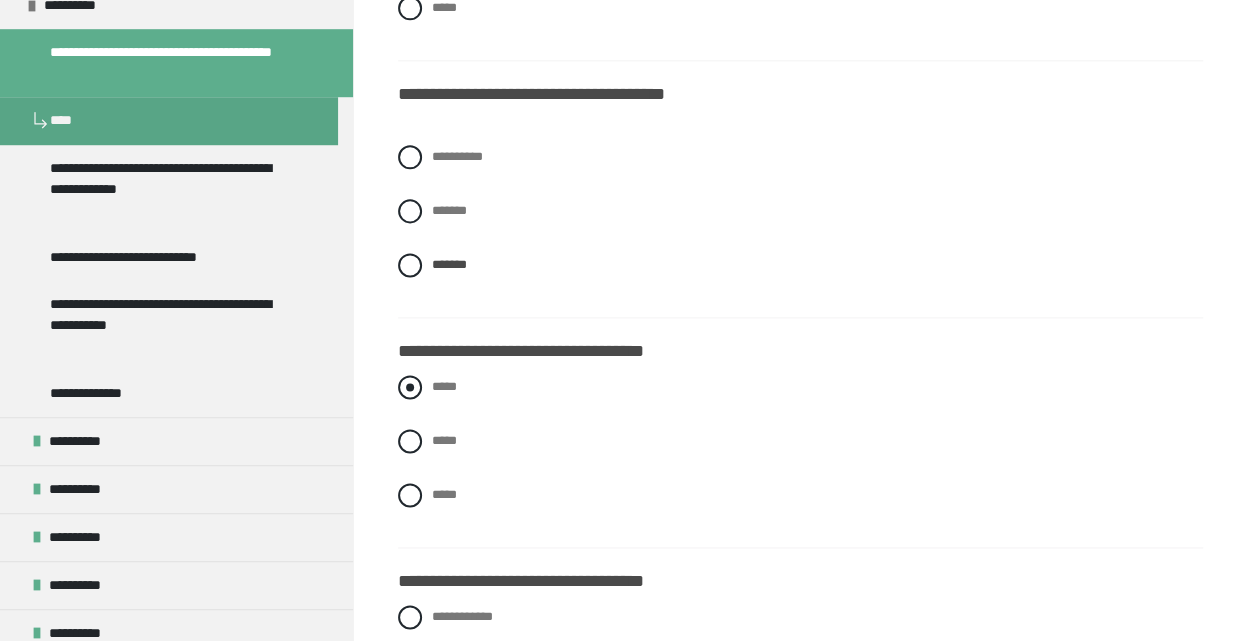 click on "*****" at bounding box center (438, 381) 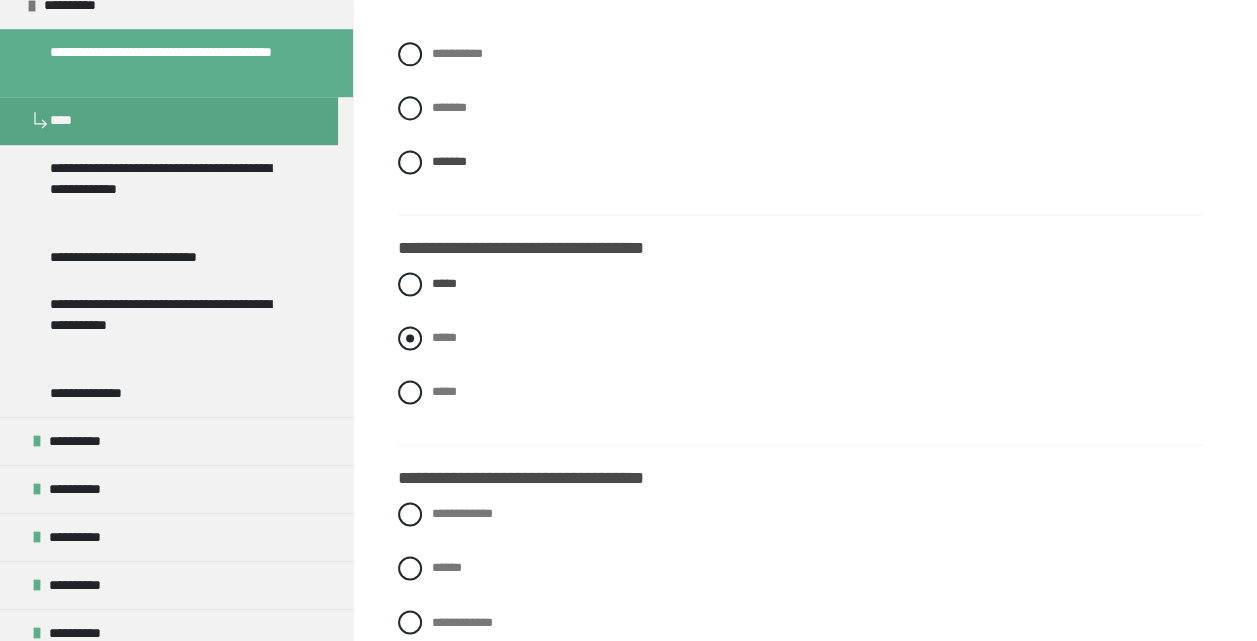 scroll, scrollTop: 1500, scrollLeft: 0, axis: vertical 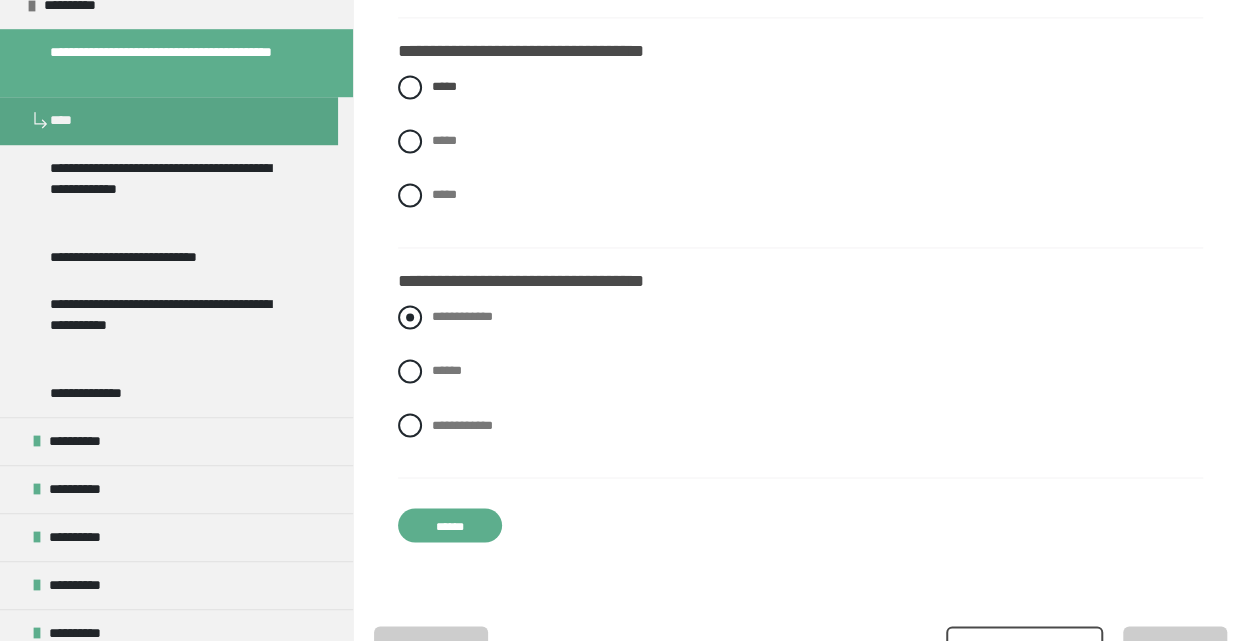 click on "**********" at bounding box center (462, 316) 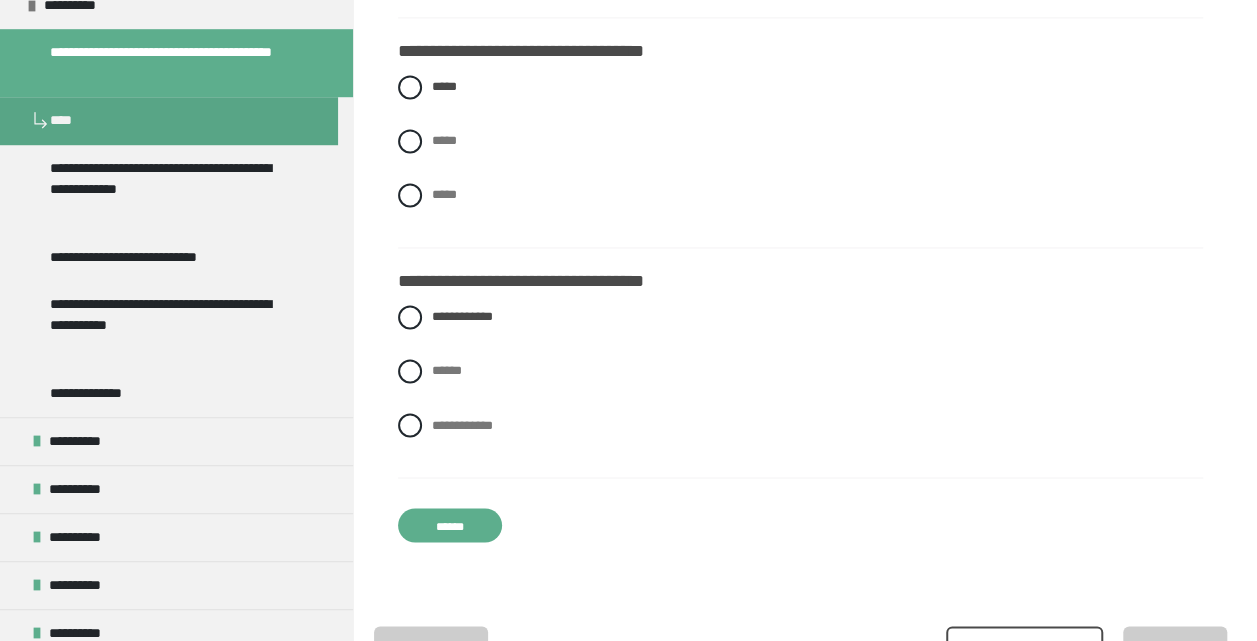 click on "******" at bounding box center [450, 525] 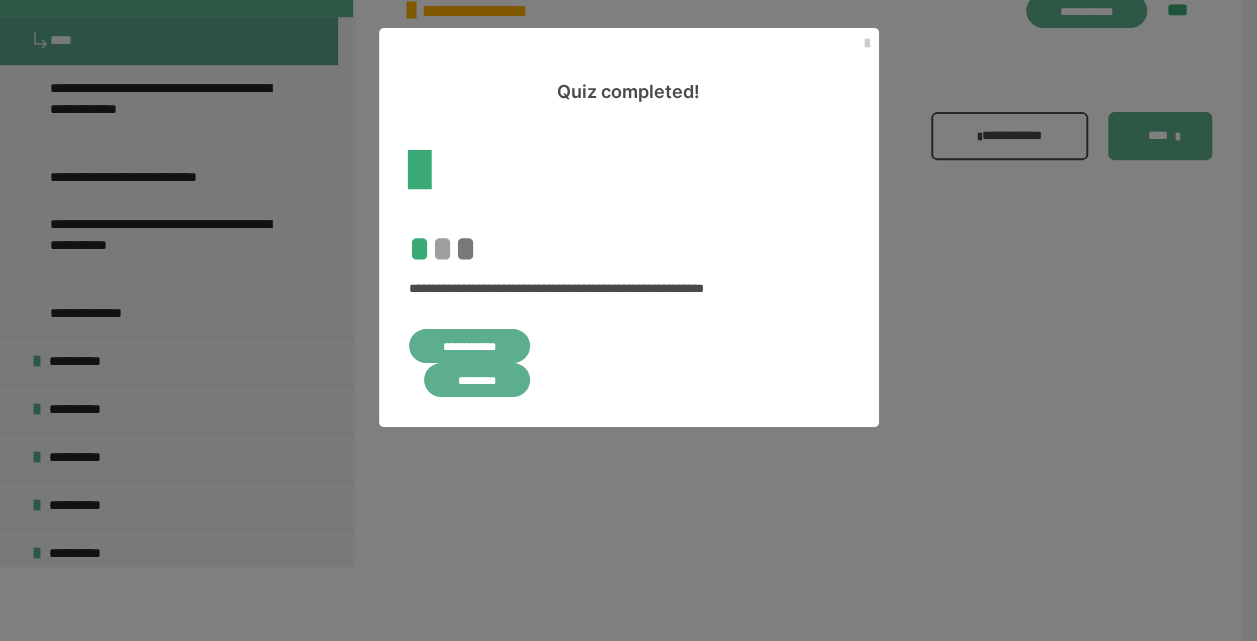 scroll, scrollTop: 0, scrollLeft: 0, axis: both 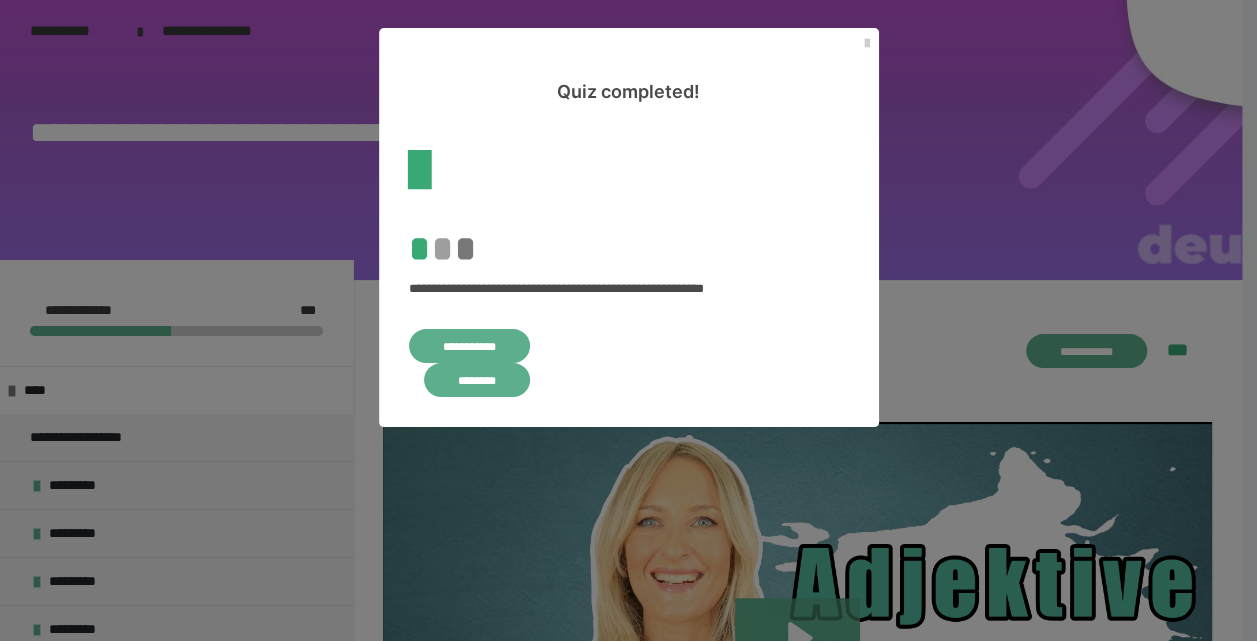 click on "********" at bounding box center (477, 380) 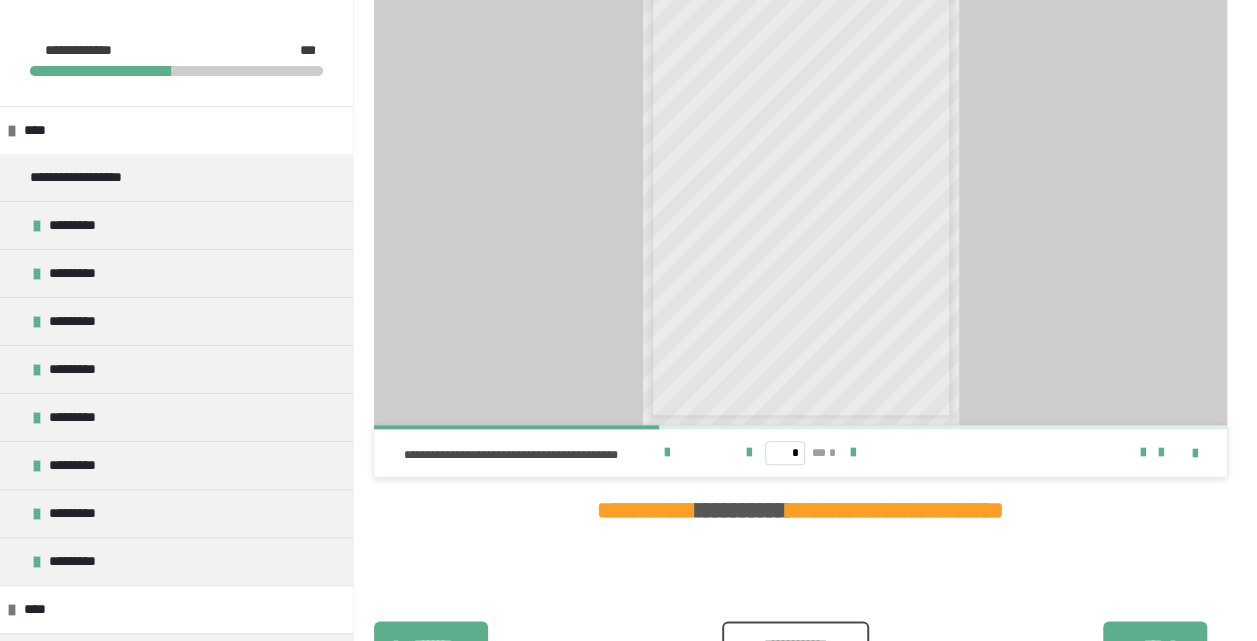 scroll, scrollTop: 900, scrollLeft: 0, axis: vertical 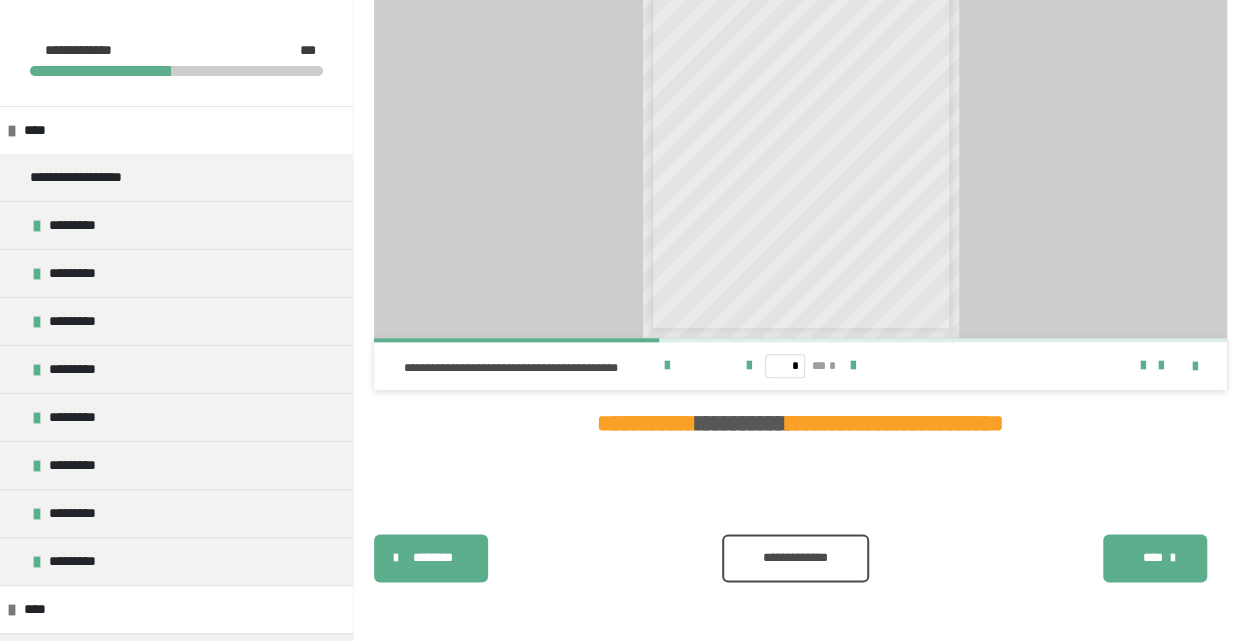 click on "**********" at bounding box center (795, 558) 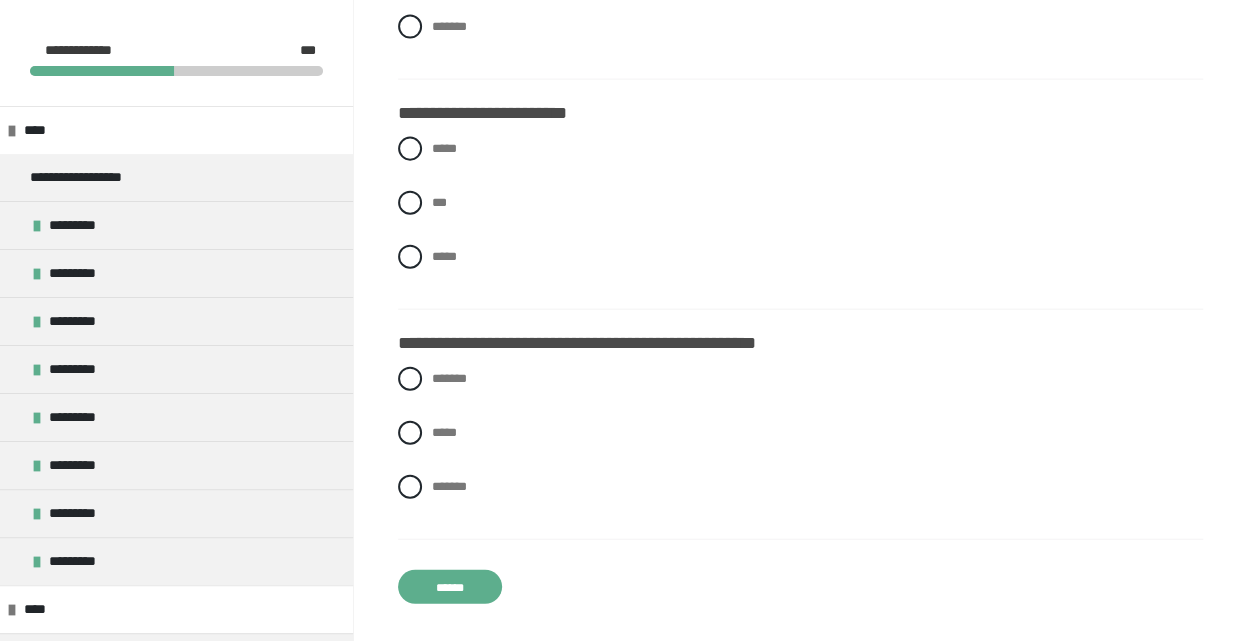 scroll, scrollTop: 2358, scrollLeft: 0, axis: vertical 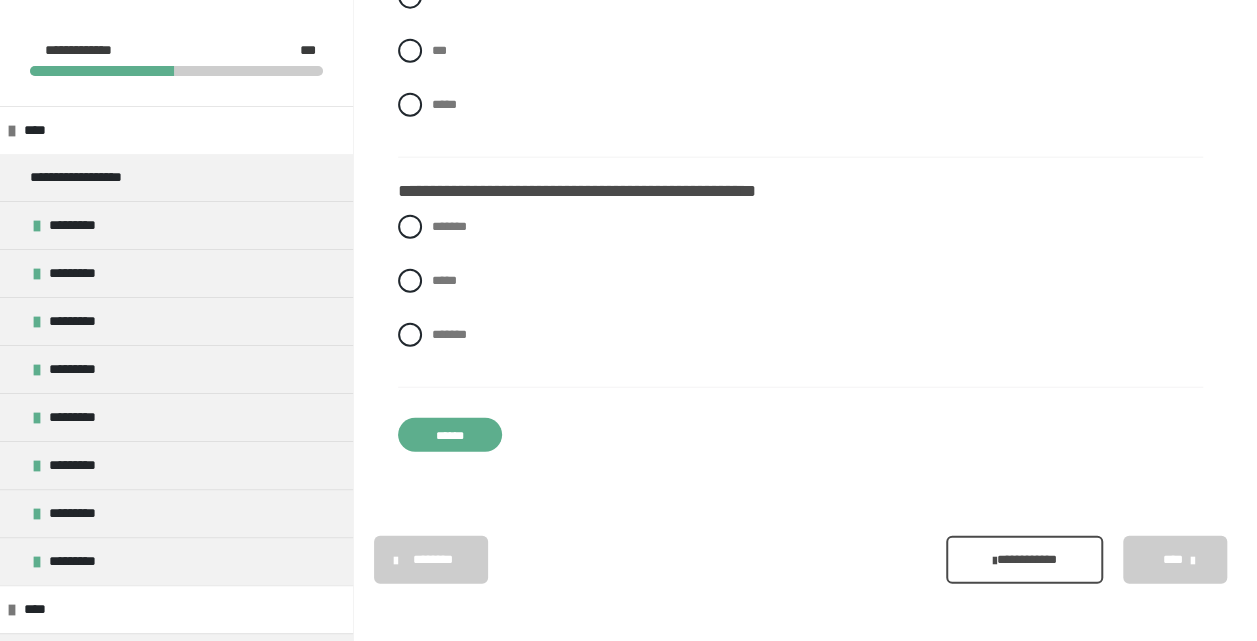 click on "**********" at bounding box center (1024, 560) 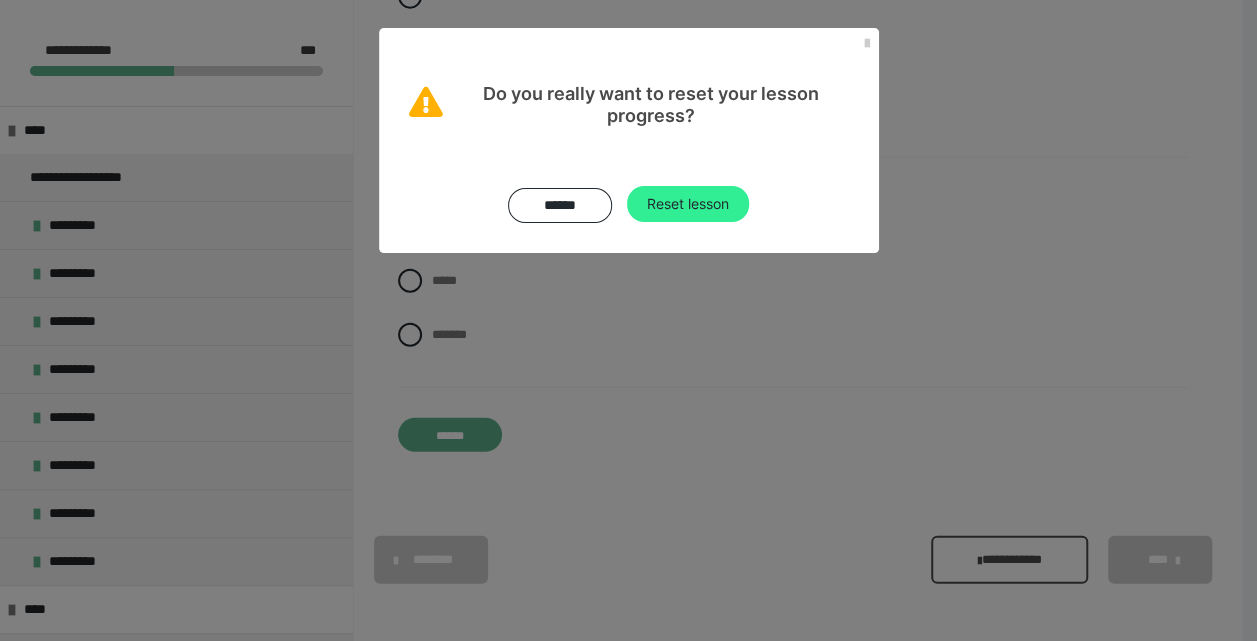 click on "Reset lesson" at bounding box center [688, 204] 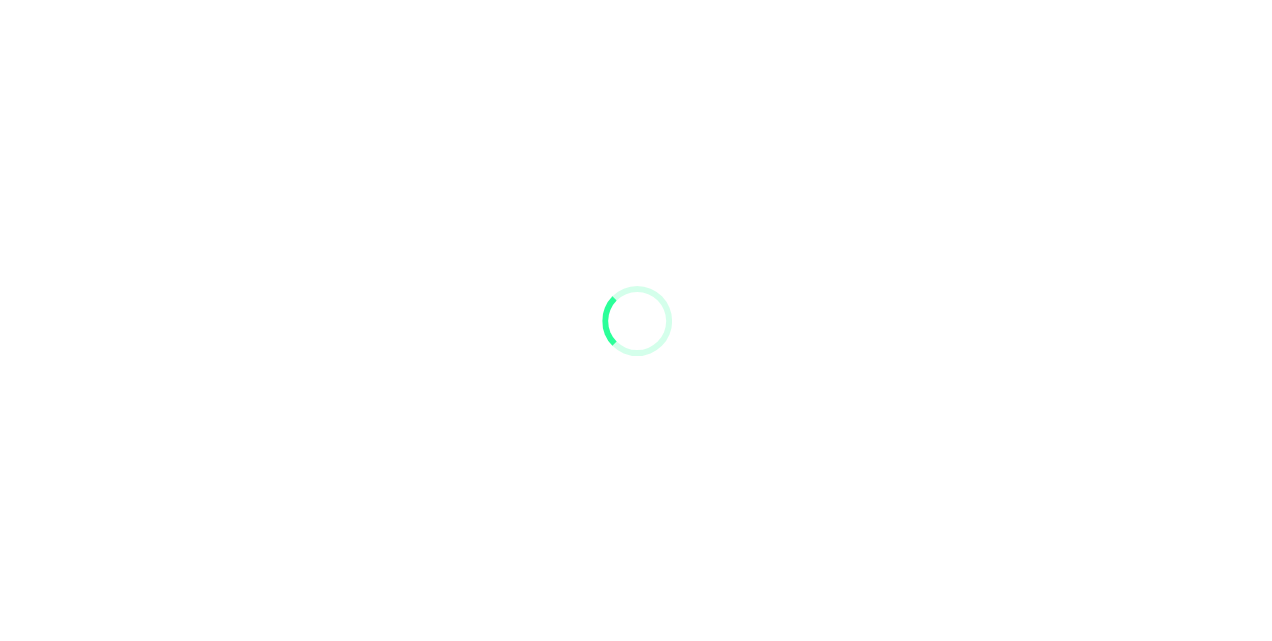 scroll, scrollTop: 0, scrollLeft: 0, axis: both 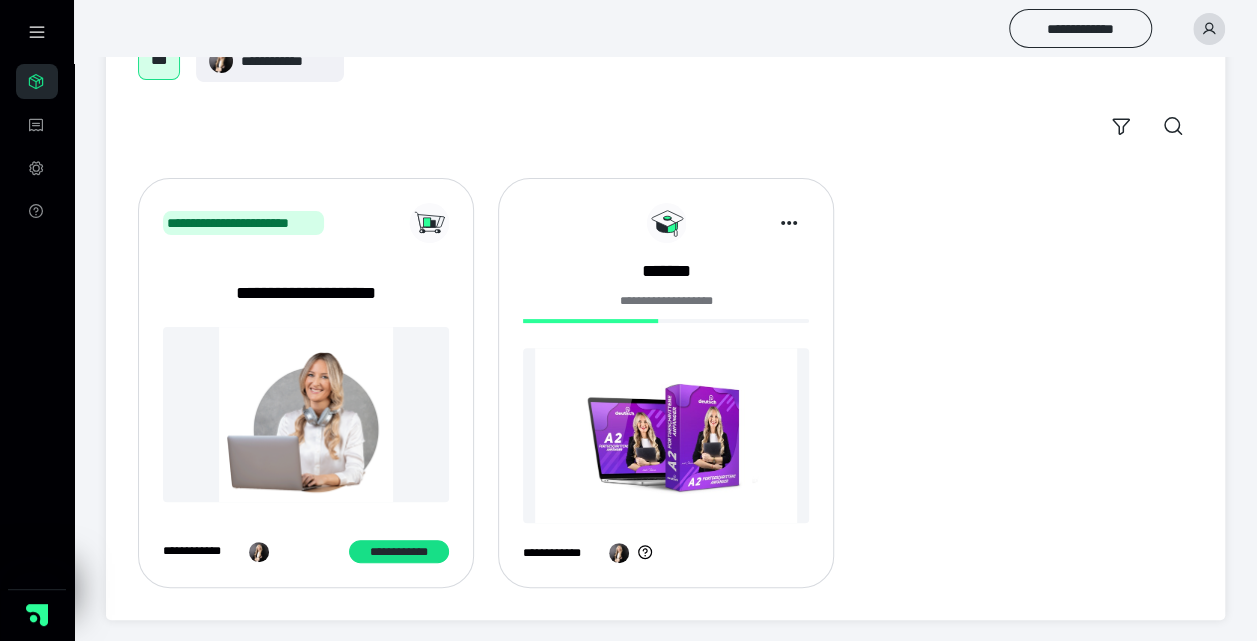 click at bounding box center [666, 435] 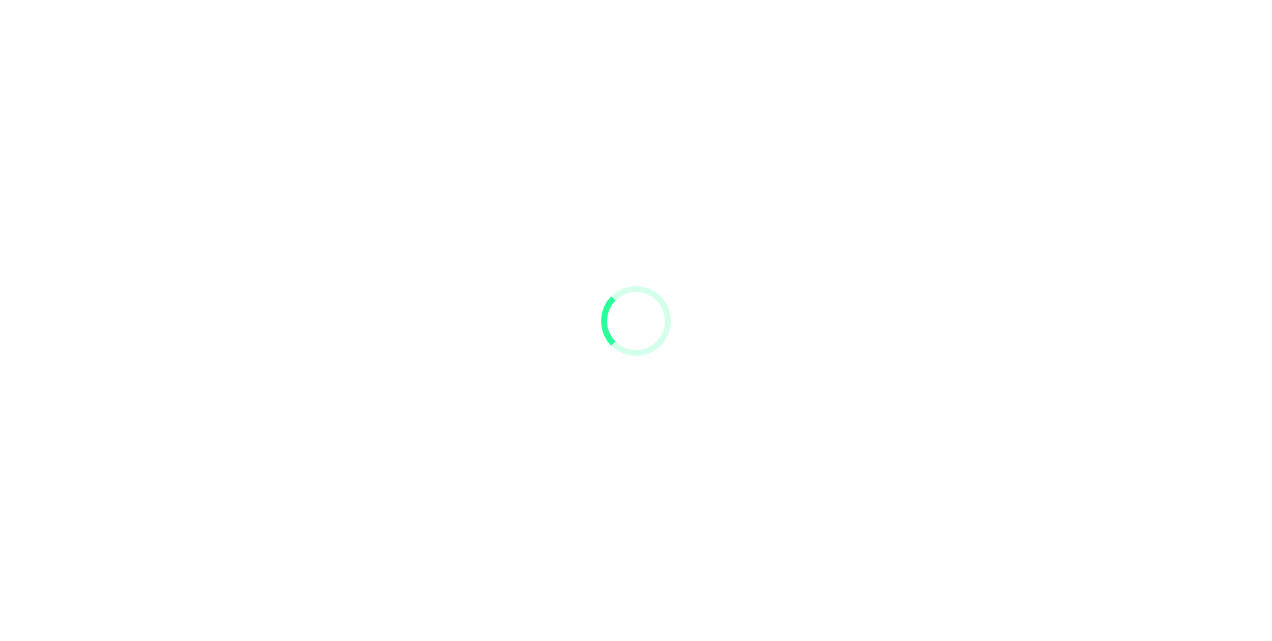 scroll, scrollTop: 0, scrollLeft: 0, axis: both 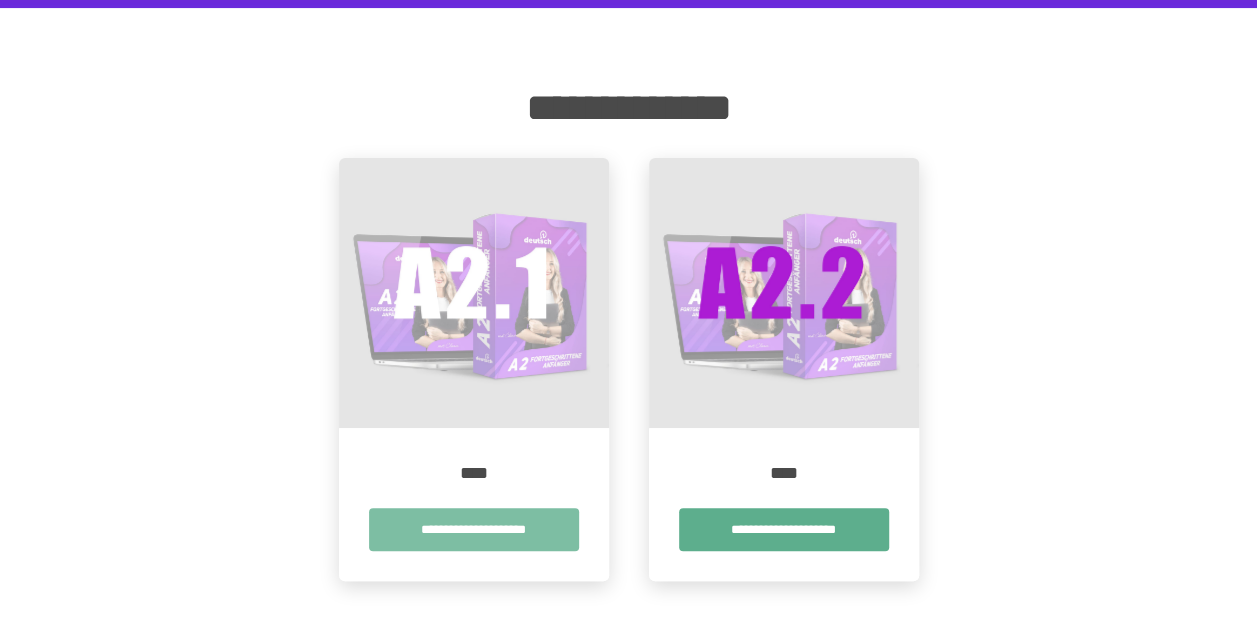 click on "**********" at bounding box center [474, 529] 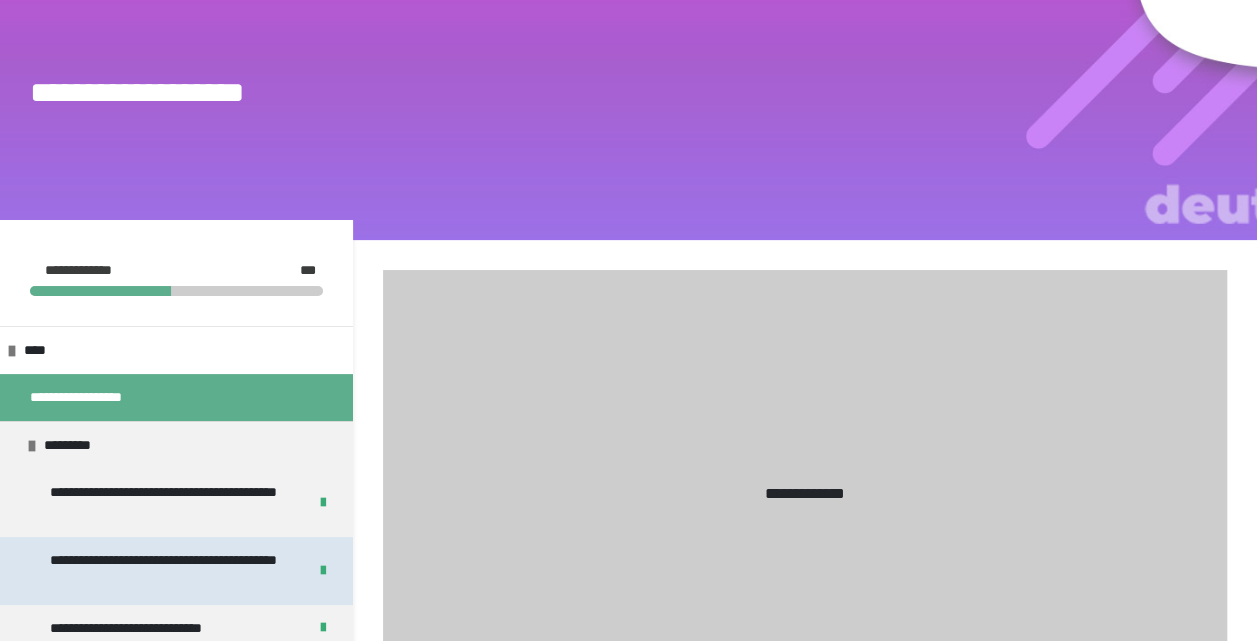 scroll, scrollTop: 340, scrollLeft: 0, axis: vertical 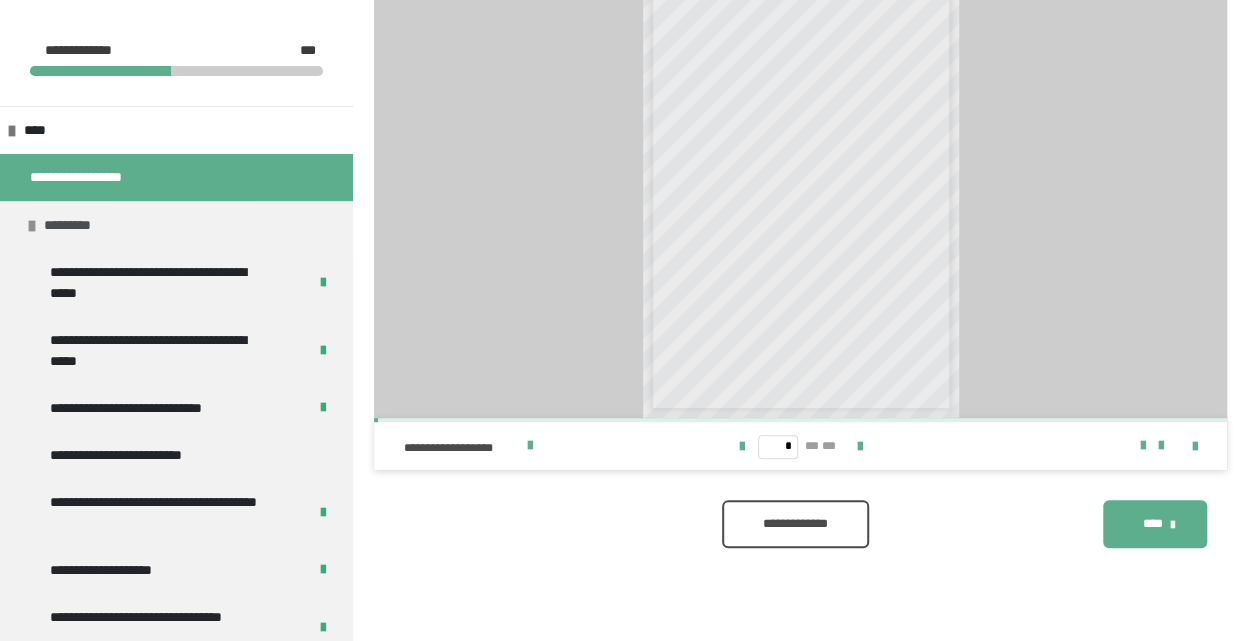 click on "*********" at bounding box center [176, 225] 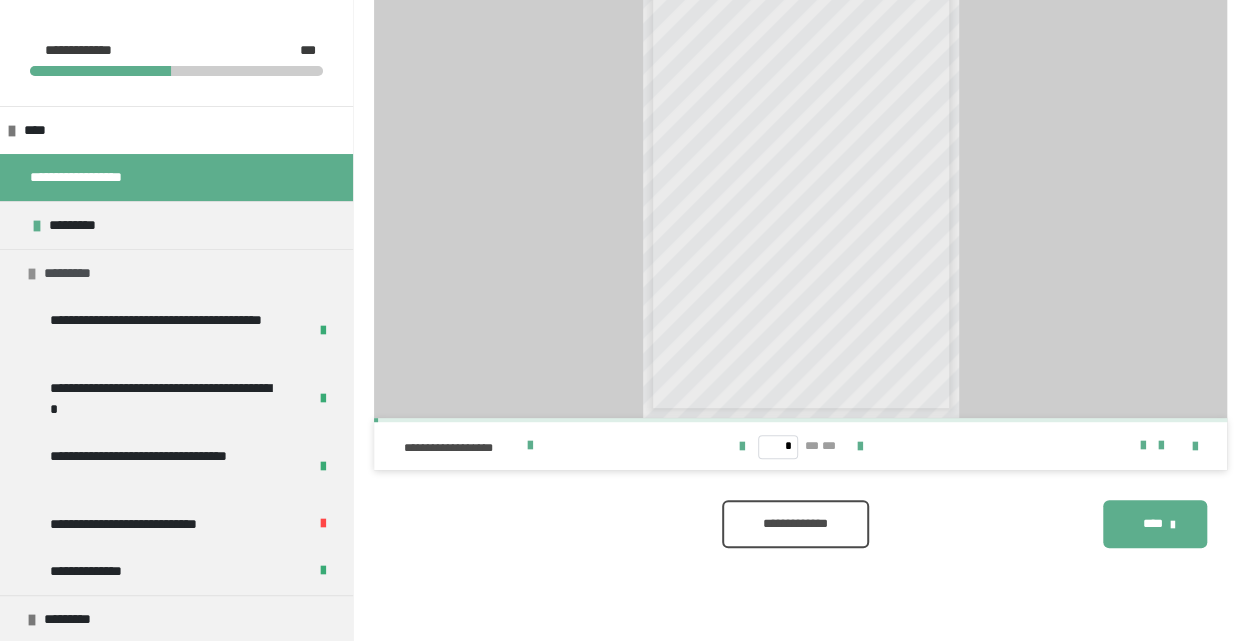 click at bounding box center (32, 274) 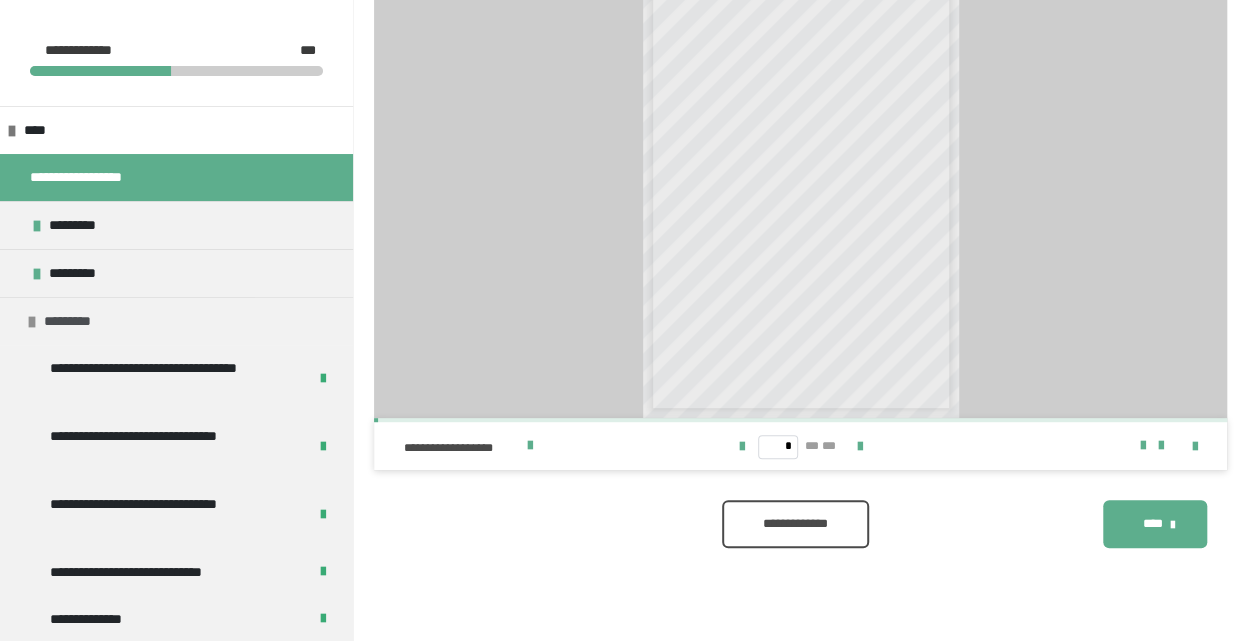 click at bounding box center [32, 322] 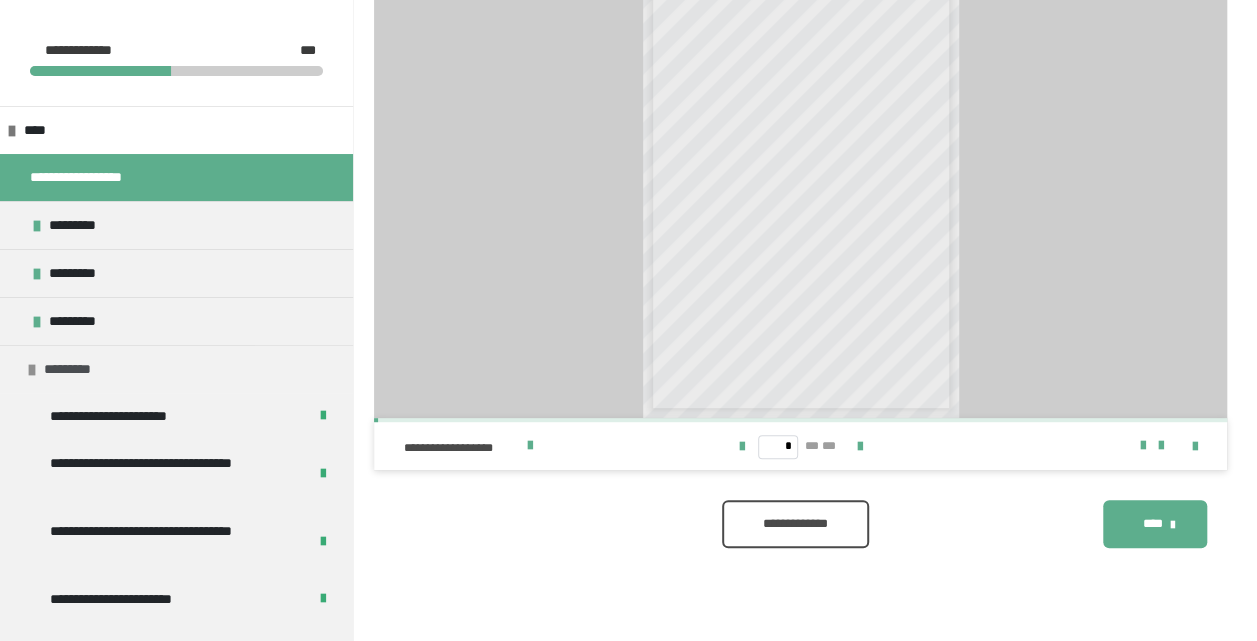 click on "*********" at bounding box center [176, 369] 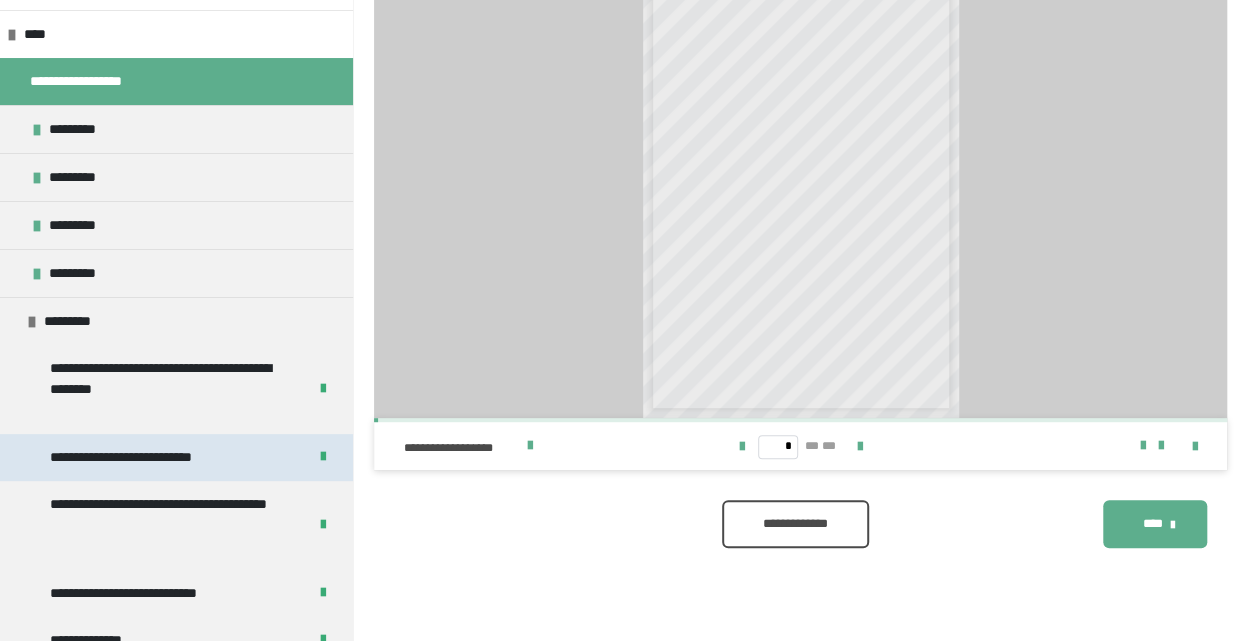 scroll, scrollTop: 200, scrollLeft: 0, axis: vertical 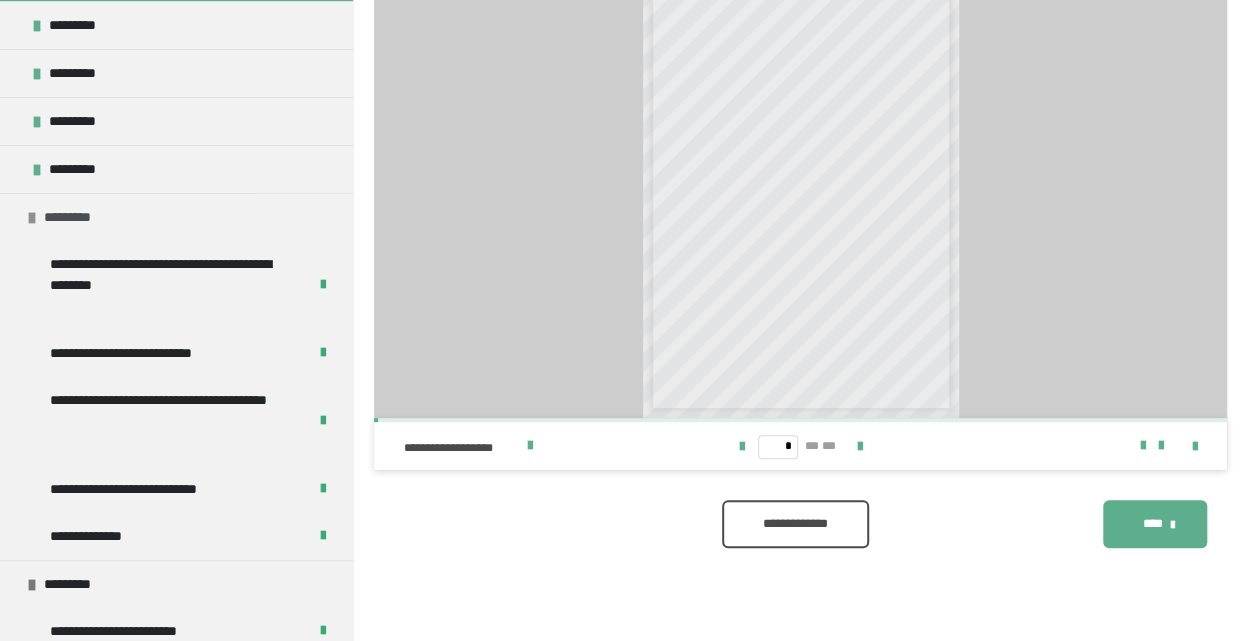 click on "*********" at bounding box center [176, 217] 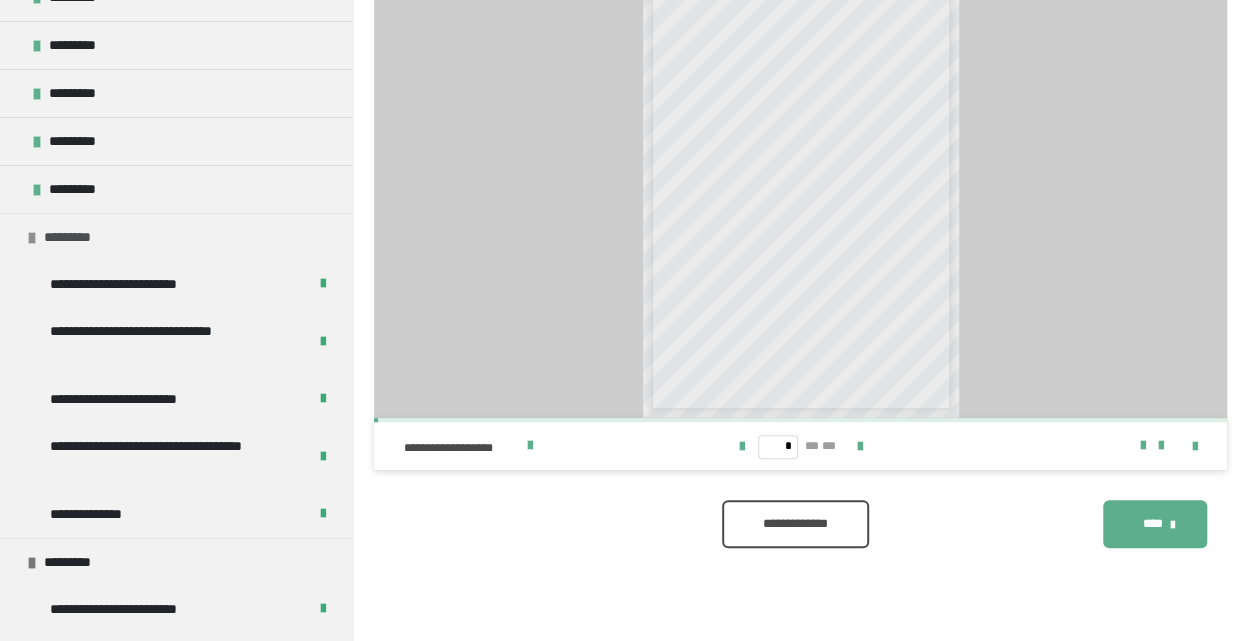 scroll, scrollTop: 300, scrollLeft: 0, axis: vertical 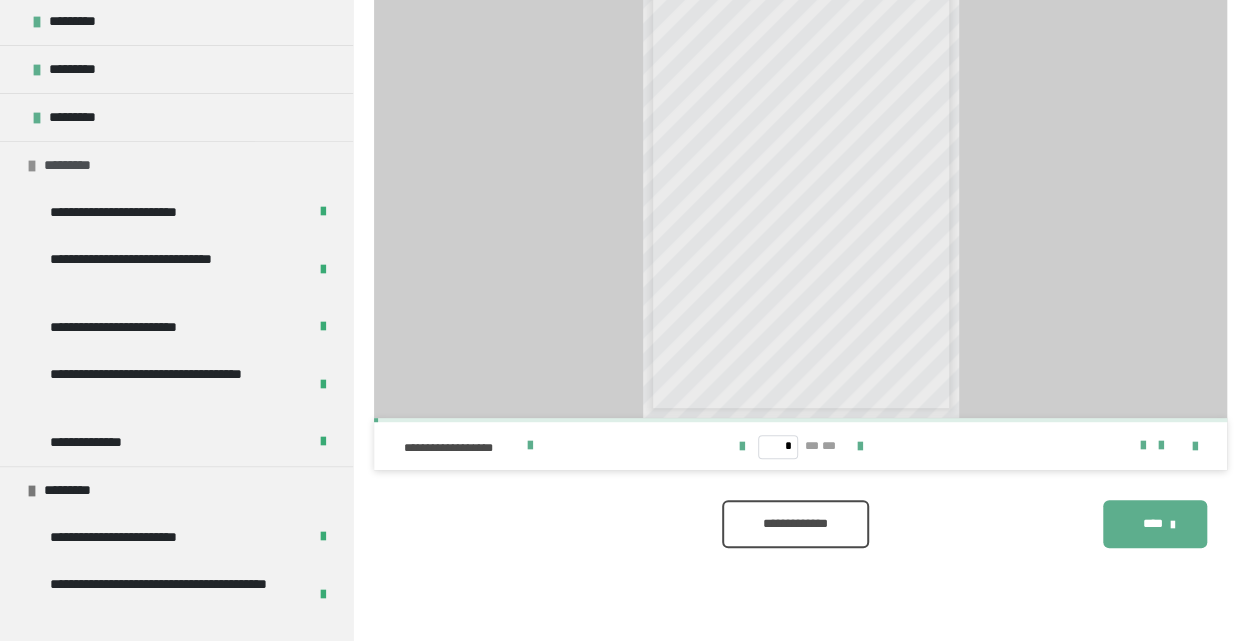 click on "*********" at bounding box center (176, 165) 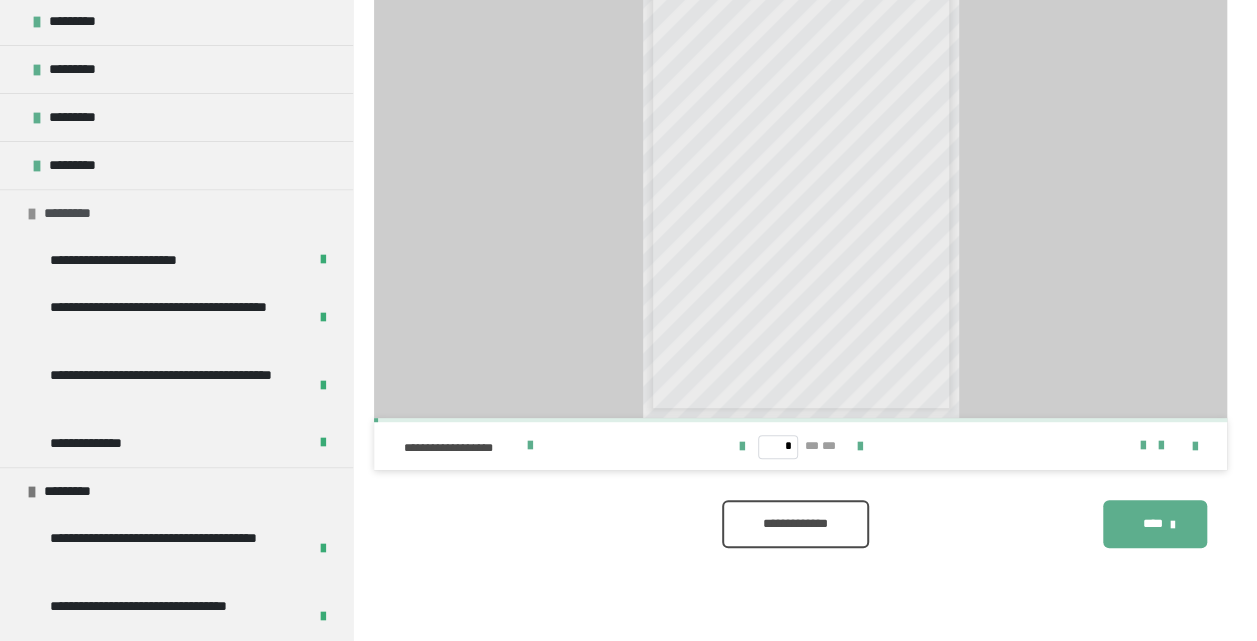 click on "*********" at bounding box center [176, 213] 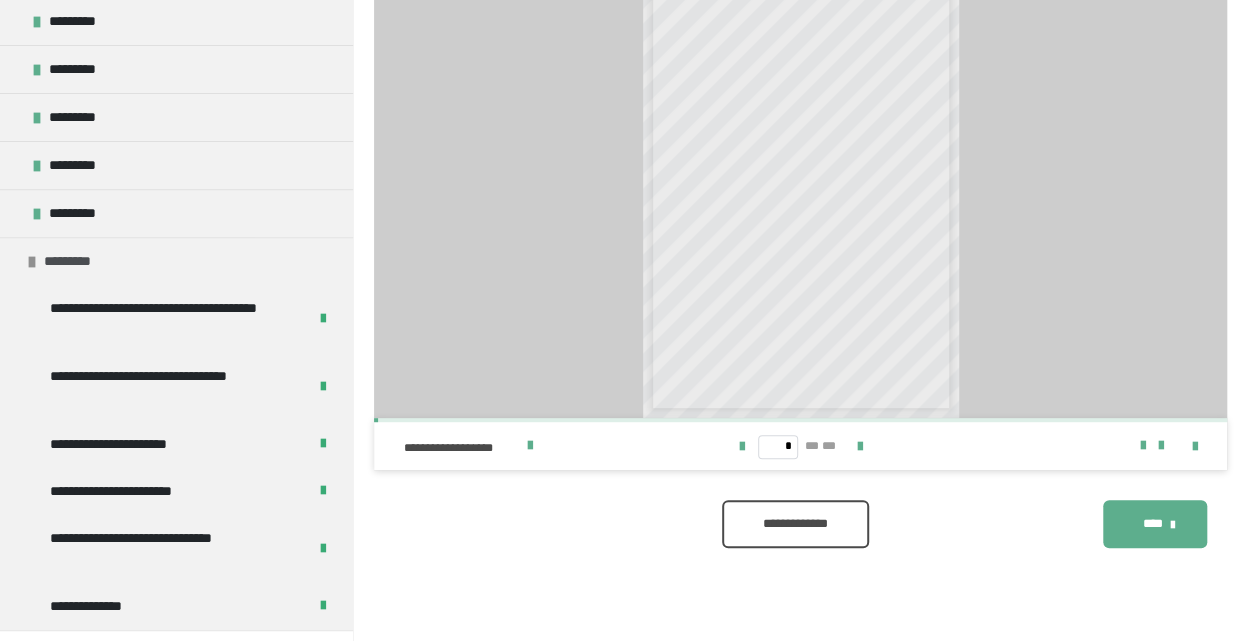 click at bounding box center [32, 262] 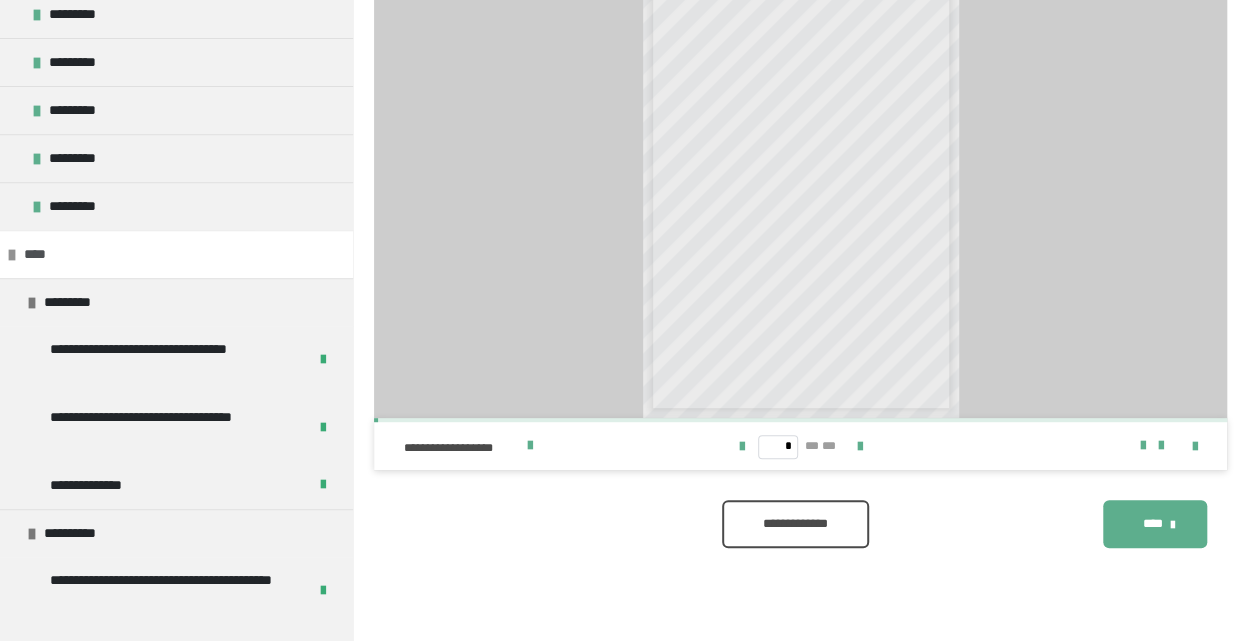 scroll, scrollTop: 400, scrollLeft: 0, axis: vertical 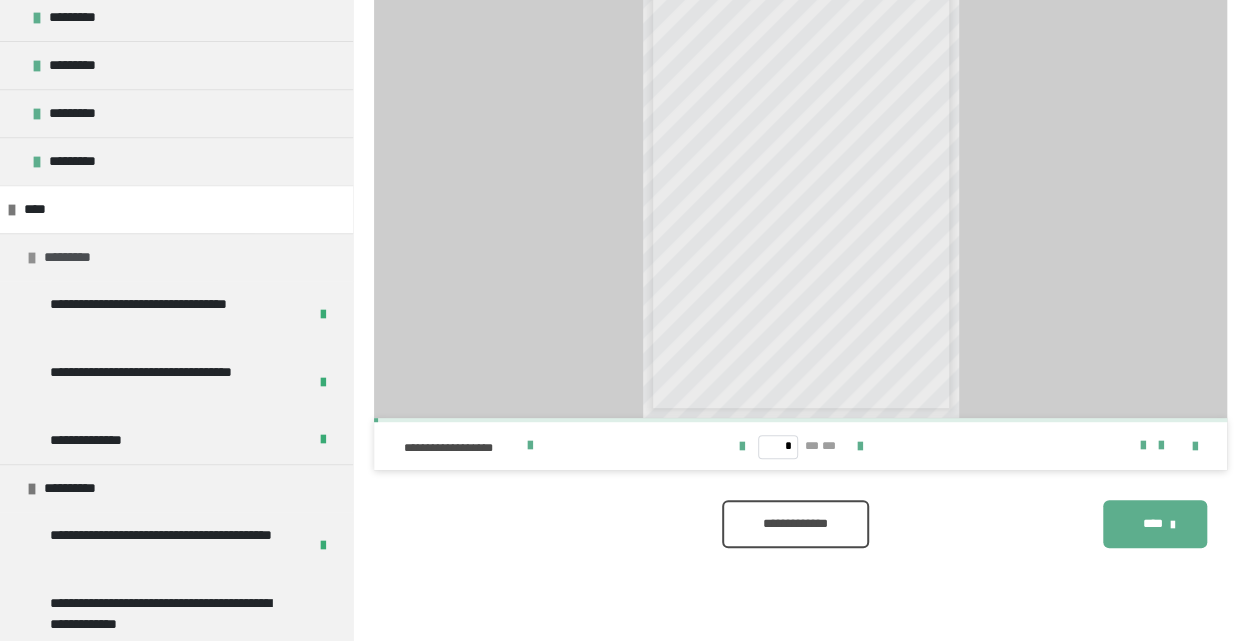 click at bounding box center (32, 258) 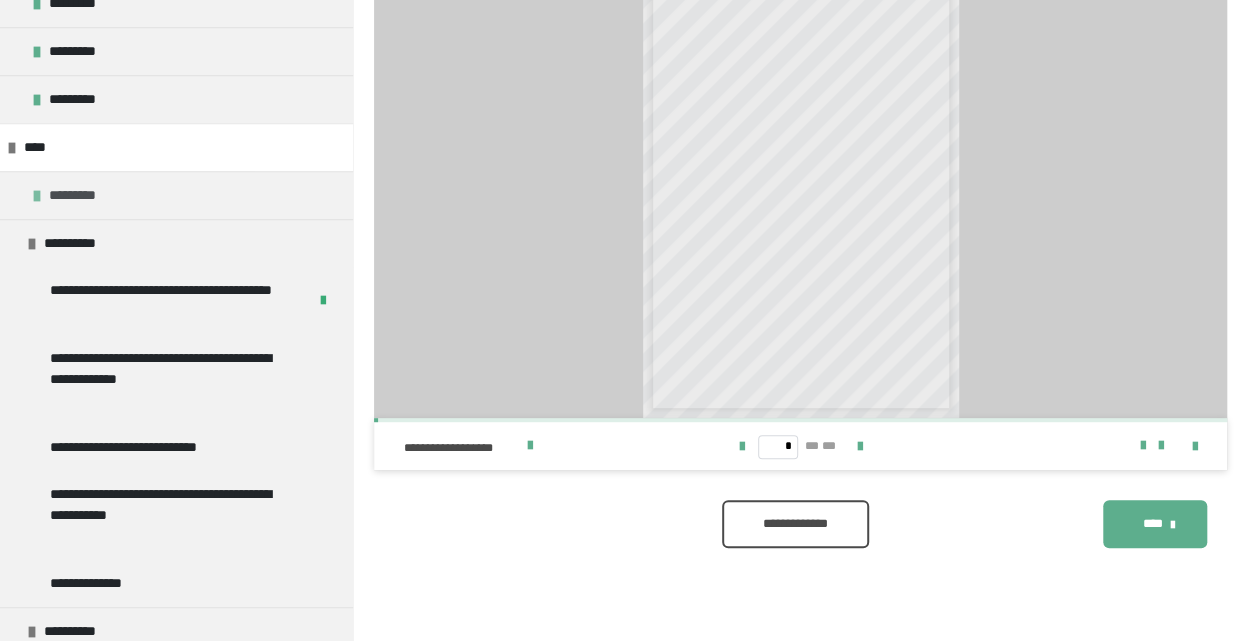 scroll, scrollTop: 600, scrollLeft: 0, axis: vertical 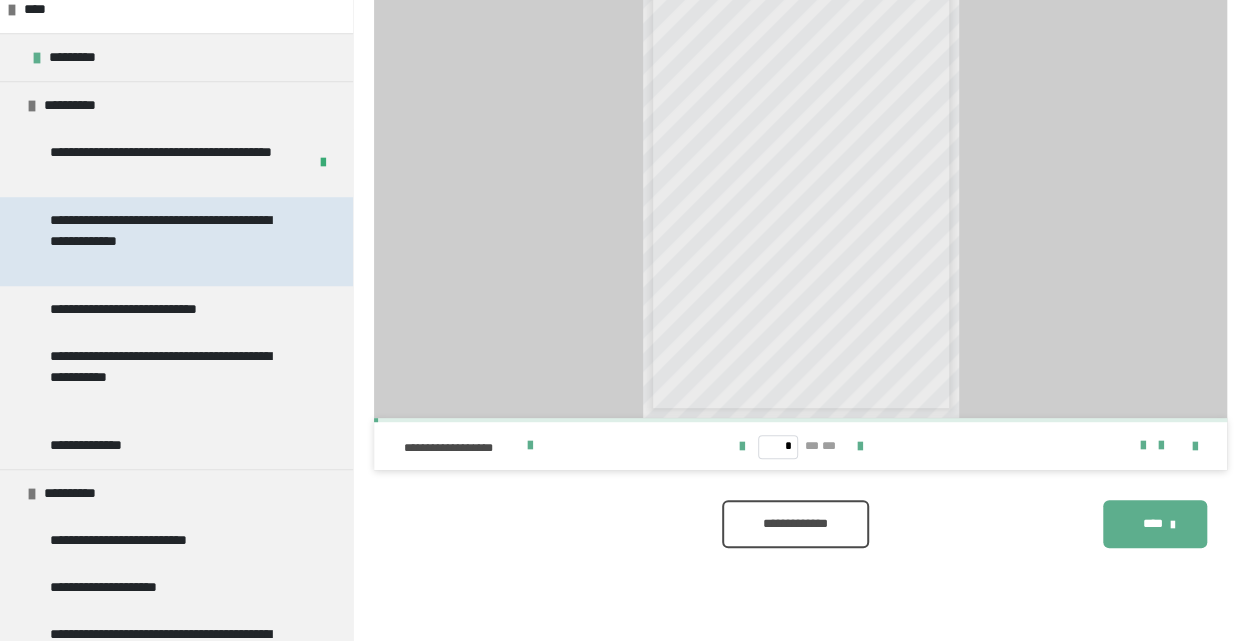 click on "**********" at bounding box center [171, 241] 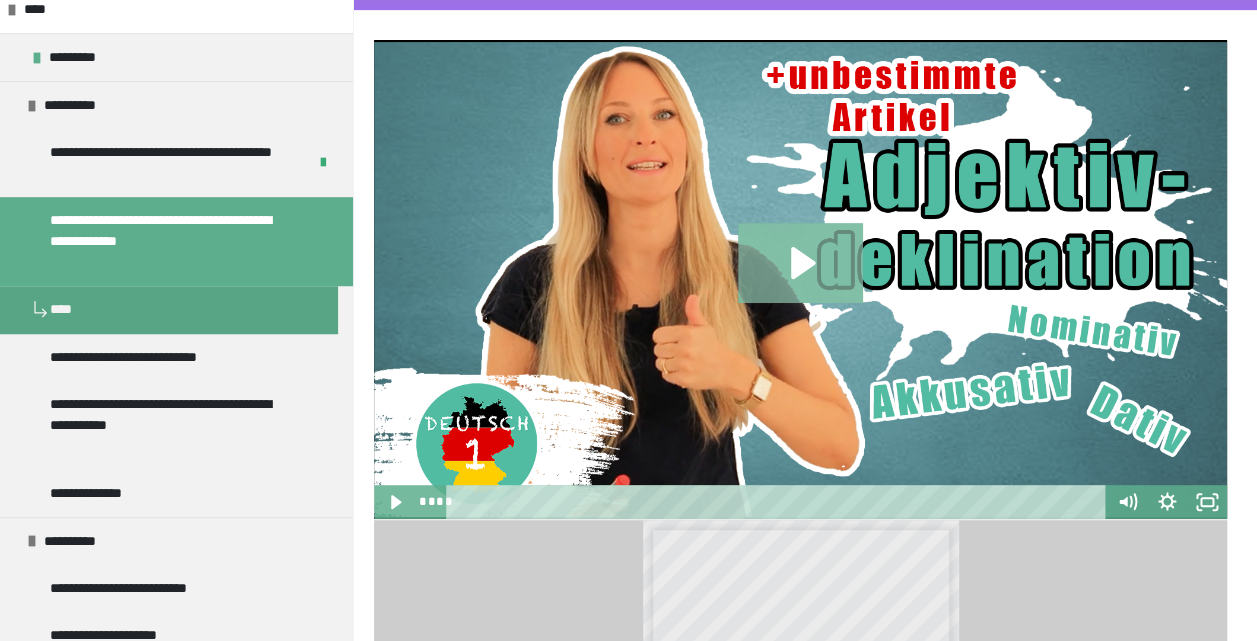 click 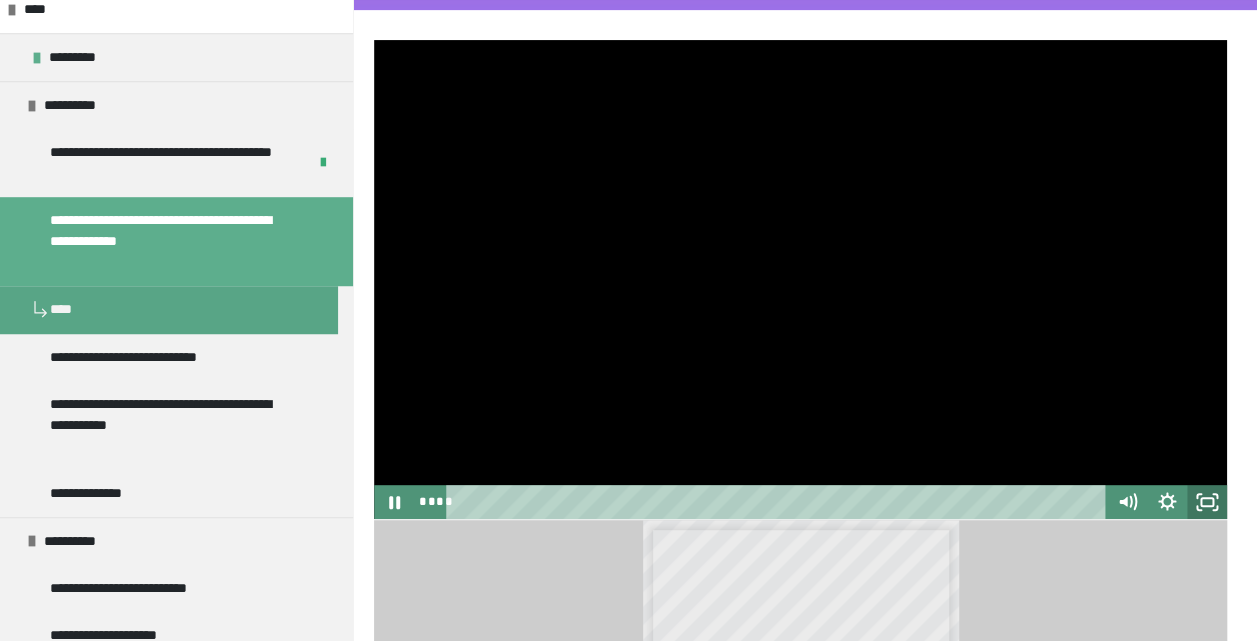 click 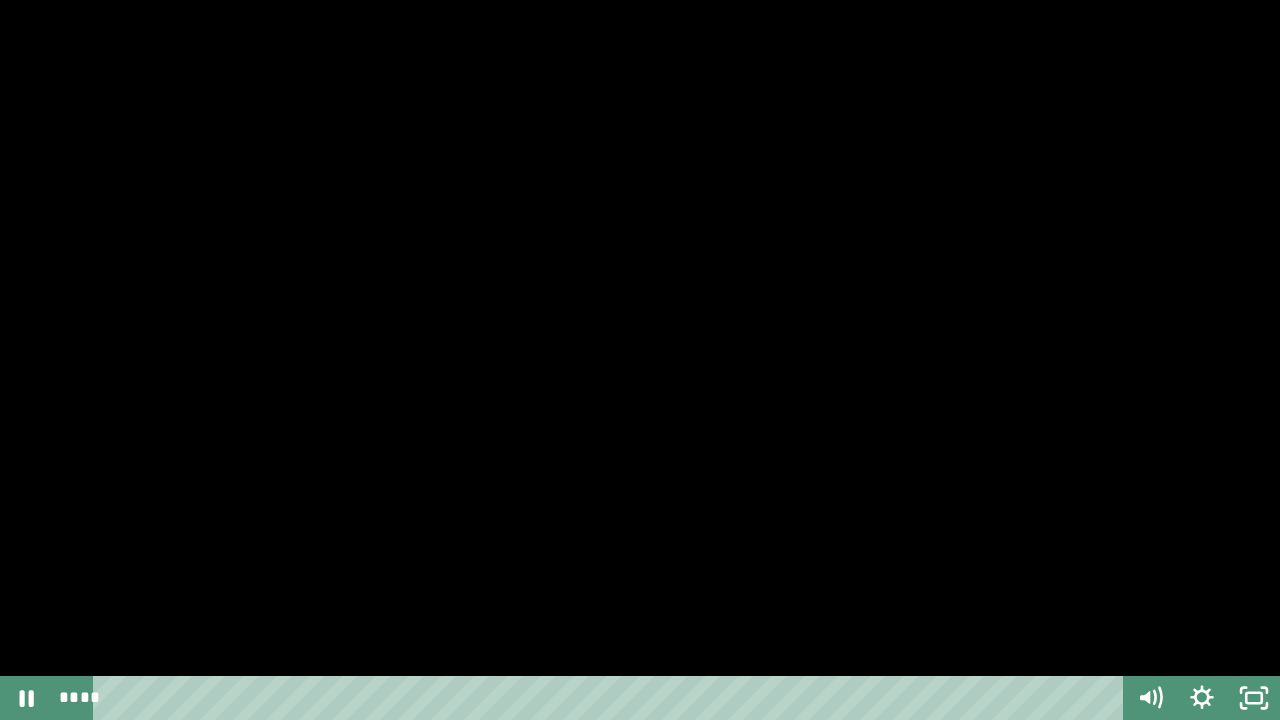 click at bounding box center (640, 360) 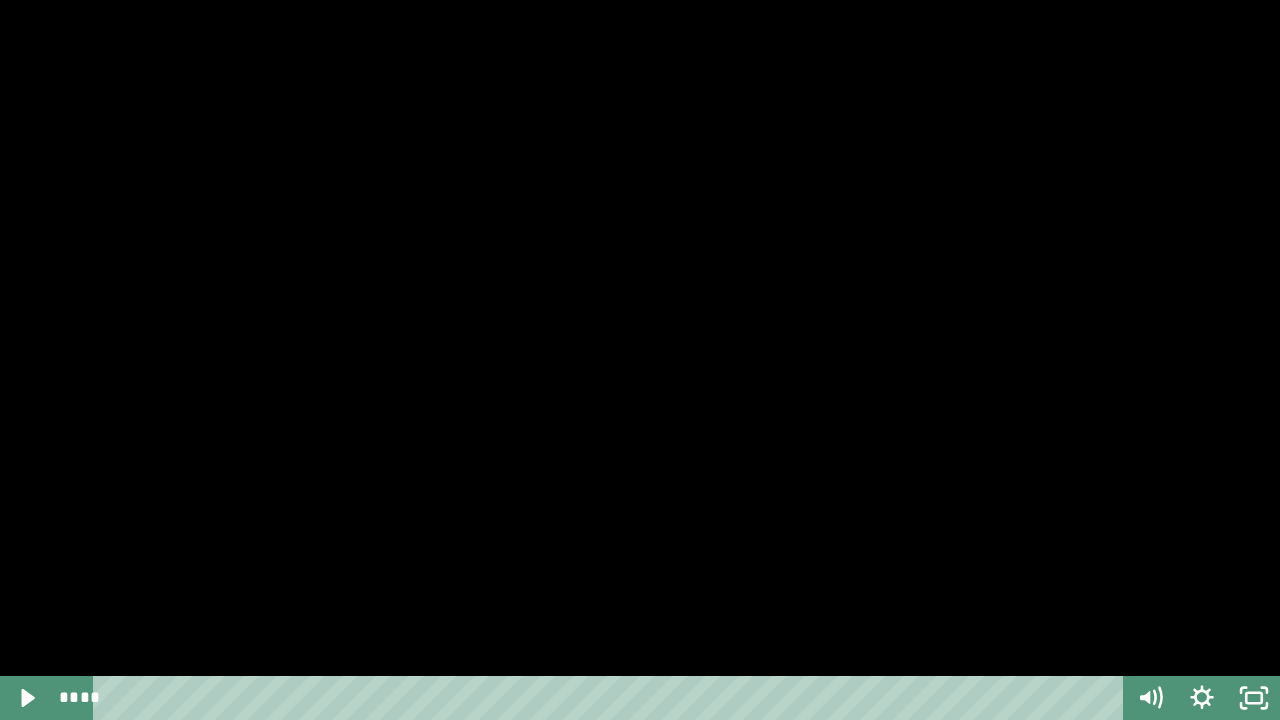click at bounding box center (640, 360) 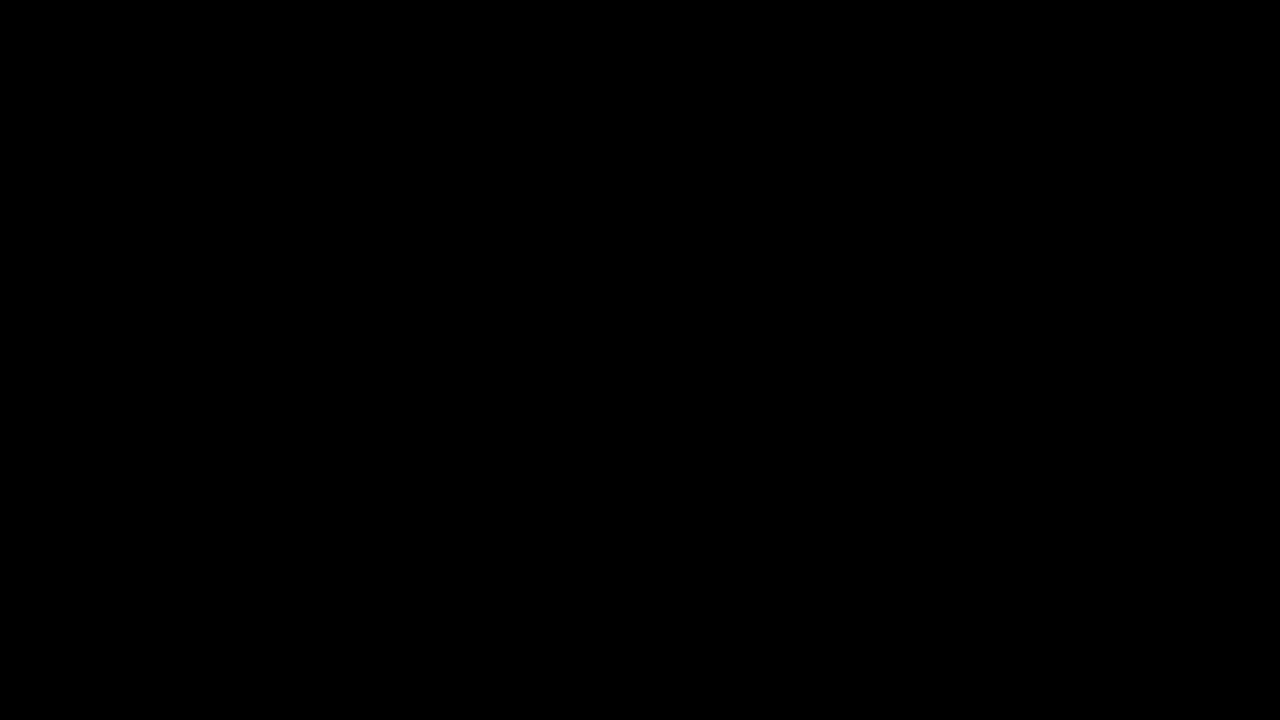 click at bounding box center (640, 360) 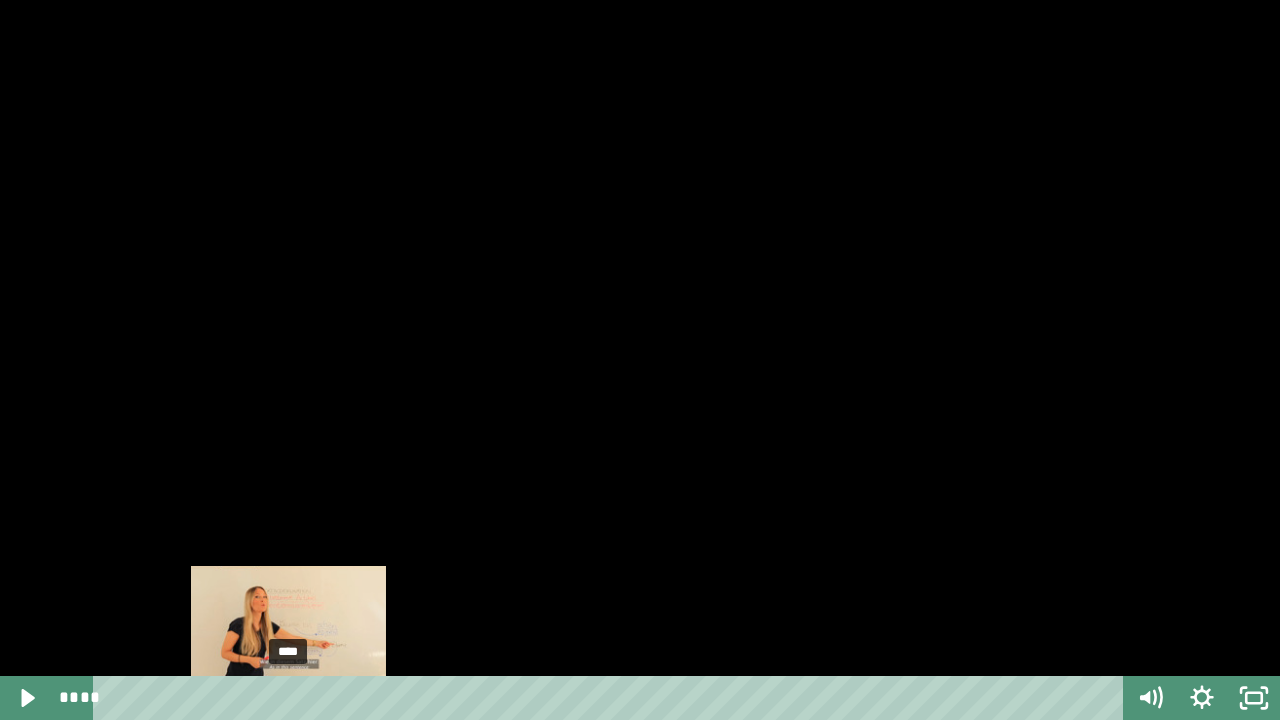 click on "****" at bounding box center [612, 698] 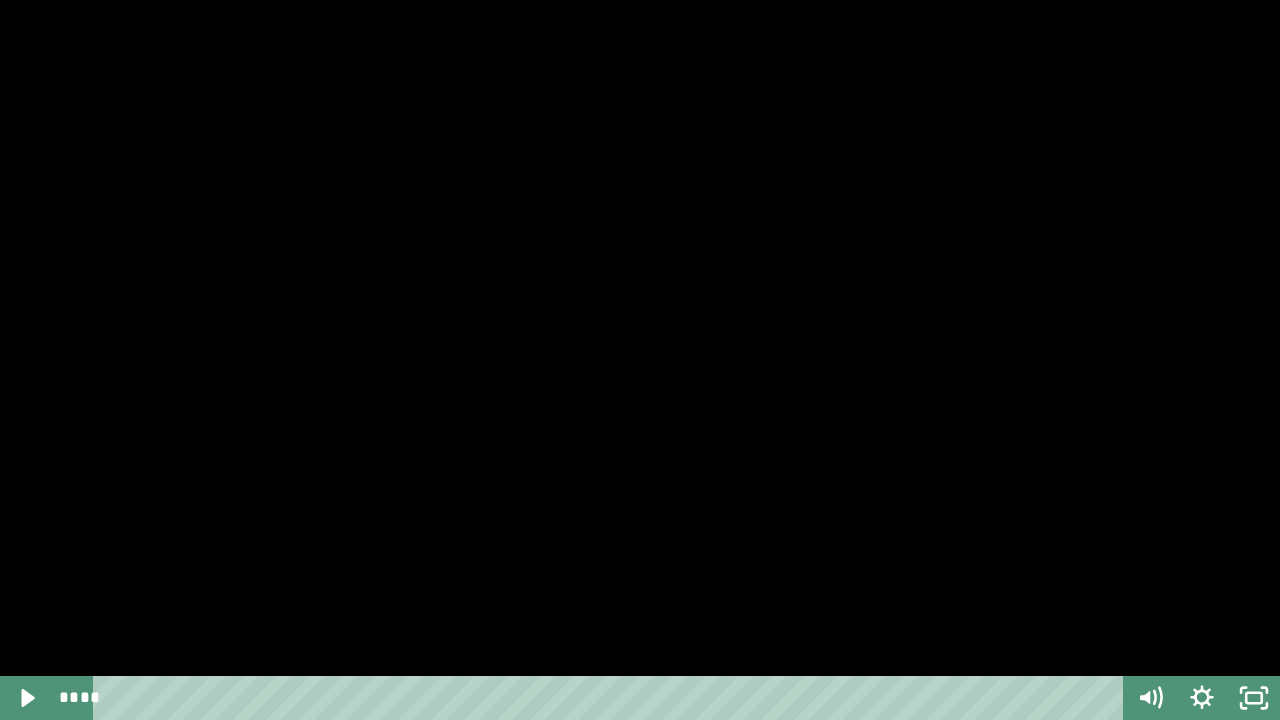 click at bounding box center [640, 360] 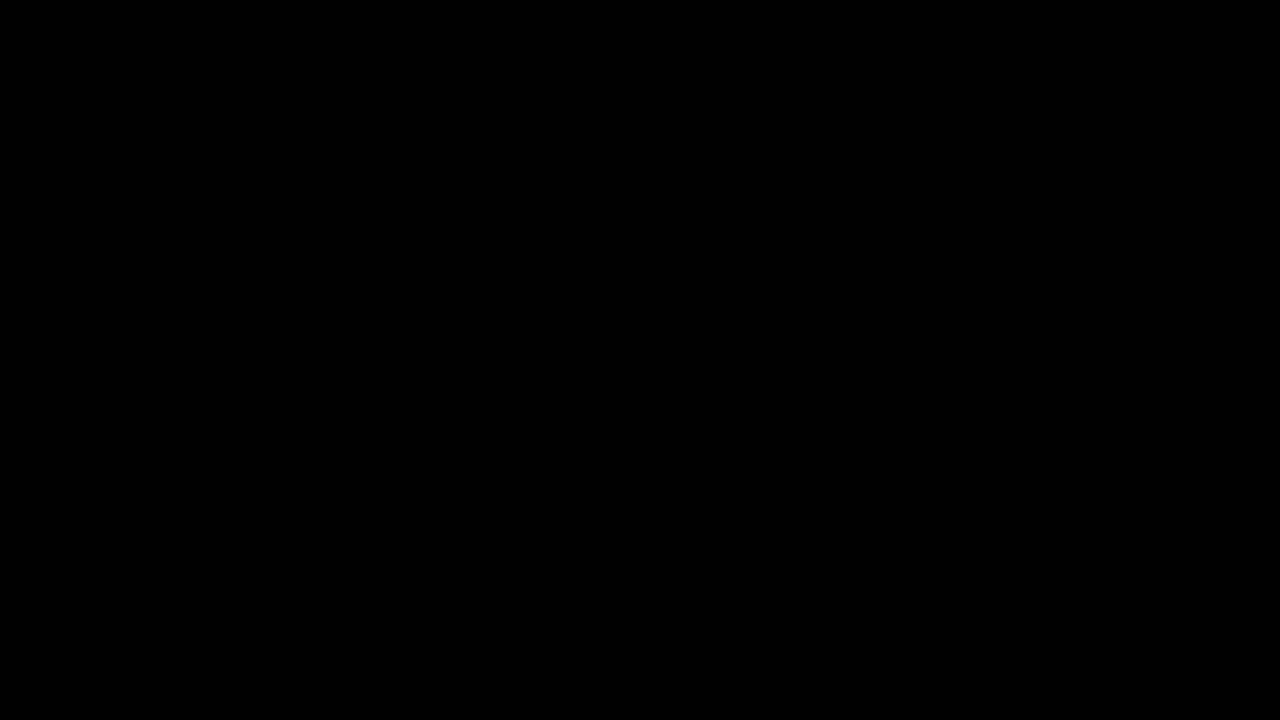 type 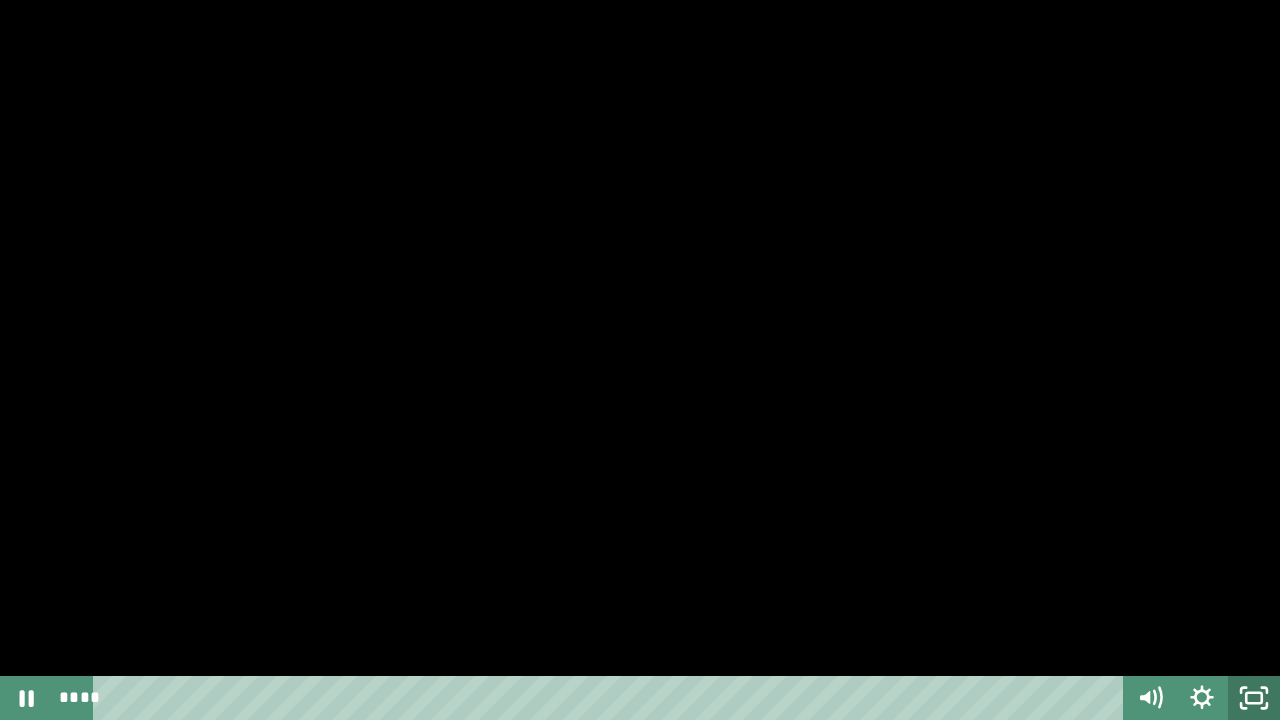 click 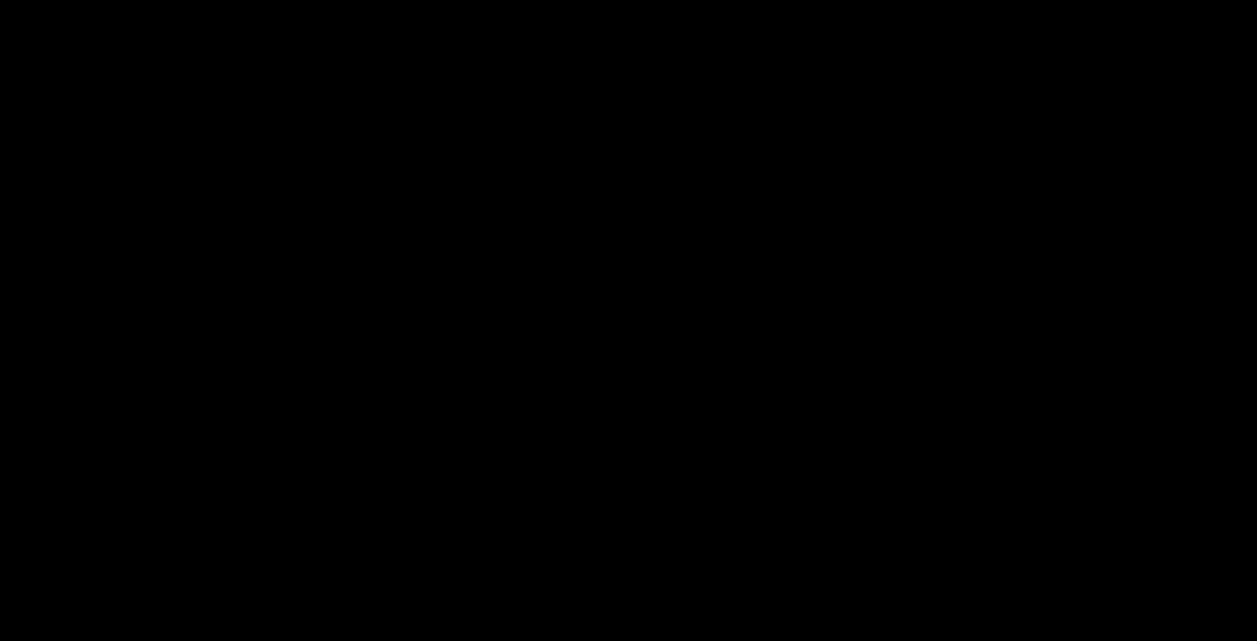 scroll, scrollTop: 700, scrollLeft: 0, axis: vertical 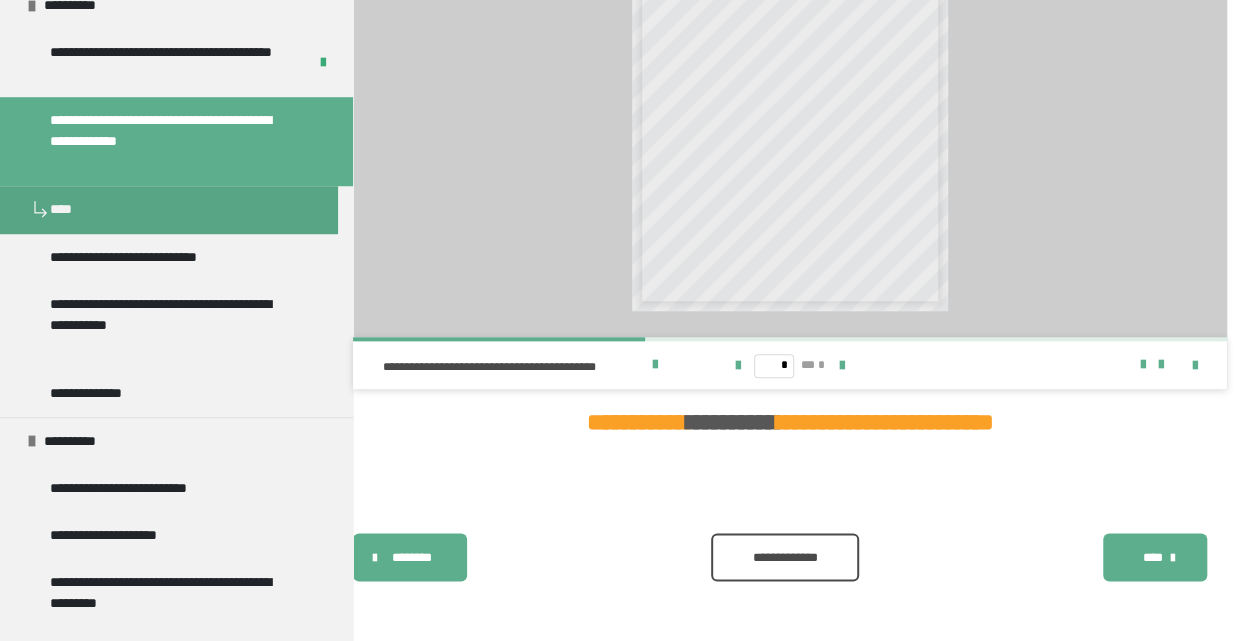 click on "**********" at bounding box center (784, 558) 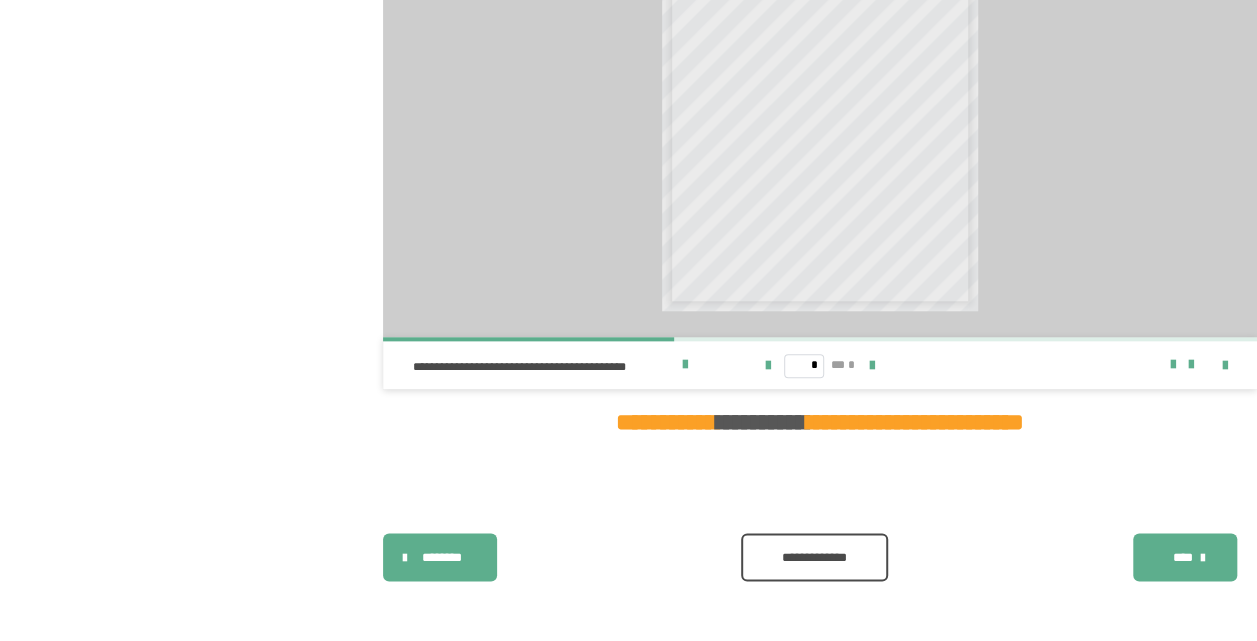scroll, scrollTop: 0, scrollLeft: 0, axis: both 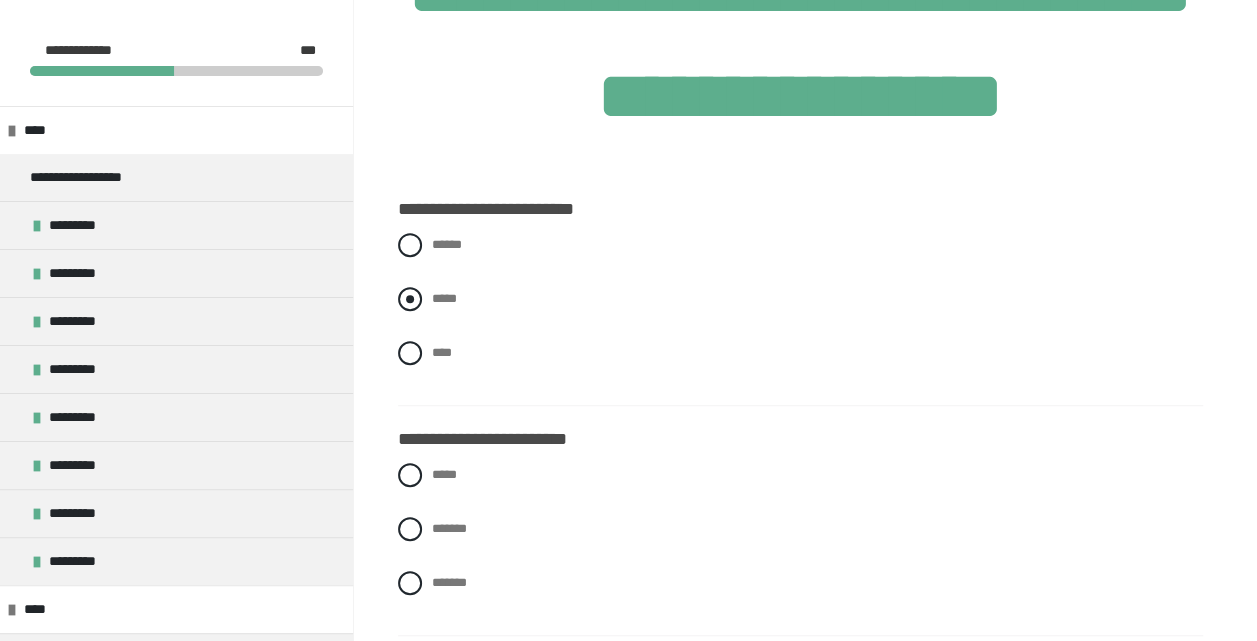 click on "*****" at bounding box center [444, 298] 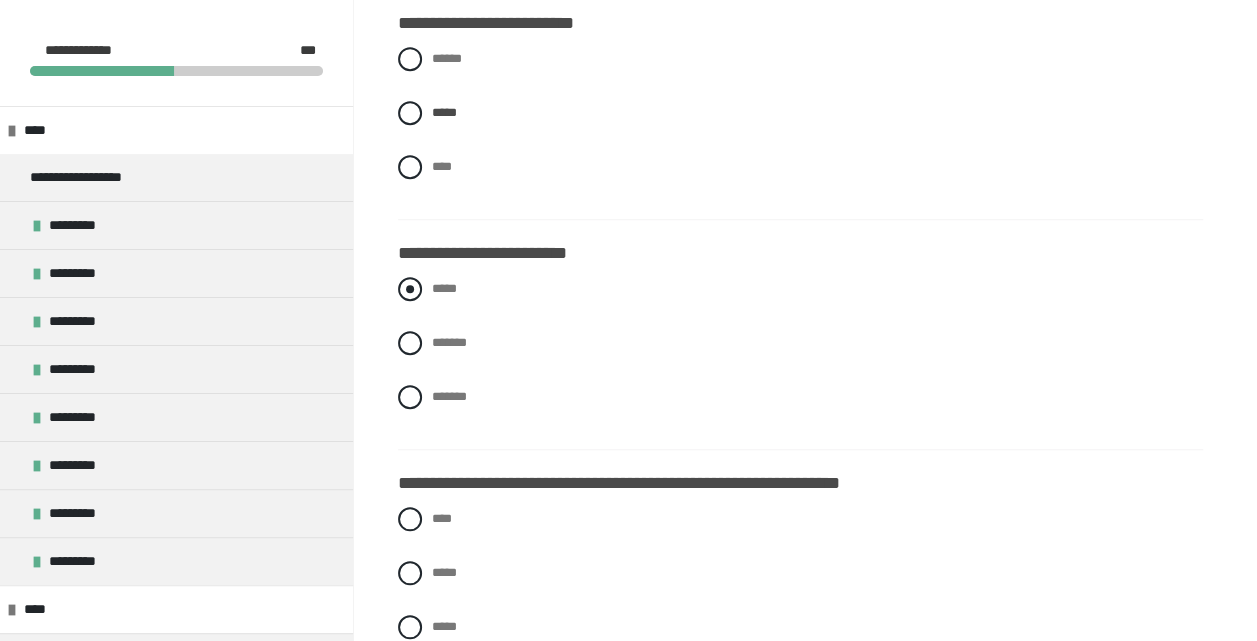 scroll, scrollTop: 700, scrollLeft: 0, axis: vertical 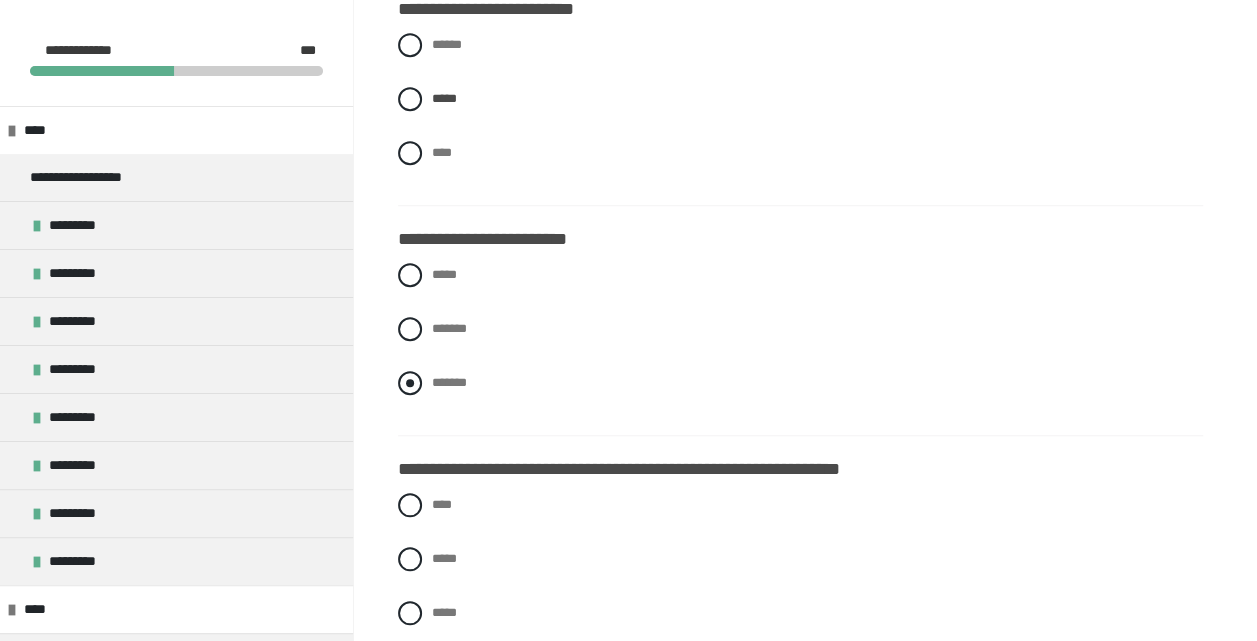 click on "*******" at bounding box center [449, 382] 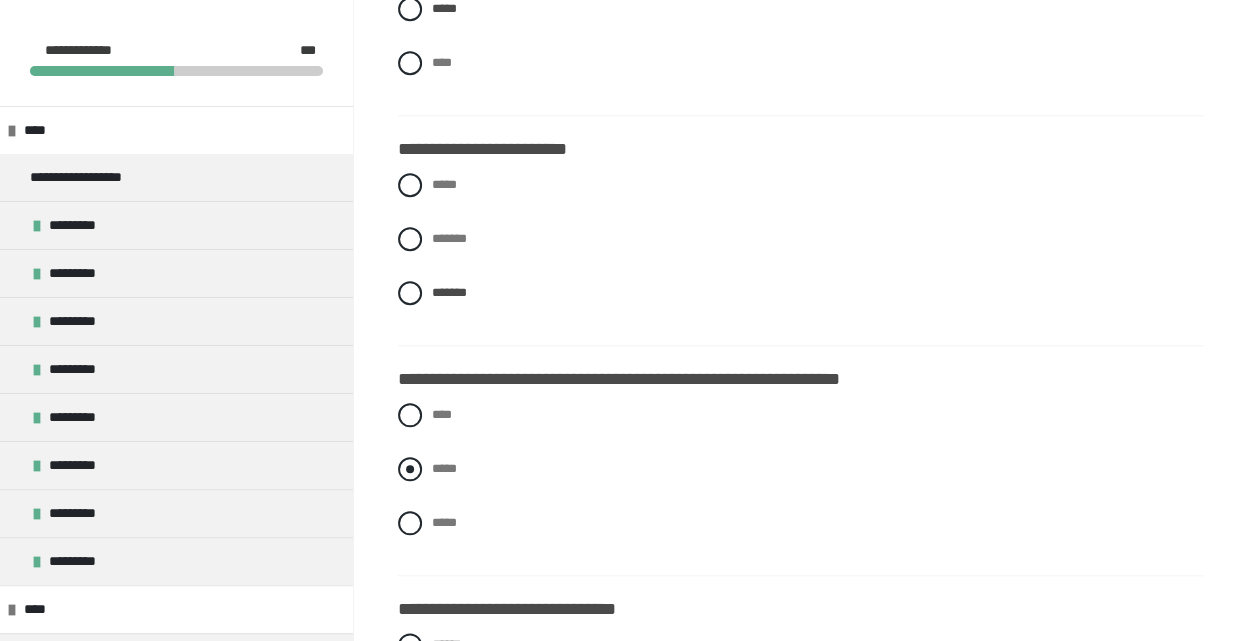 scroll, scrollTop: 900, scrollLeft: 0, axis: vertical 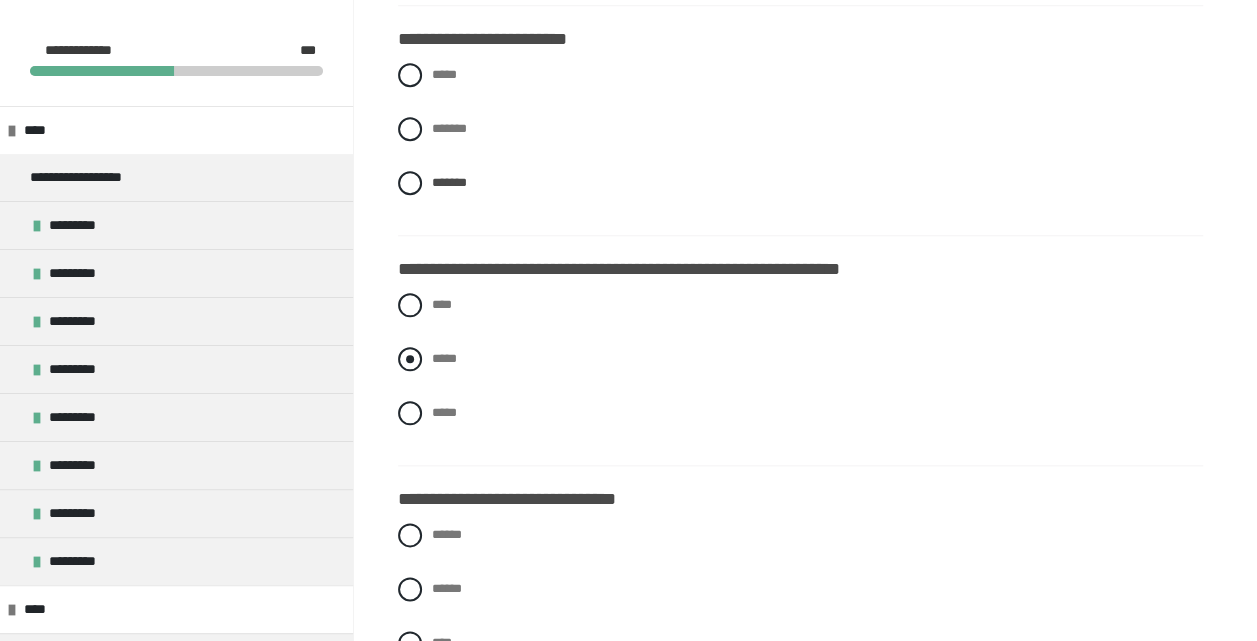 click on "*****" at bounding box center [444, 358] 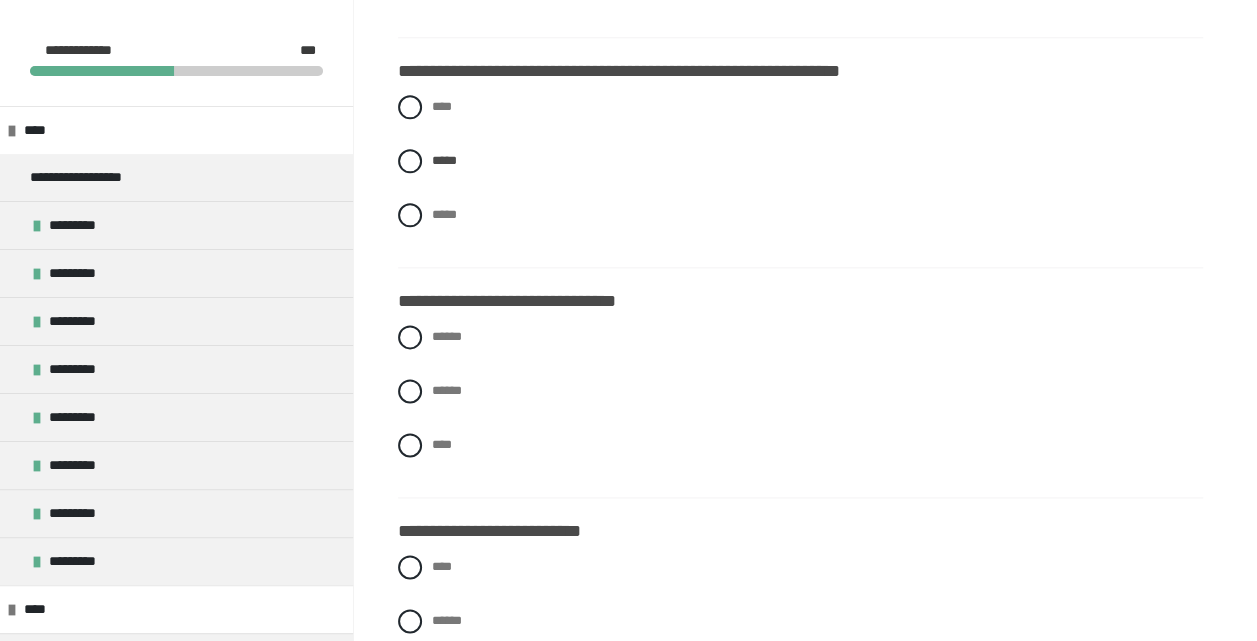 scroll, scrollTop: 1100, scrollLeft: 0, axis: vertical 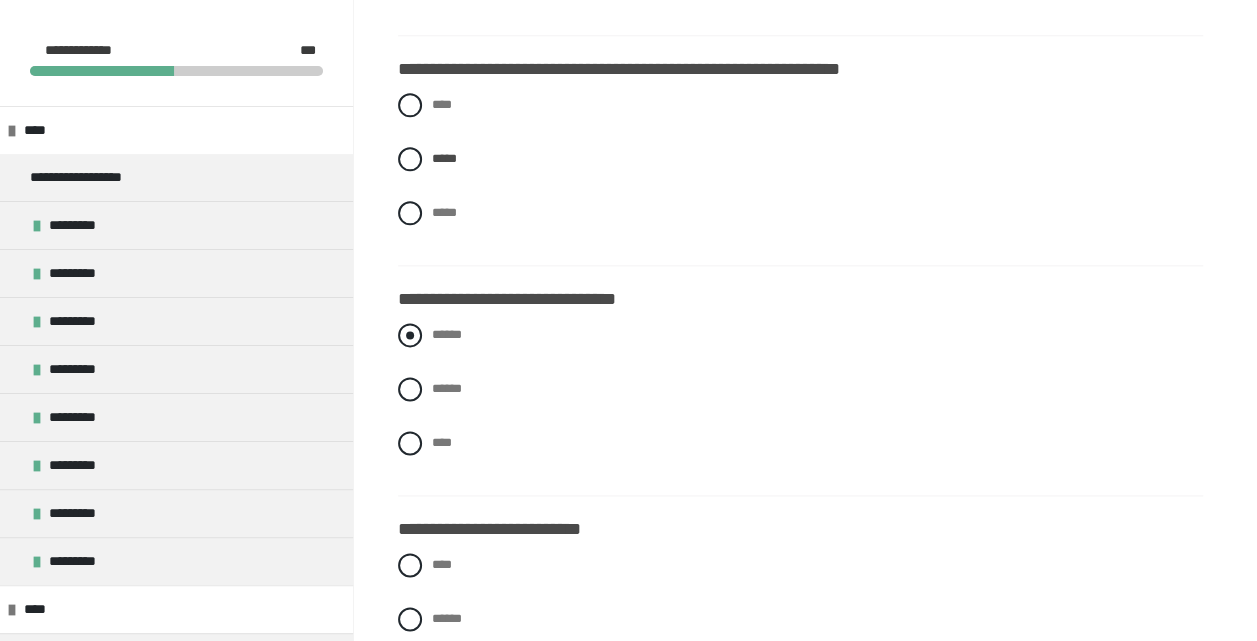 click on "******" at bounding box center [447, 334] 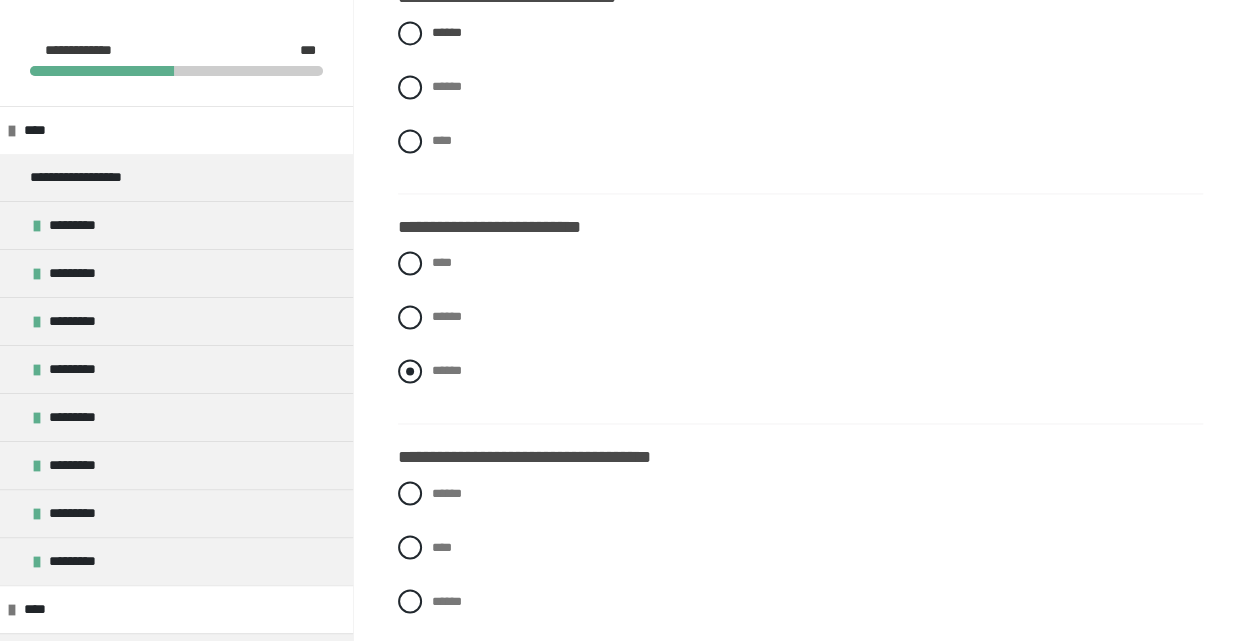 scroll, scrollTop: 1358, scrollLeft: 0, axis: vertical 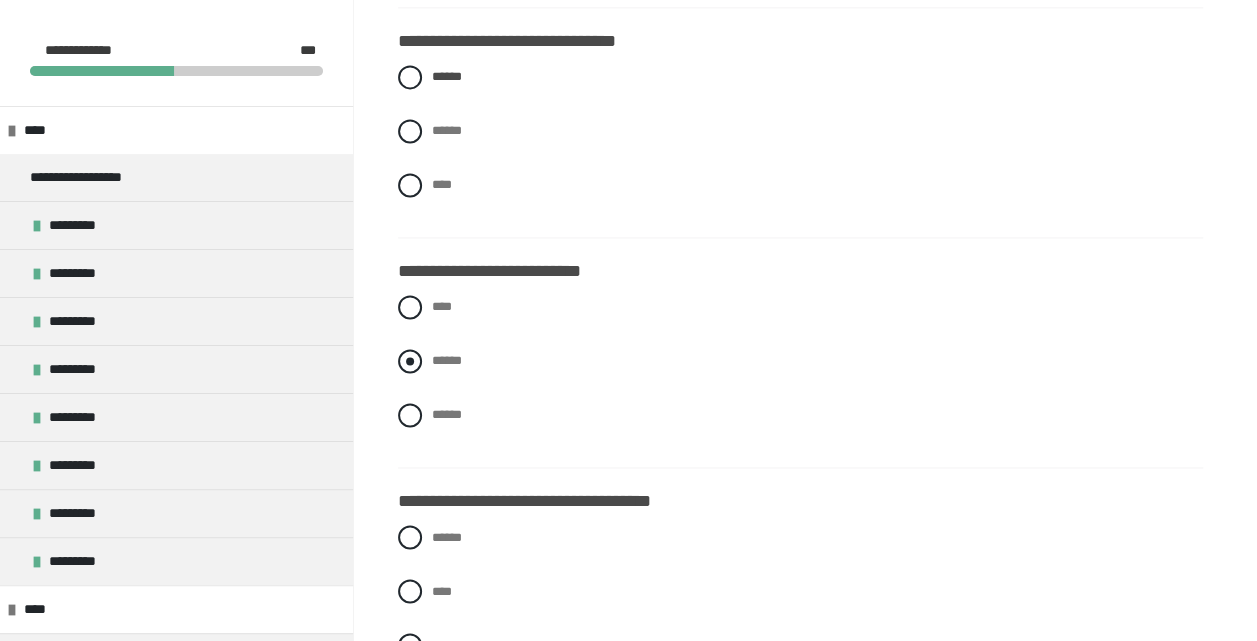 click on "******" at bounding box center (447, 360) 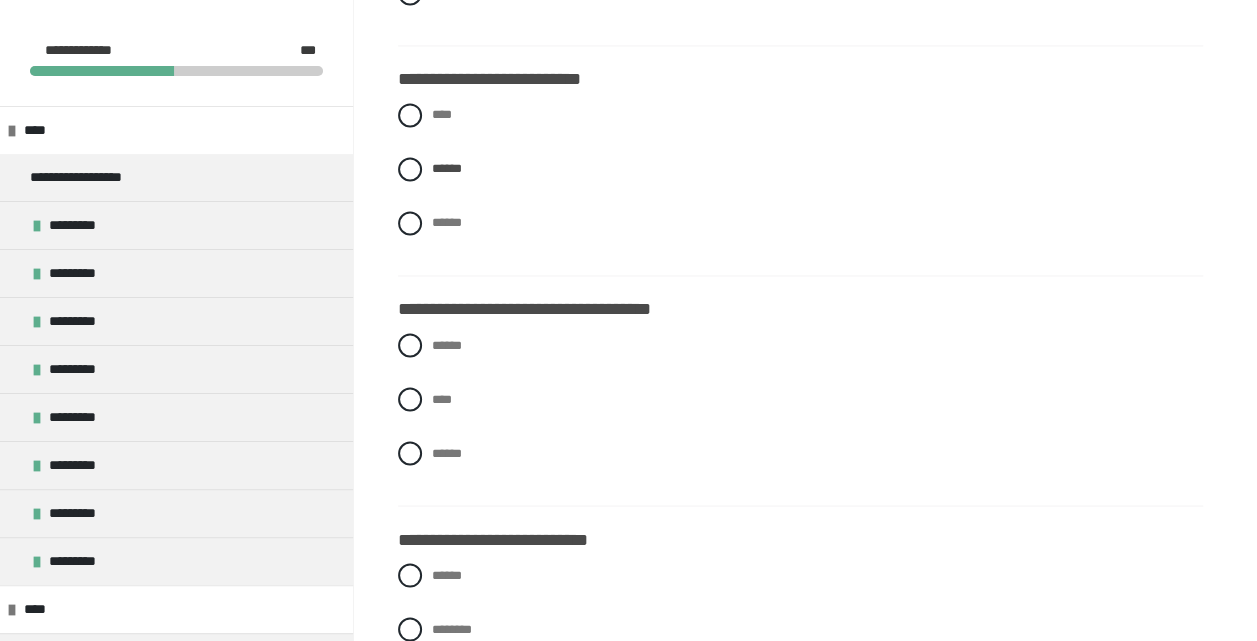 scroll, scrollTop: 1558, scrollLeft: 0, axis: vertical 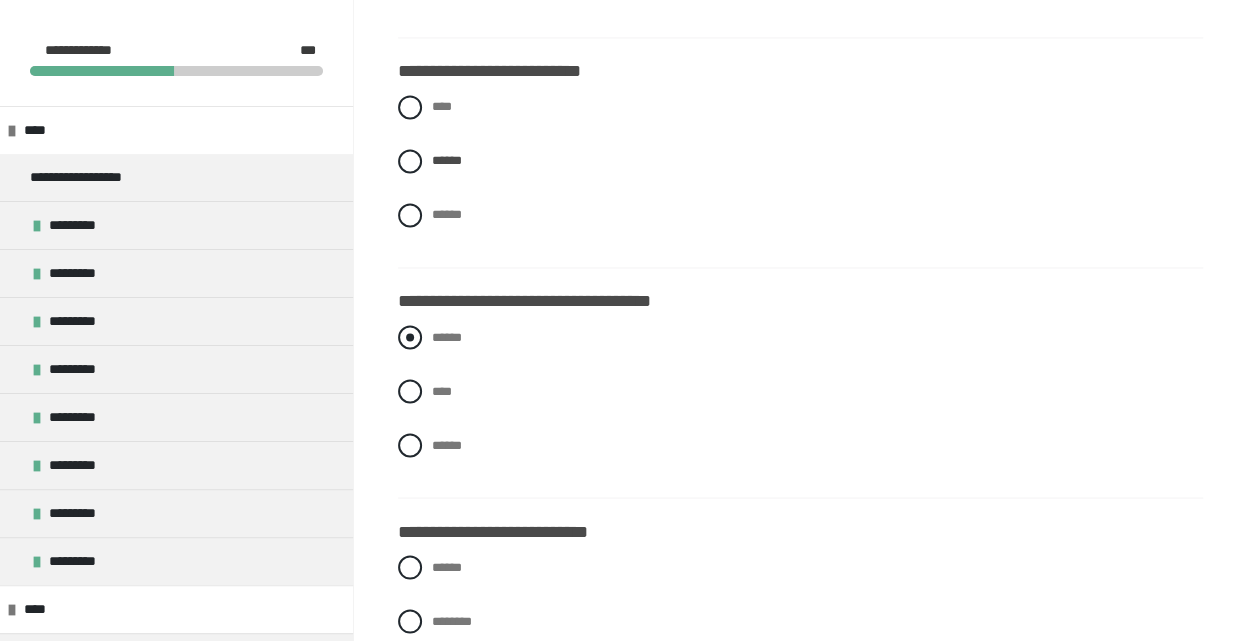 click on "******" at bounding box center (800, 337) 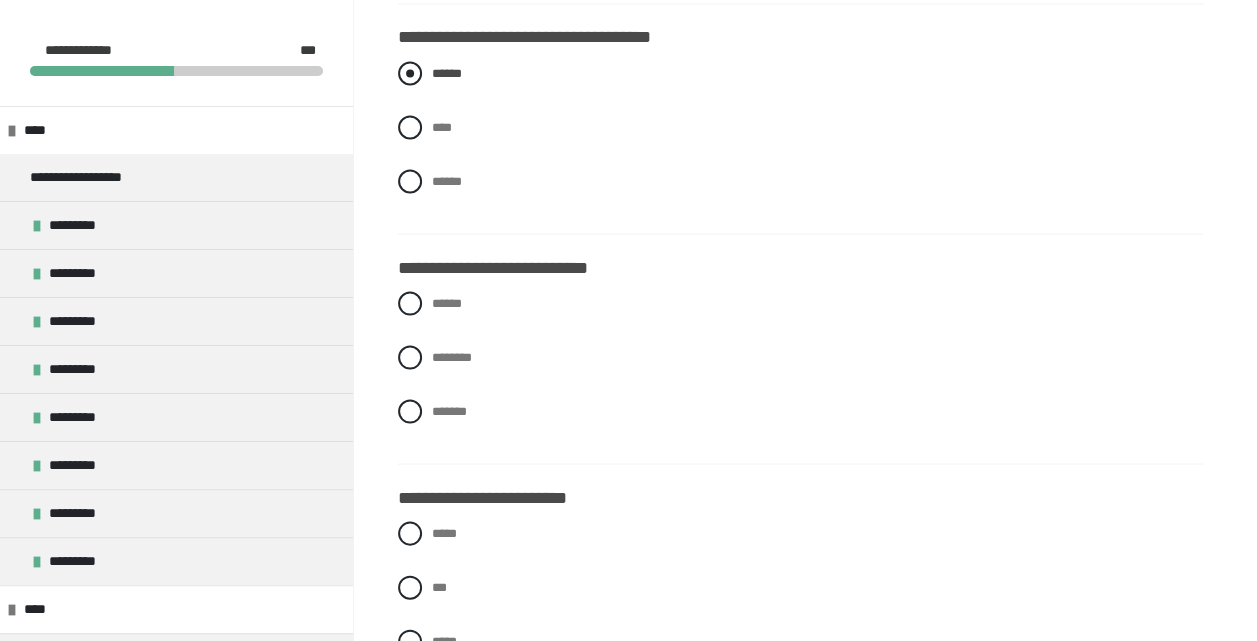 scroll, scrollTop: 1858, scrollLeft: 0, axis: vertical 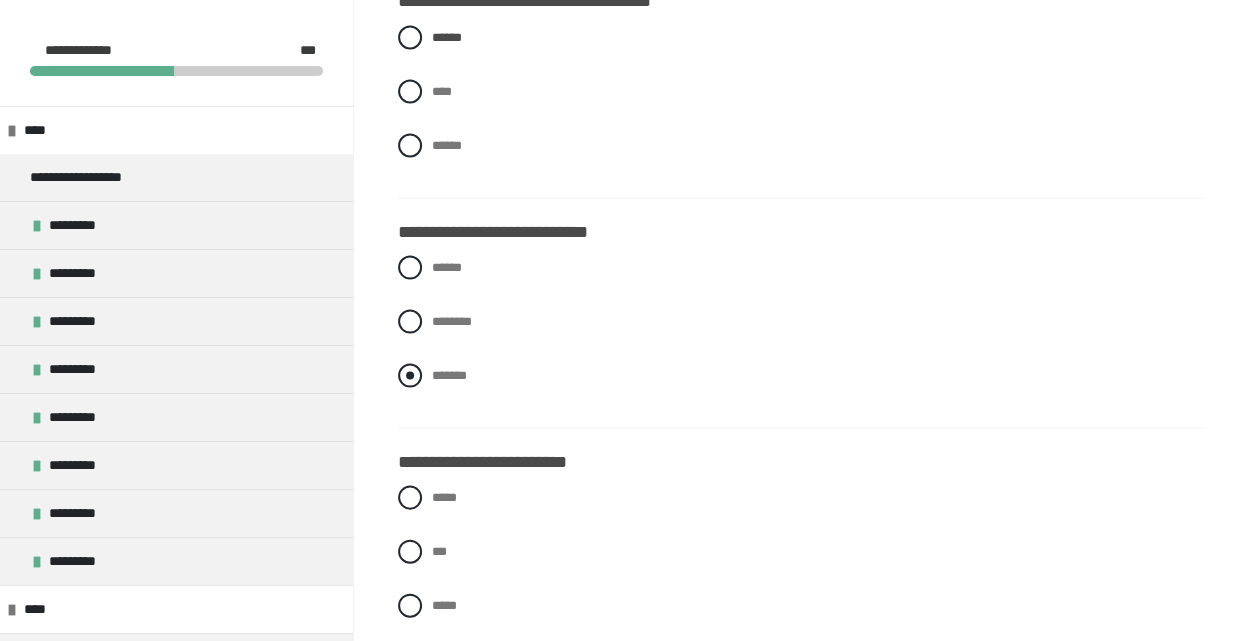 click on "*******" at bounding box center [449, 374] 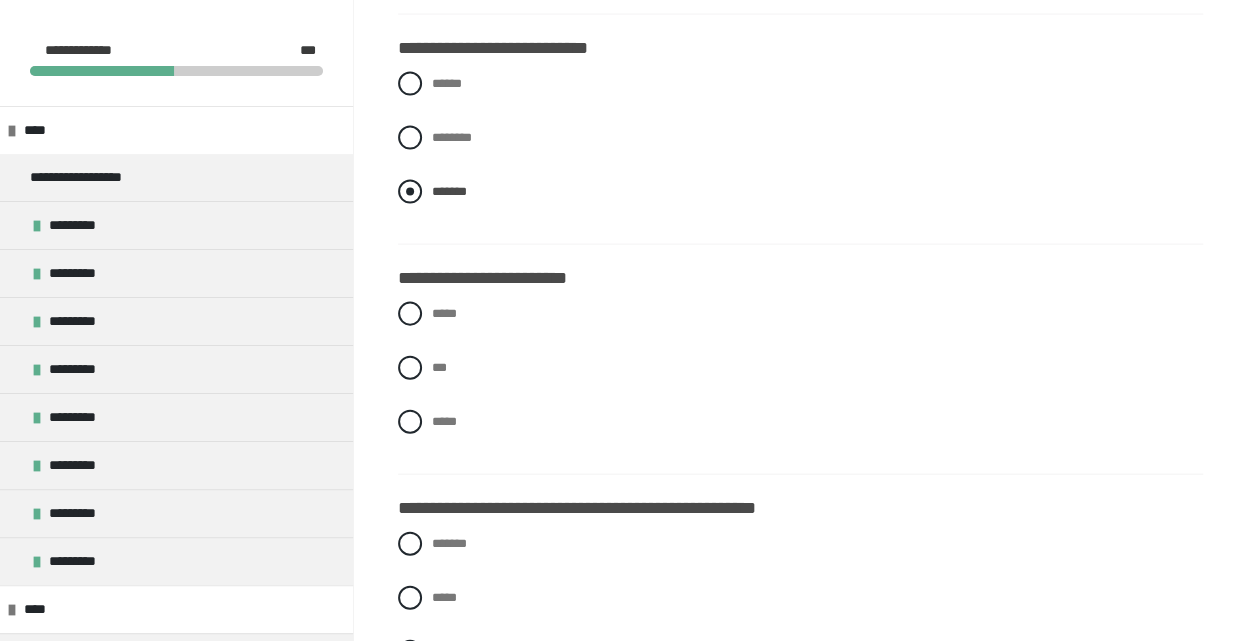 scroll, scrollTop: 2058, scrollLeft: 0, axis: vertical 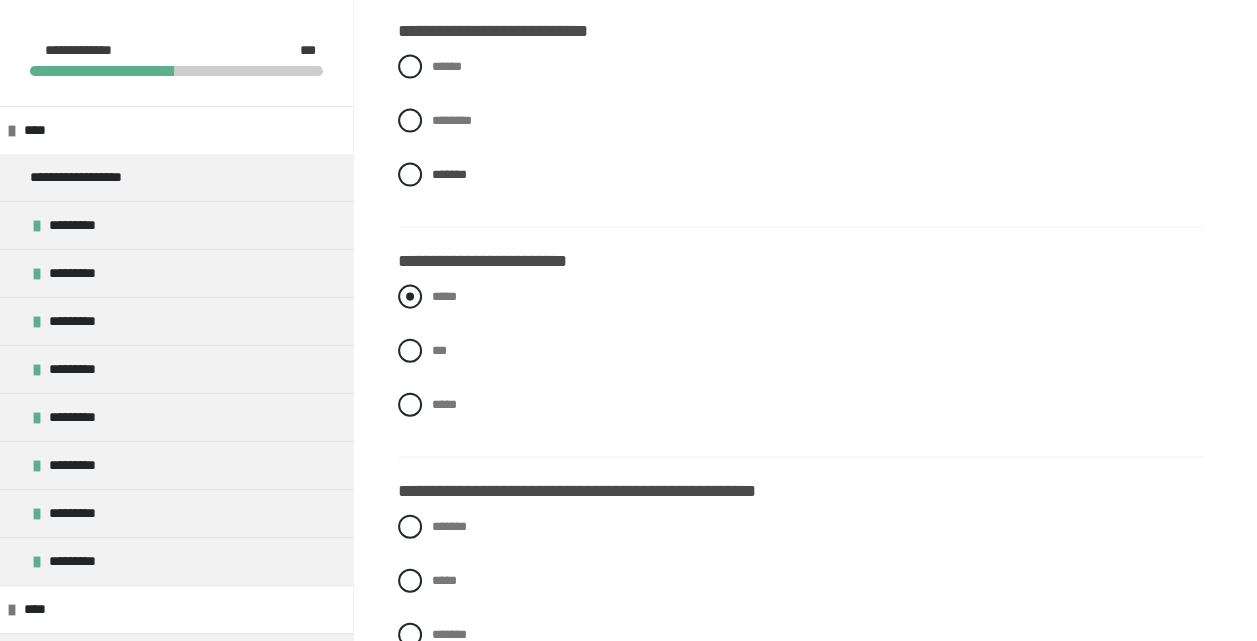 click at bounding box center (410, 297) 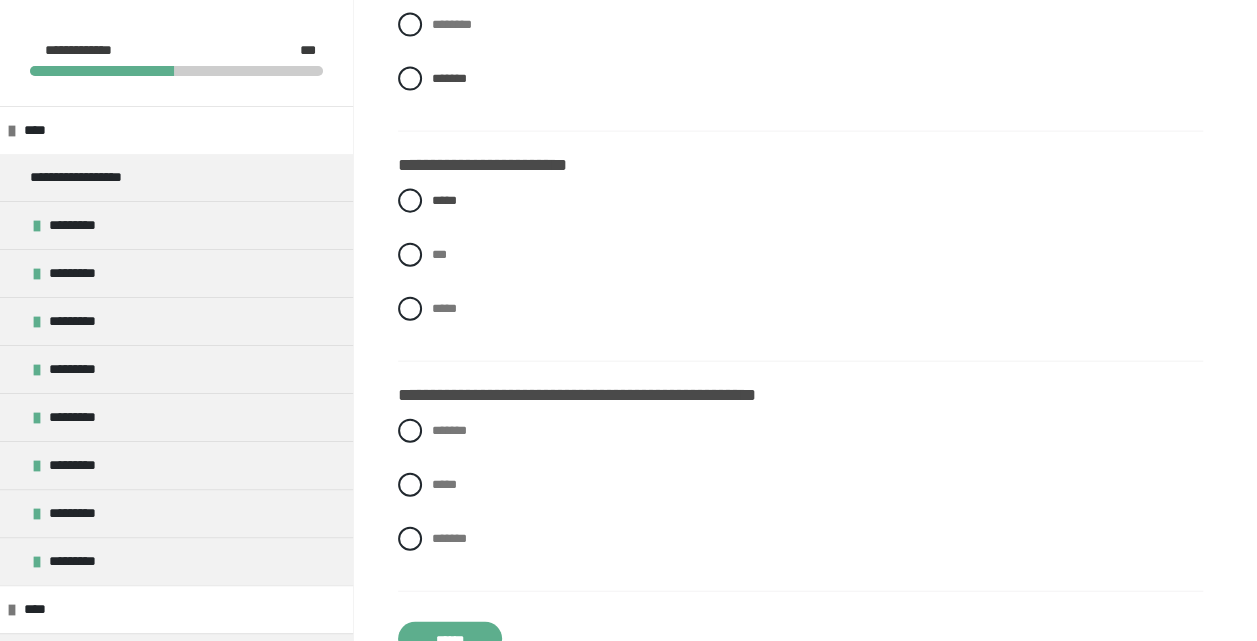 scroll, scrollTop: 2158, scrollLeft: 0, axis: vertical 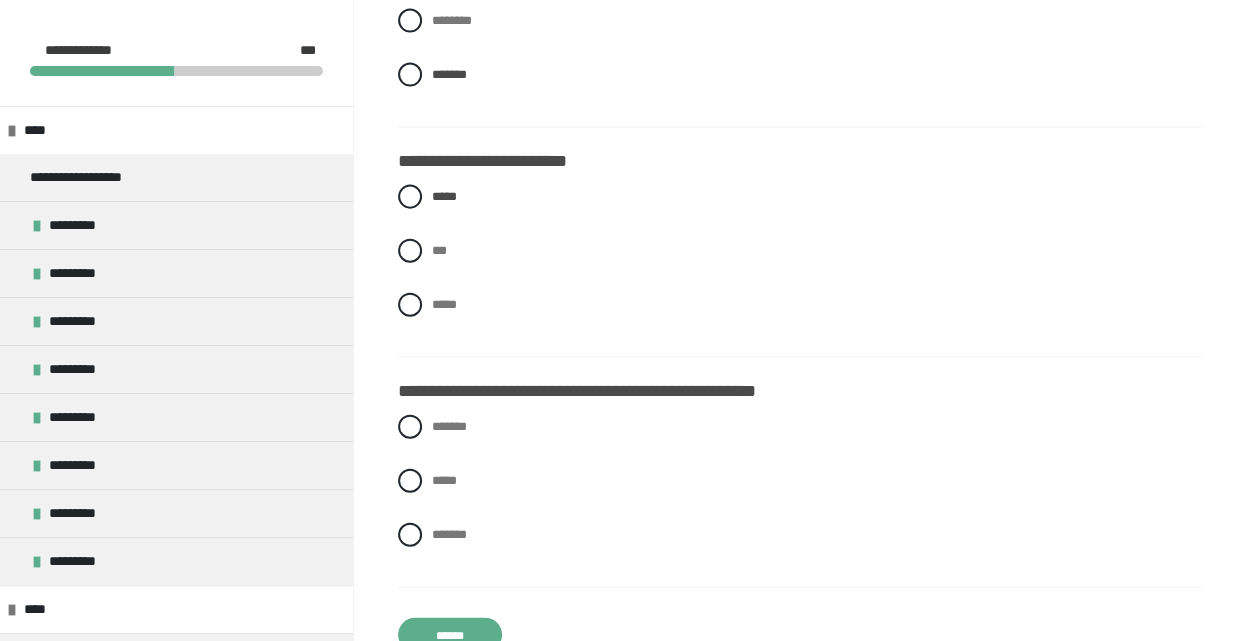 click on "**********" at bounding box center [800, 391] 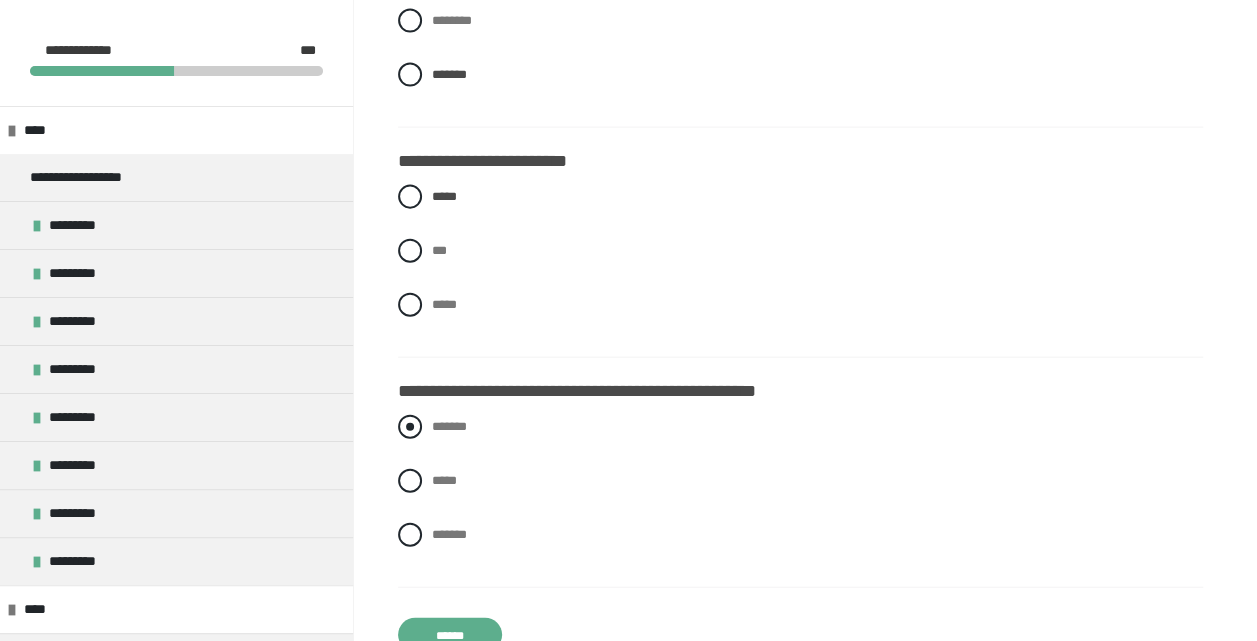 click at bounding box center [410, 427] 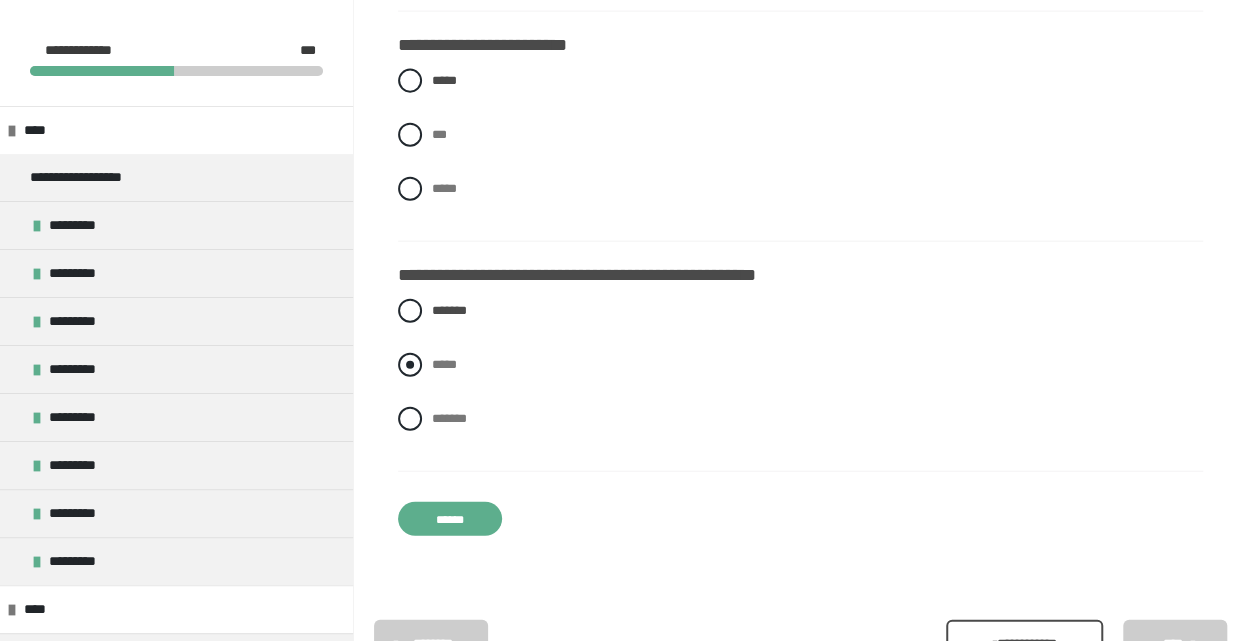 scroll, scrollTop: 2358, scrollLeft: 0, axis: vertical 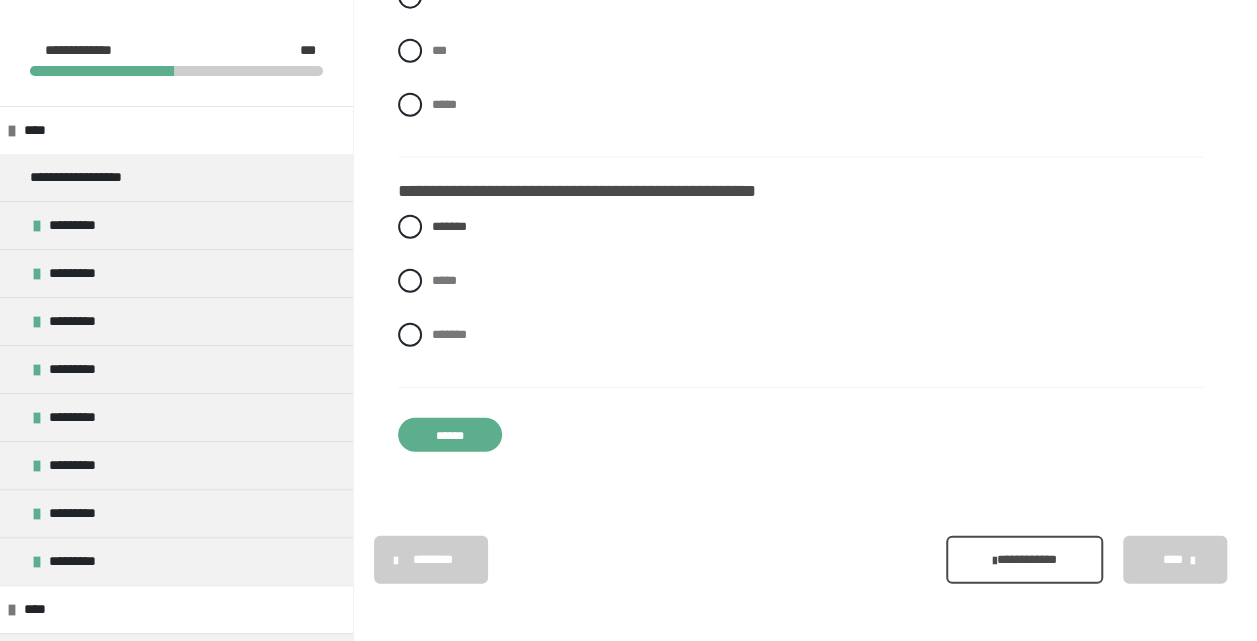 click on "******" at bounding box center (450, 435) 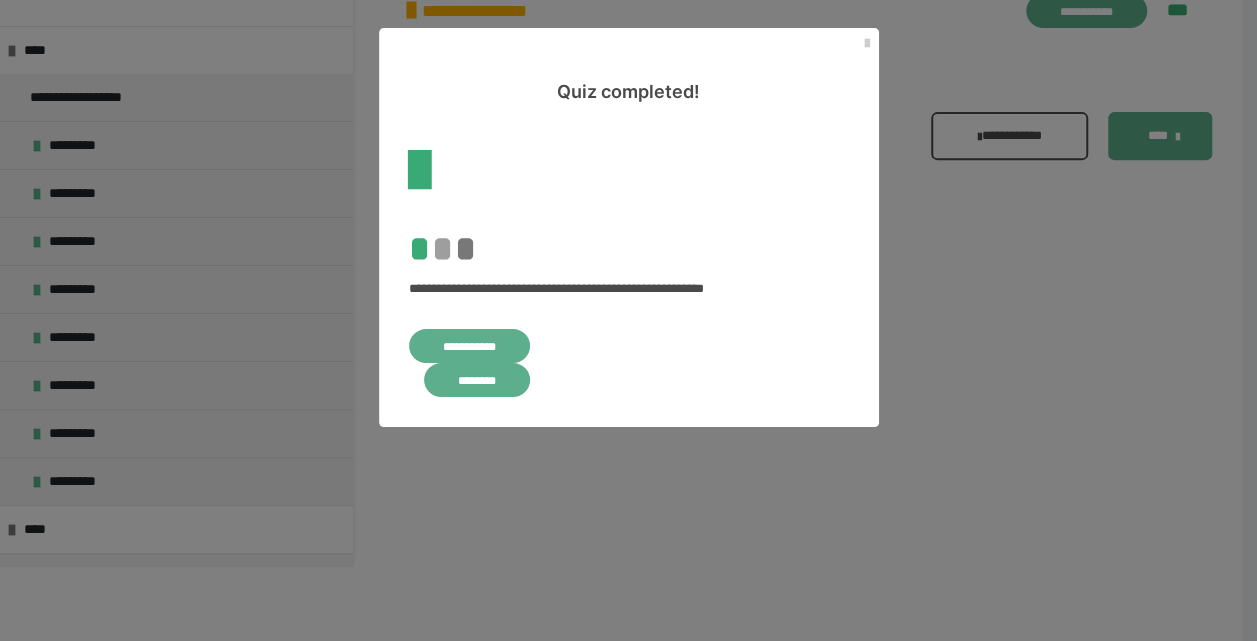 scroll, scrollTop: 0, scrollLeft: 0, axis: both 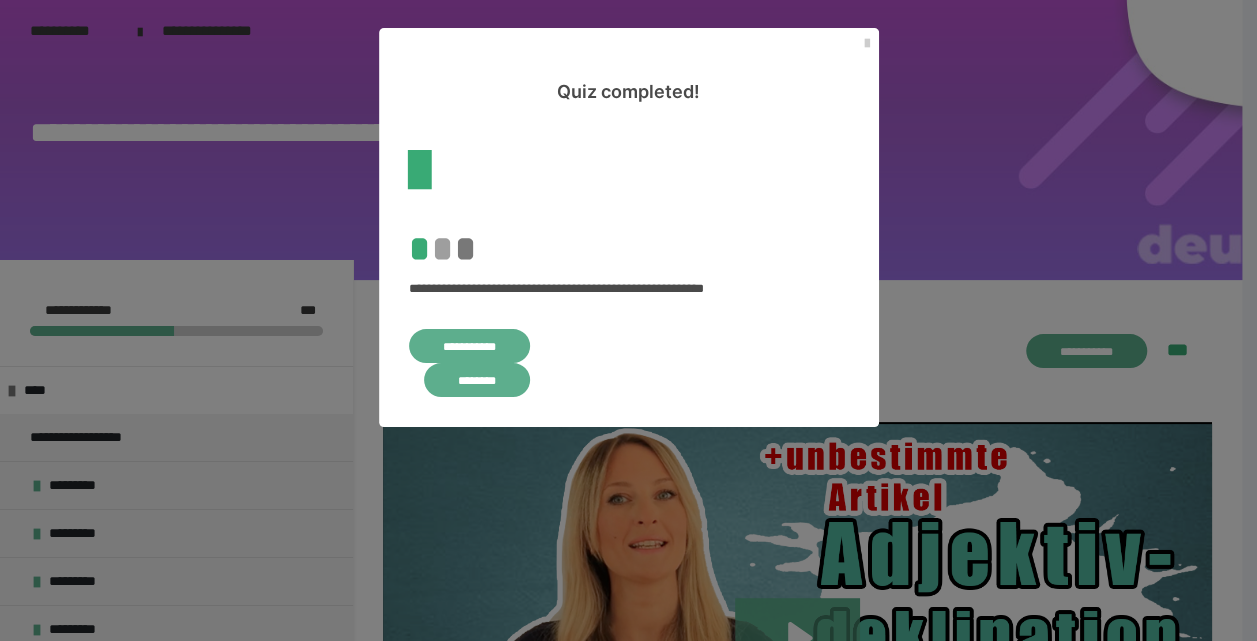click on "**********" at bounding box center (469, 346) 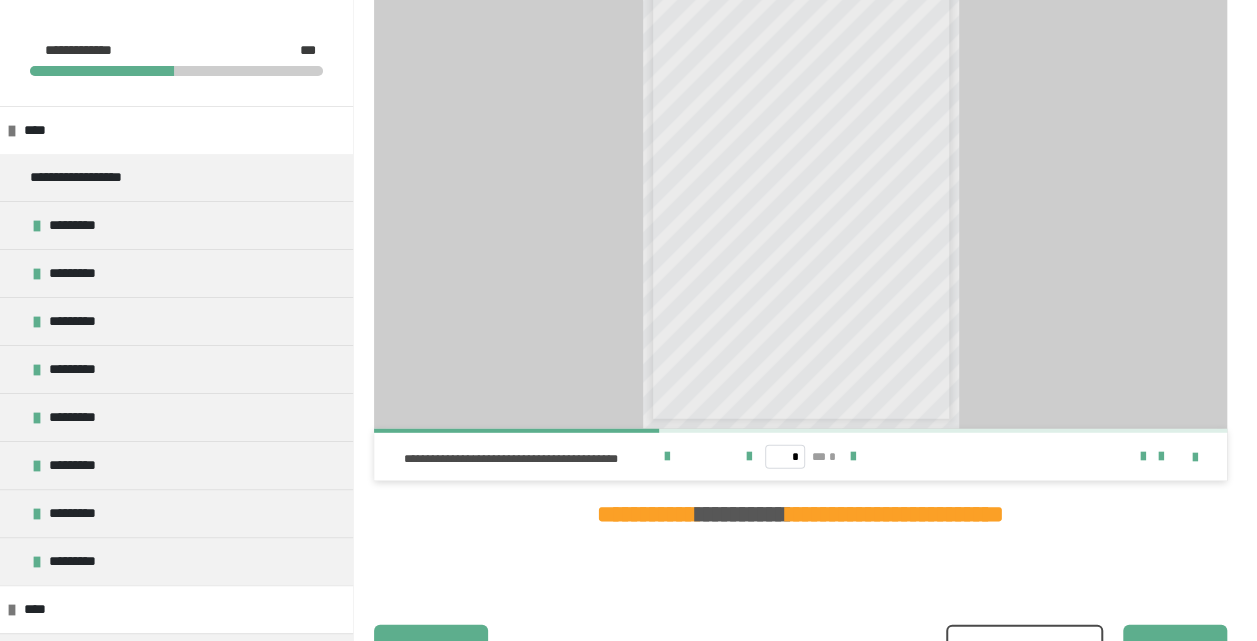 scroll, scrollTop: 2568, scrollLeft: 0, axis: vertical 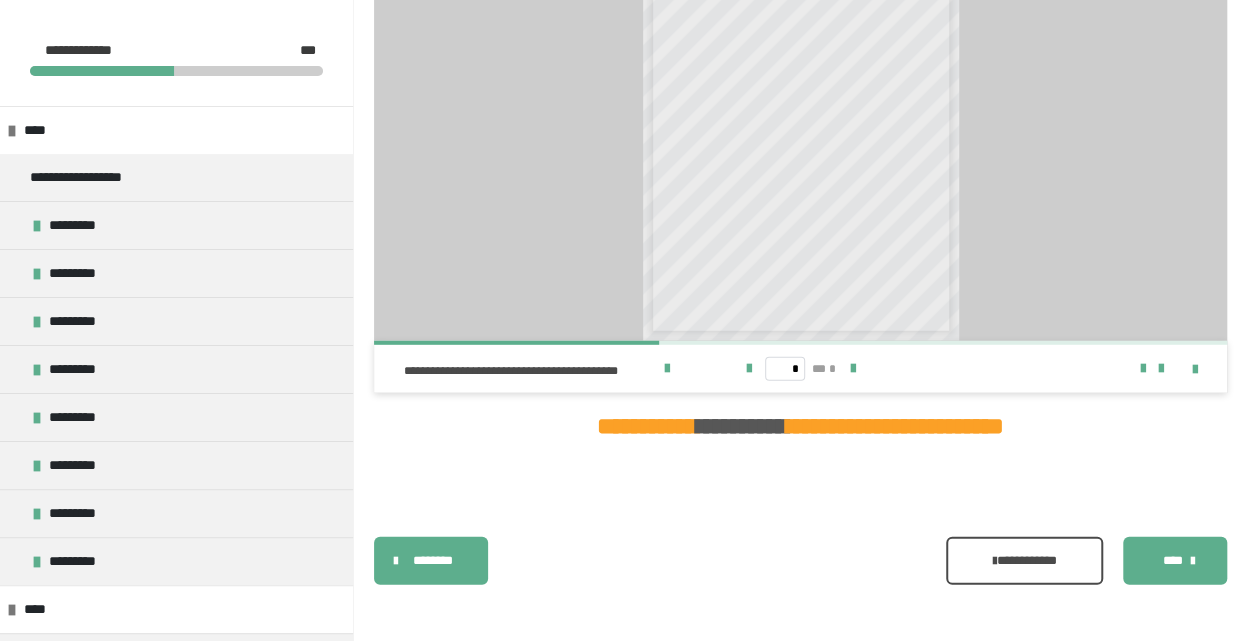 click on "****" at bounding box center (1172, 561) 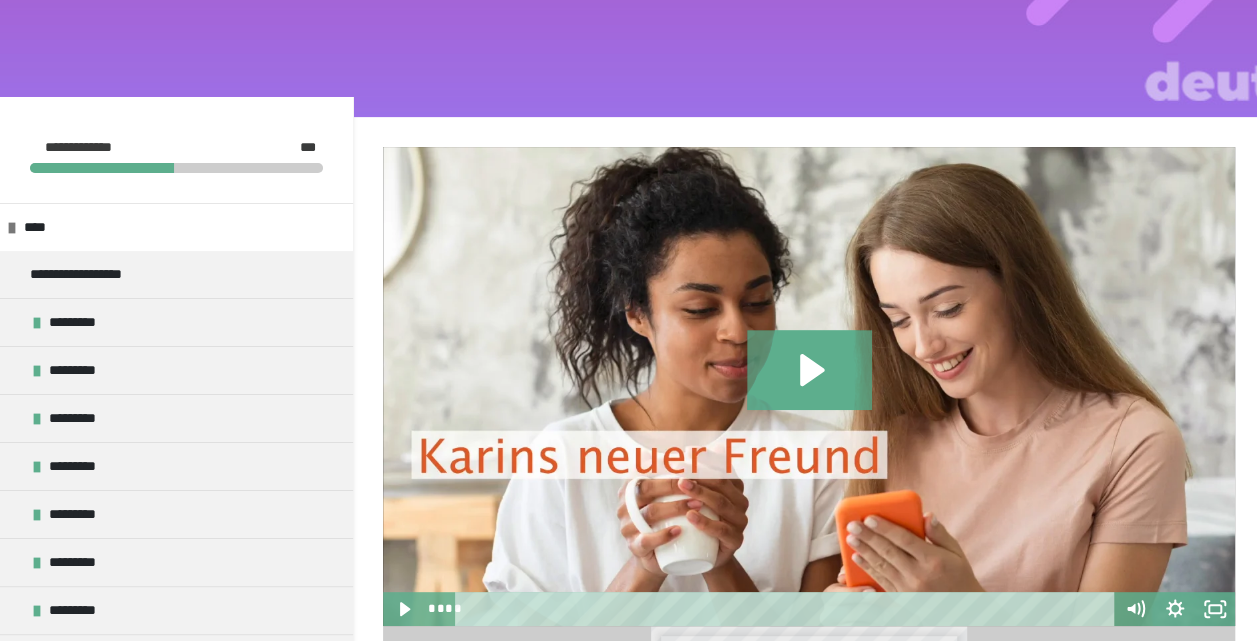 scroll, scrollTop: 0, scrollLeft: 0, axis: both 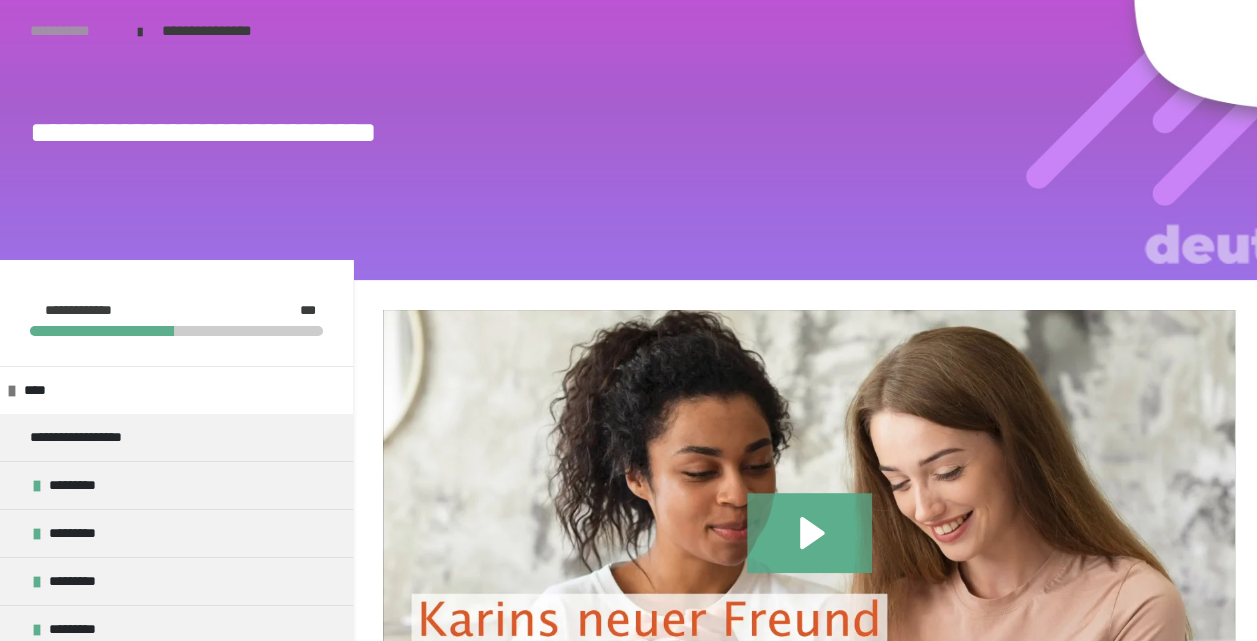 click on "**********" at bounding box center (74, 31) 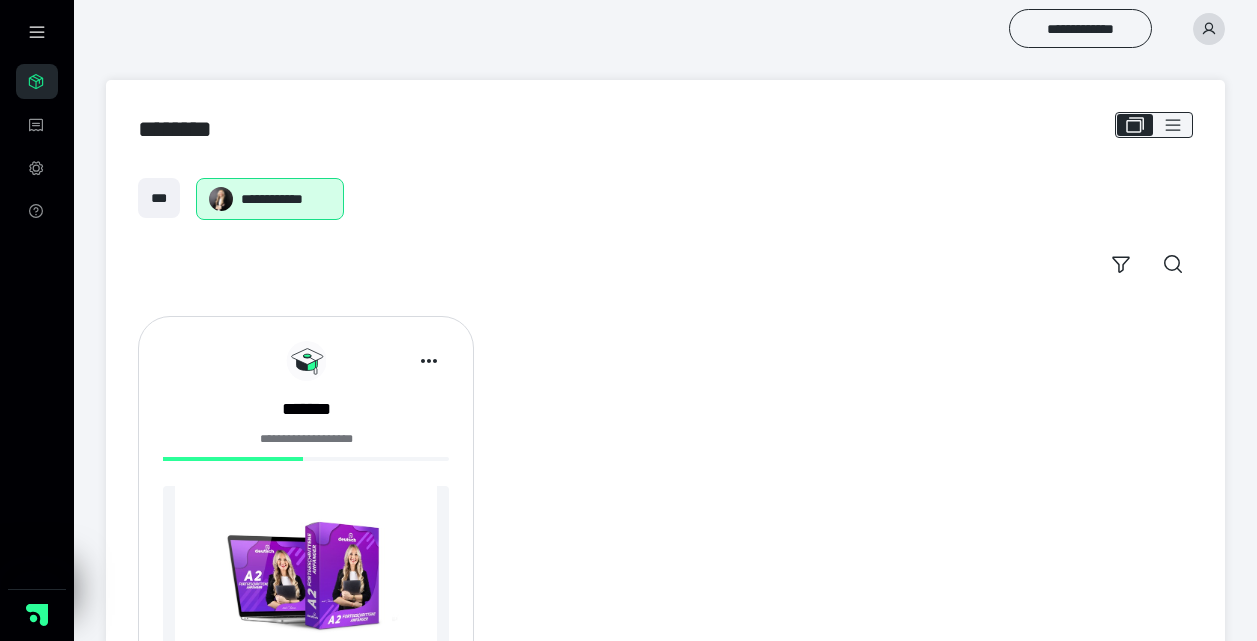 scroll, scrollTop: 0, scrollLeft: 0, axis: both 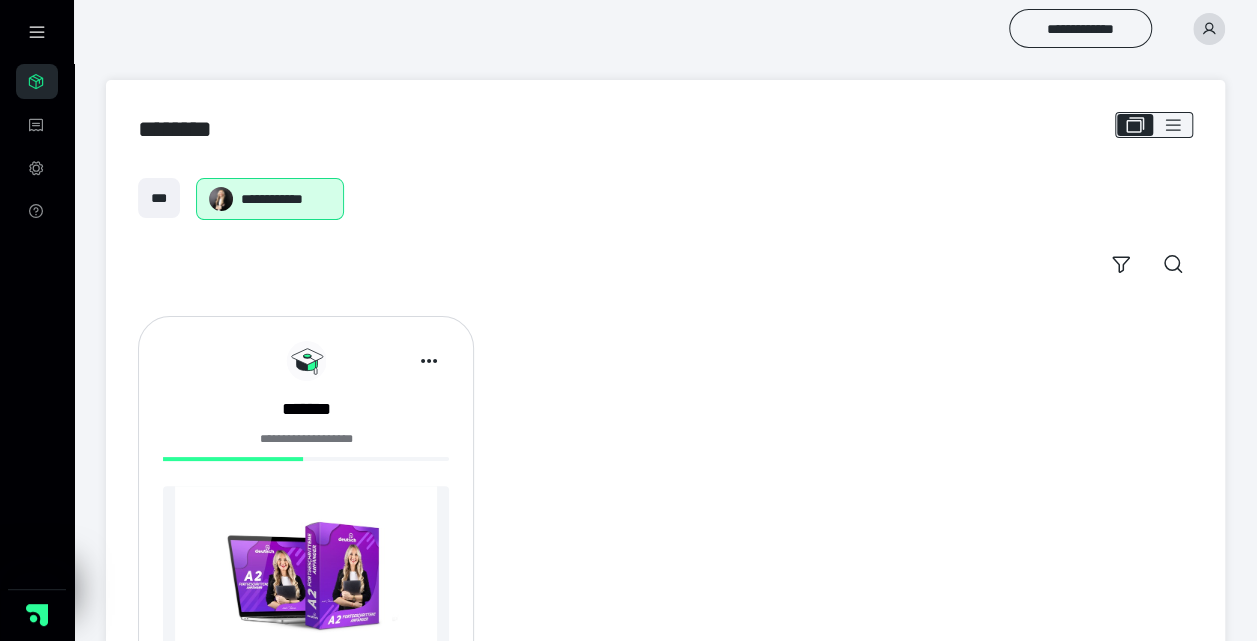 click 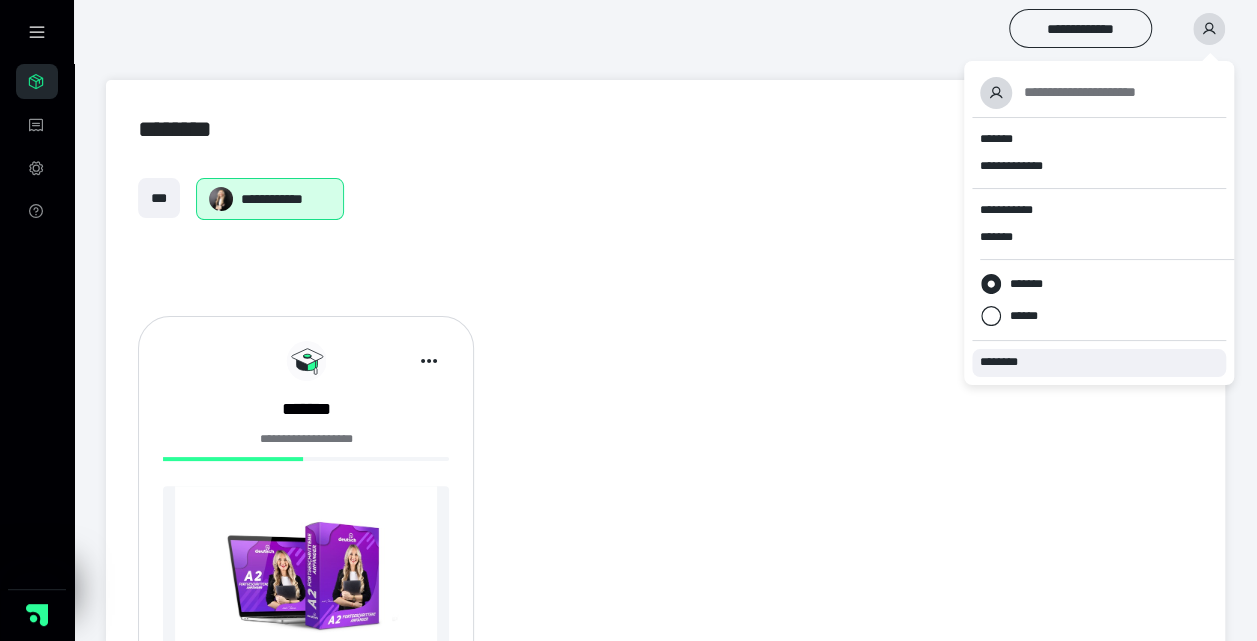 click on "********" at bounding box center [1003, 362] 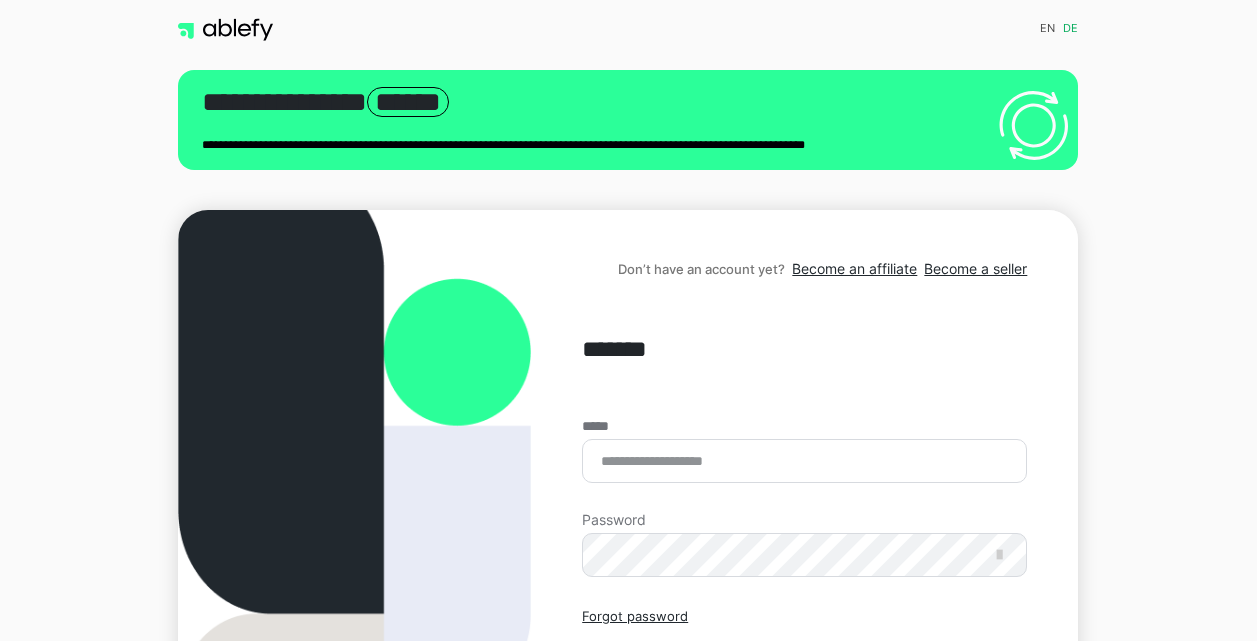 scroll, scrollTop: 0, scrollLeft: 0, axis: both 